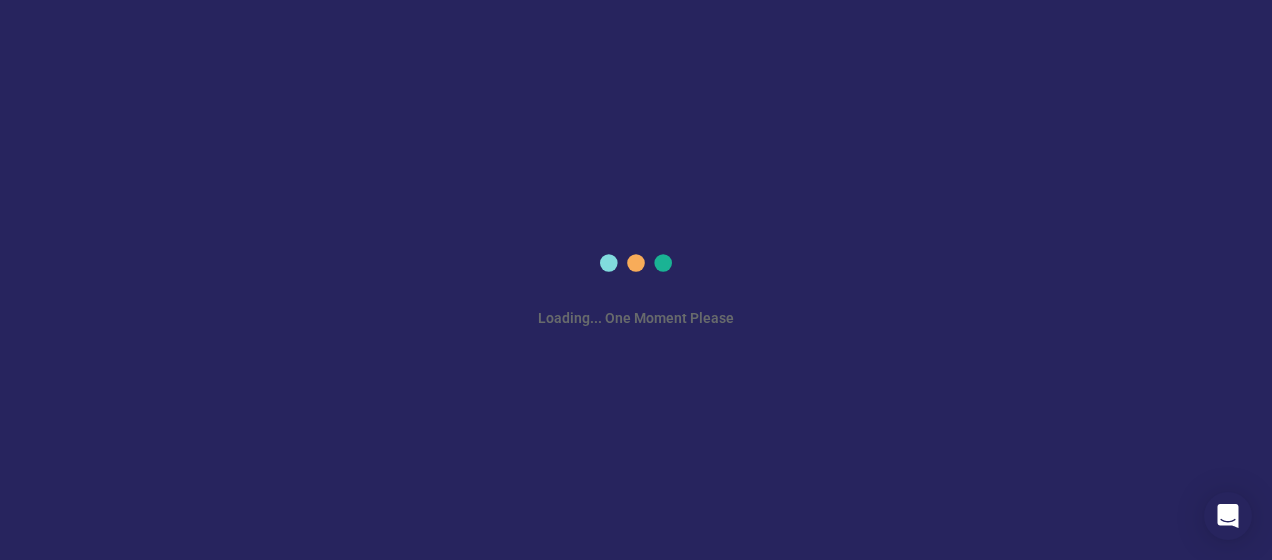scroll, scrollTop: 0, scrollLeft: 0, axis: both 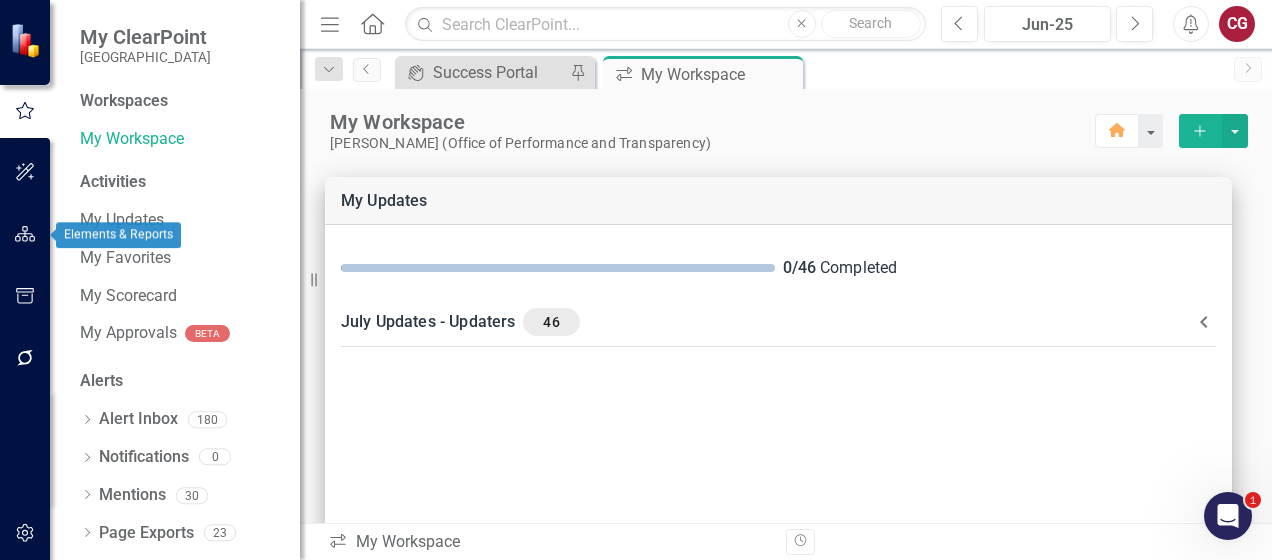click 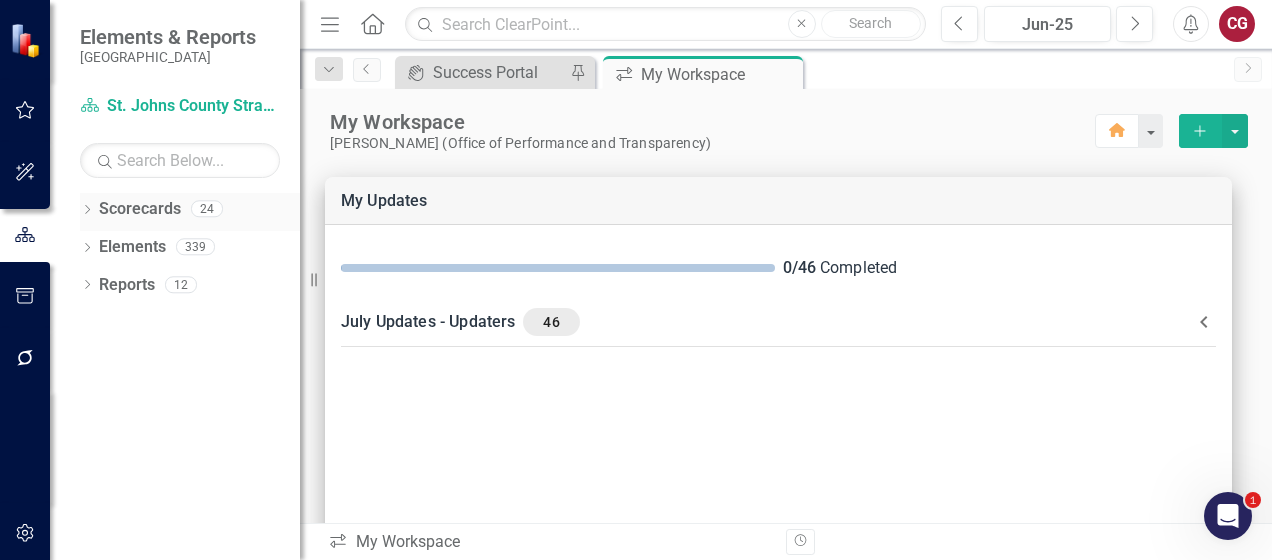 click on "Dropdown" 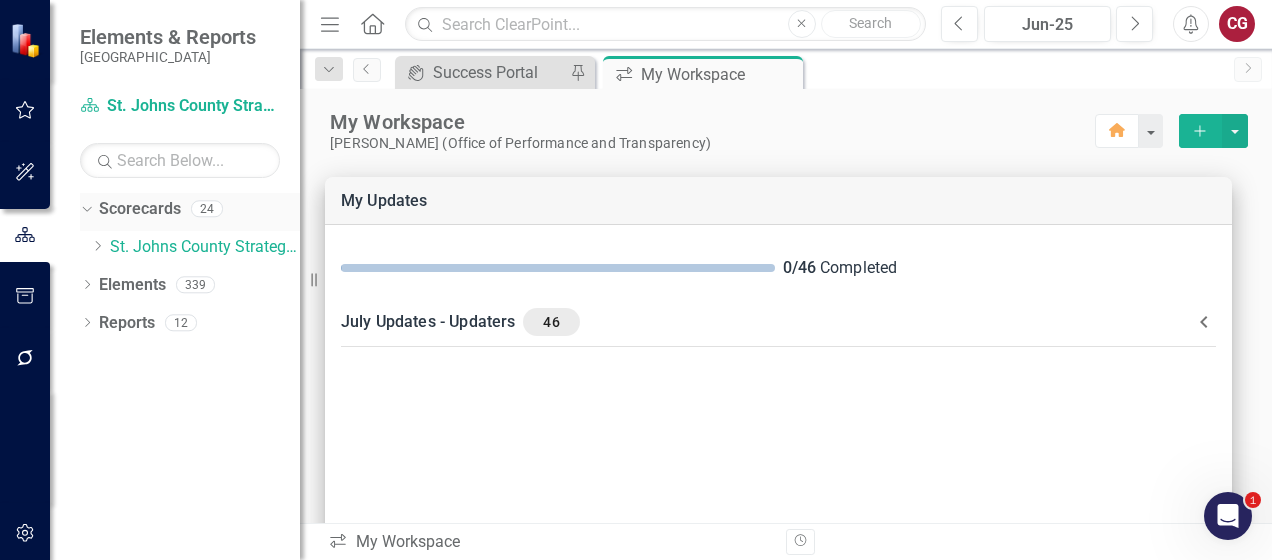 click on "Scorecards" at bounding box center (140, 209) 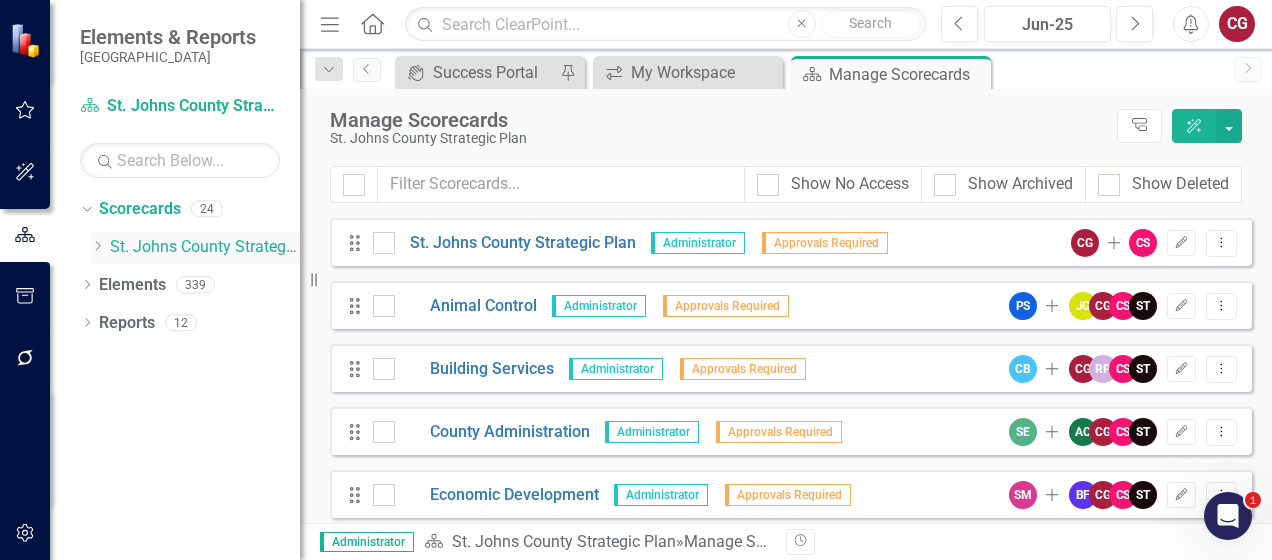 click on "St. Johns County Strategic Plan" at bounding box center [205, 247] 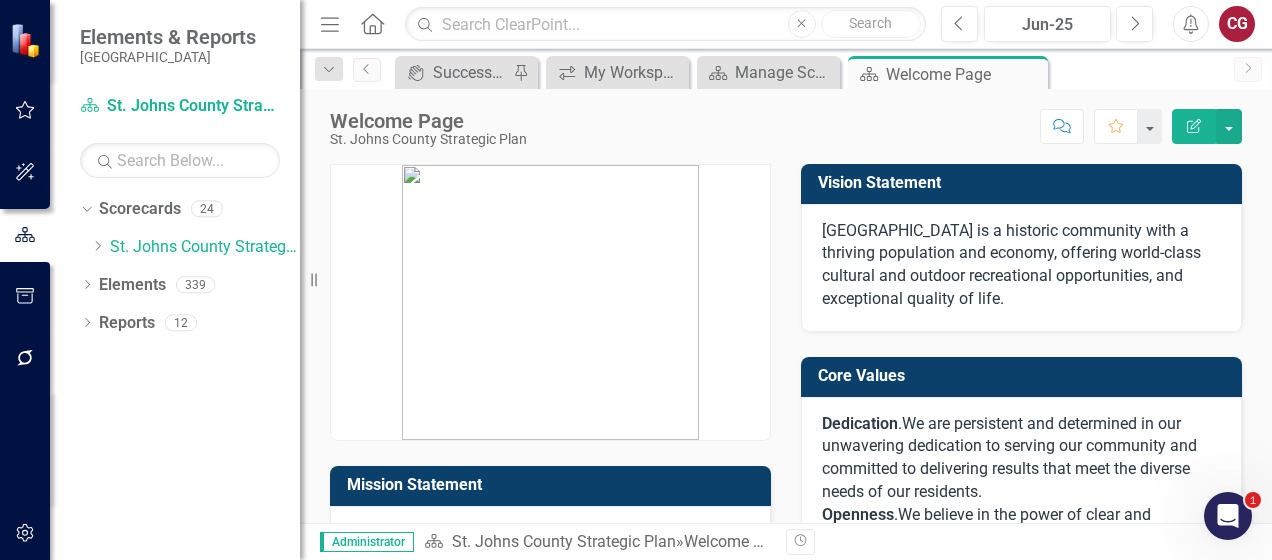 click on "Score: N/A Jun-25 Completed  Comment Favorite Edit Report" at bounding box center (889, 126) 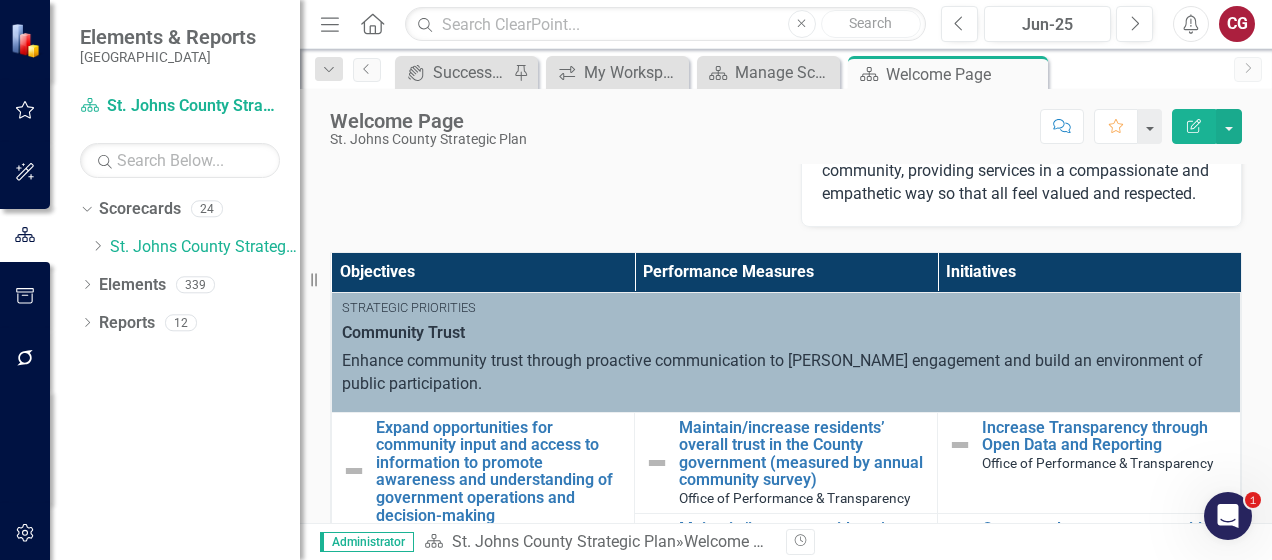 scroll, scrollTop: 700, scrollLeft: 0, axis: vertical 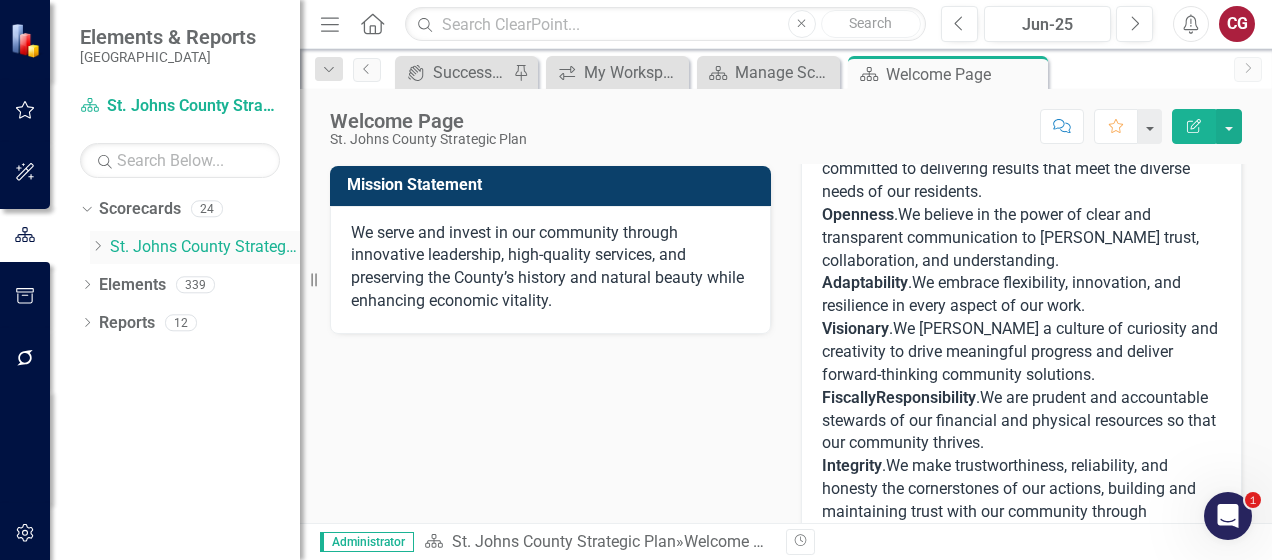 click on "Dropdown" 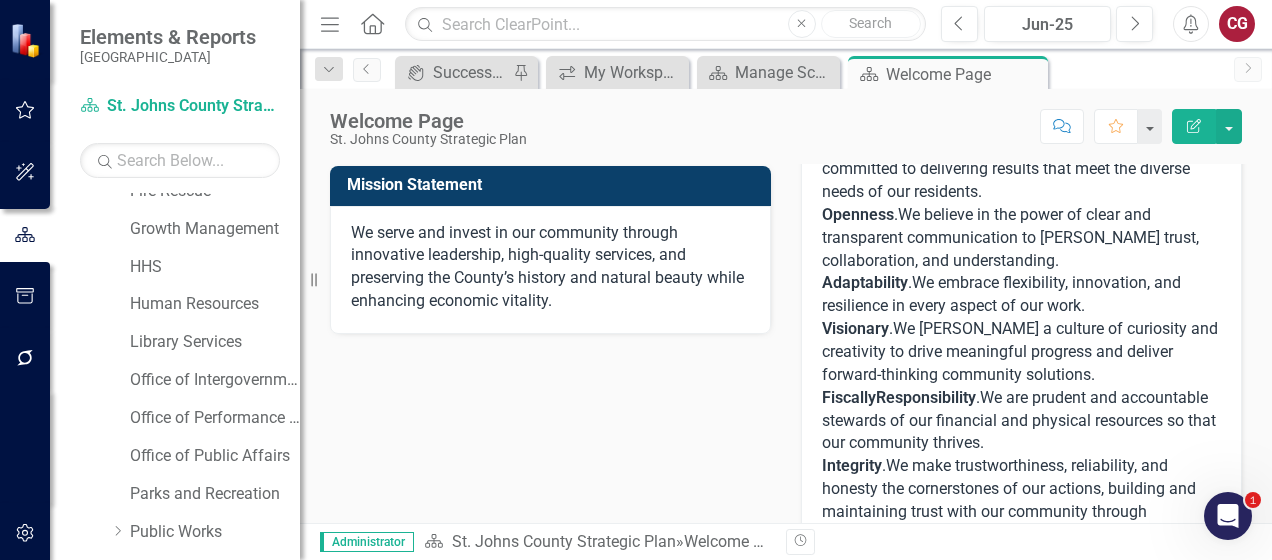 scroll, scrollTop: 300, scrollLeft: 0, axis: vertical 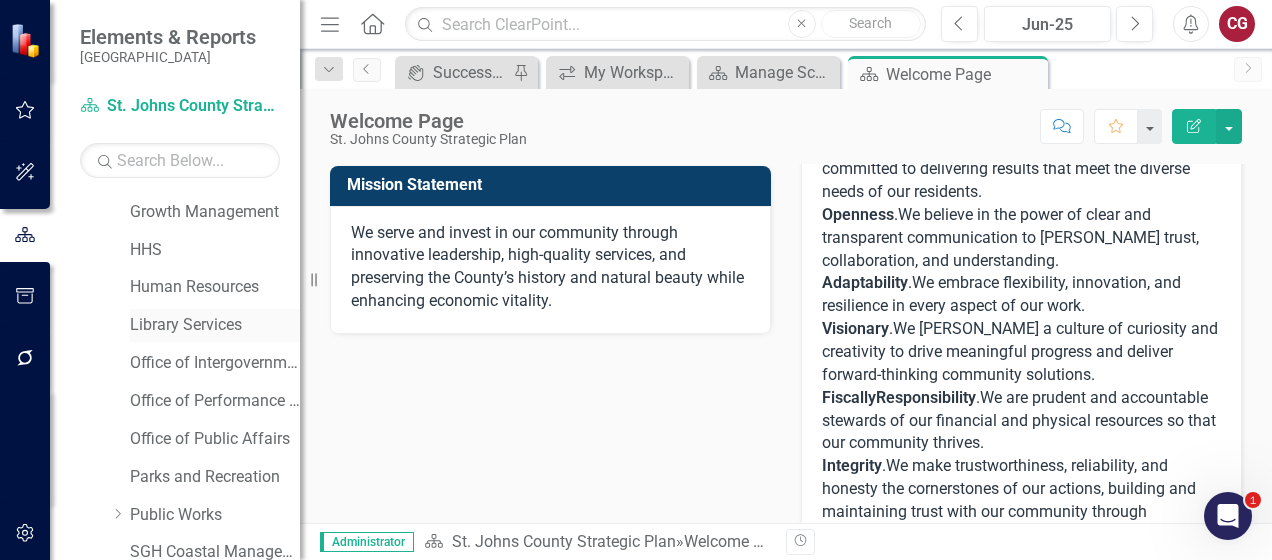 click on "Library Services" at bounding box center (215, 325) 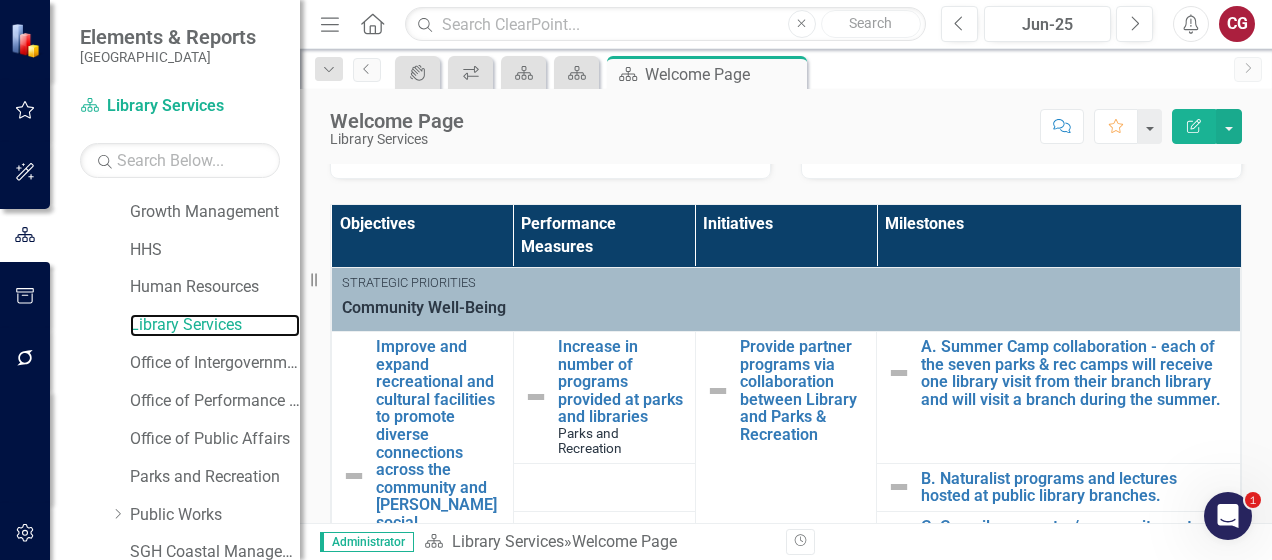 scroll, scrollTop: 400, scrollLeft: 0, axis: vertical 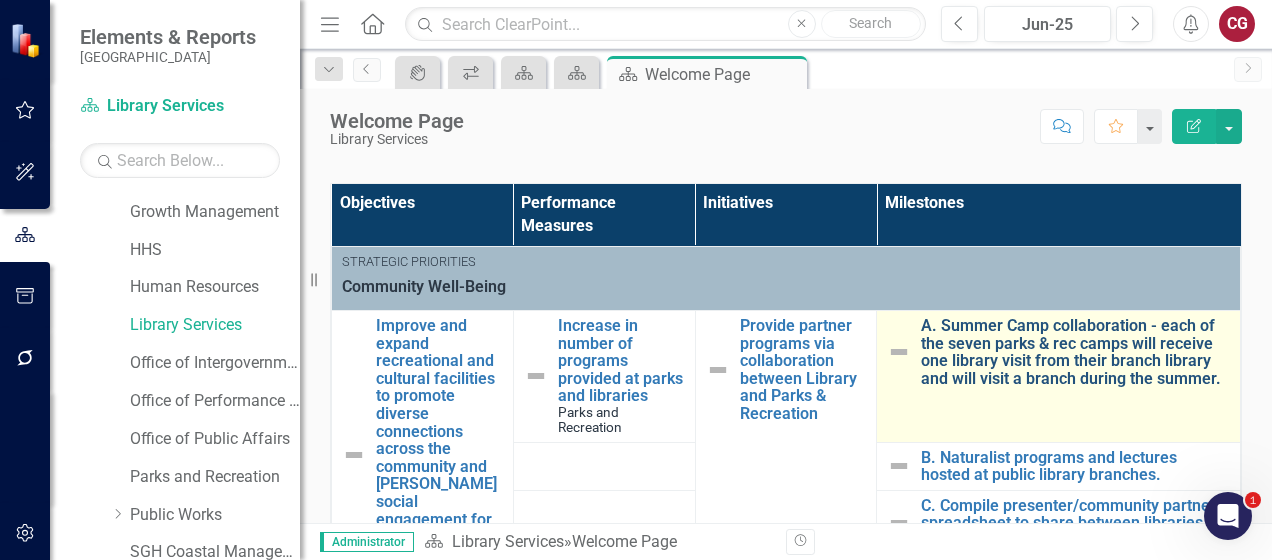 click on "A. Summer Camp collaboration - each of the seven parks & rec camps will receive one library visit from their branch library and will visit a branch during the summer." at bounding box center [1075, 352] 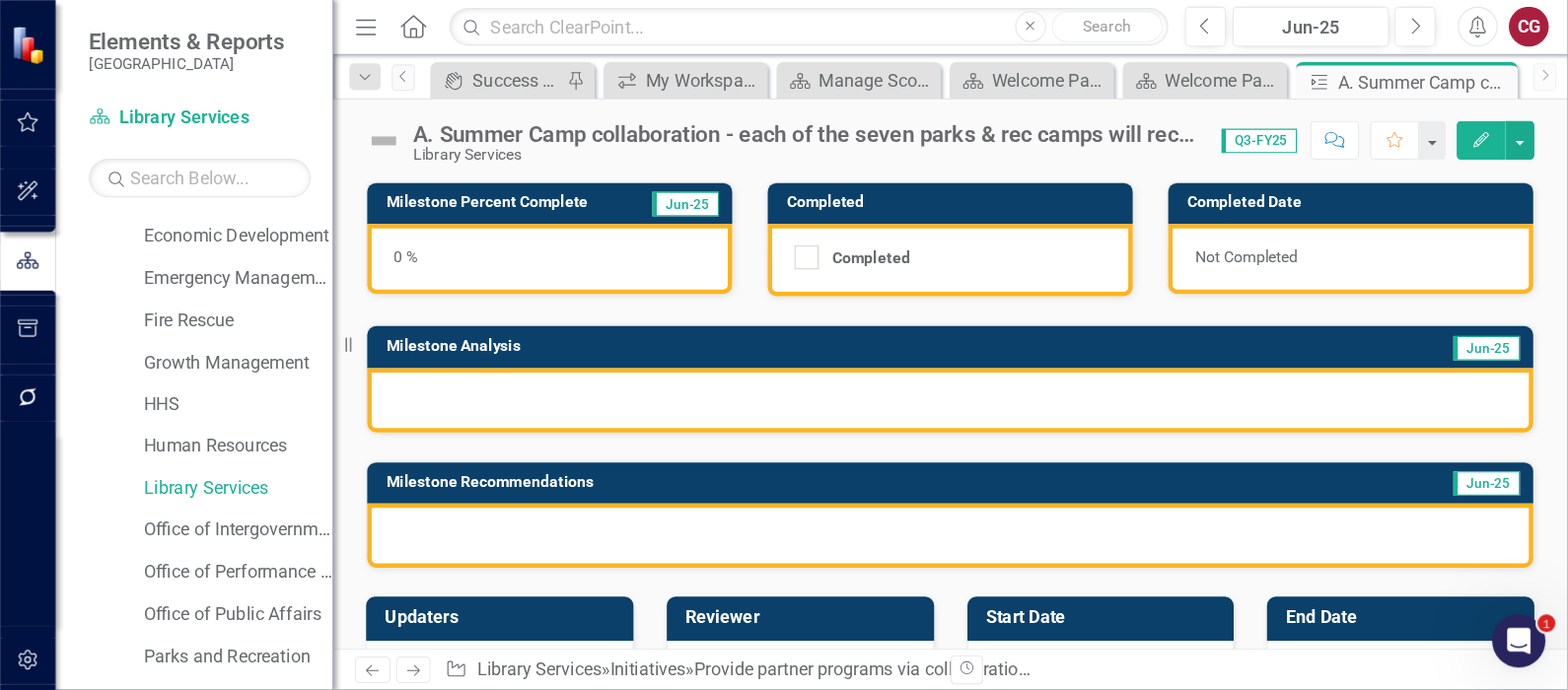 scroll, scrollTop: 182, scrollLeft: 0, axis: vertical 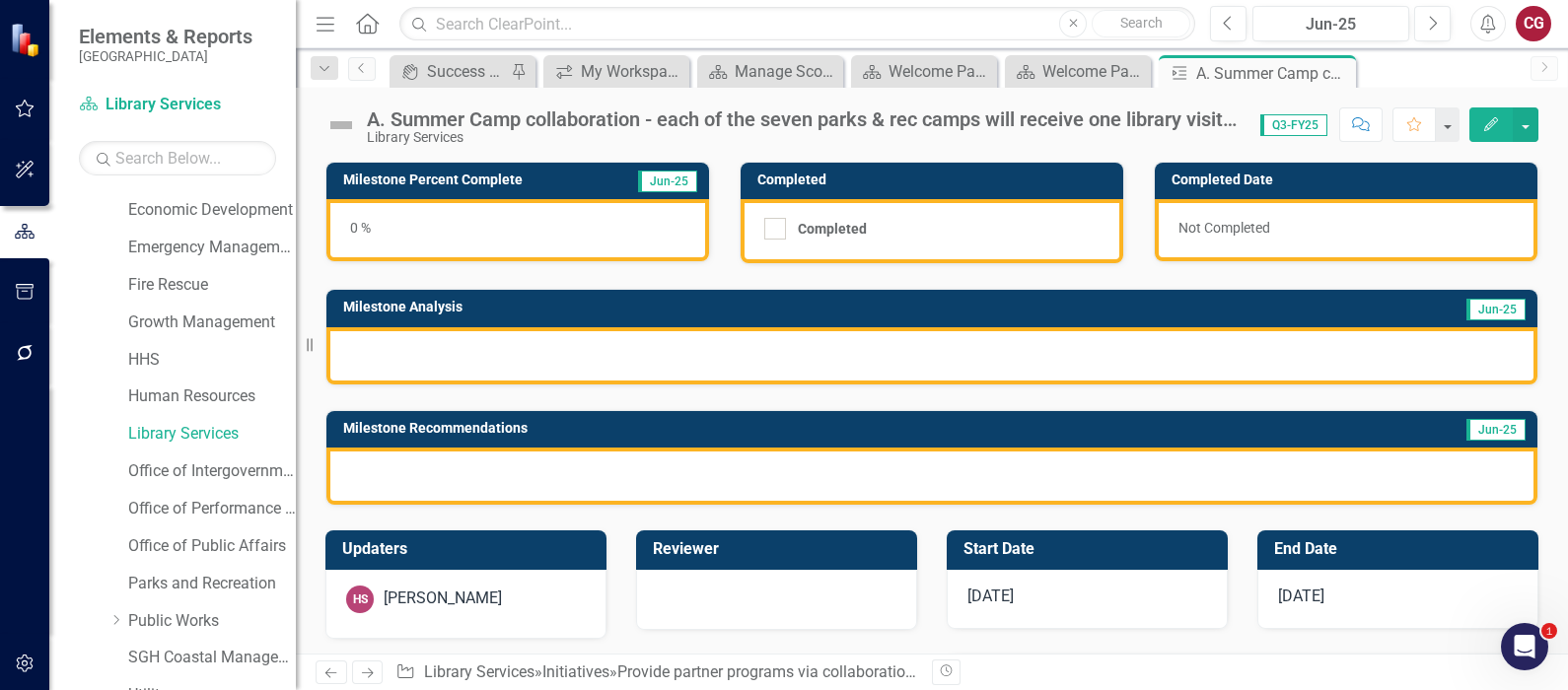 click on "0 %" at bounding box center [518, 230] 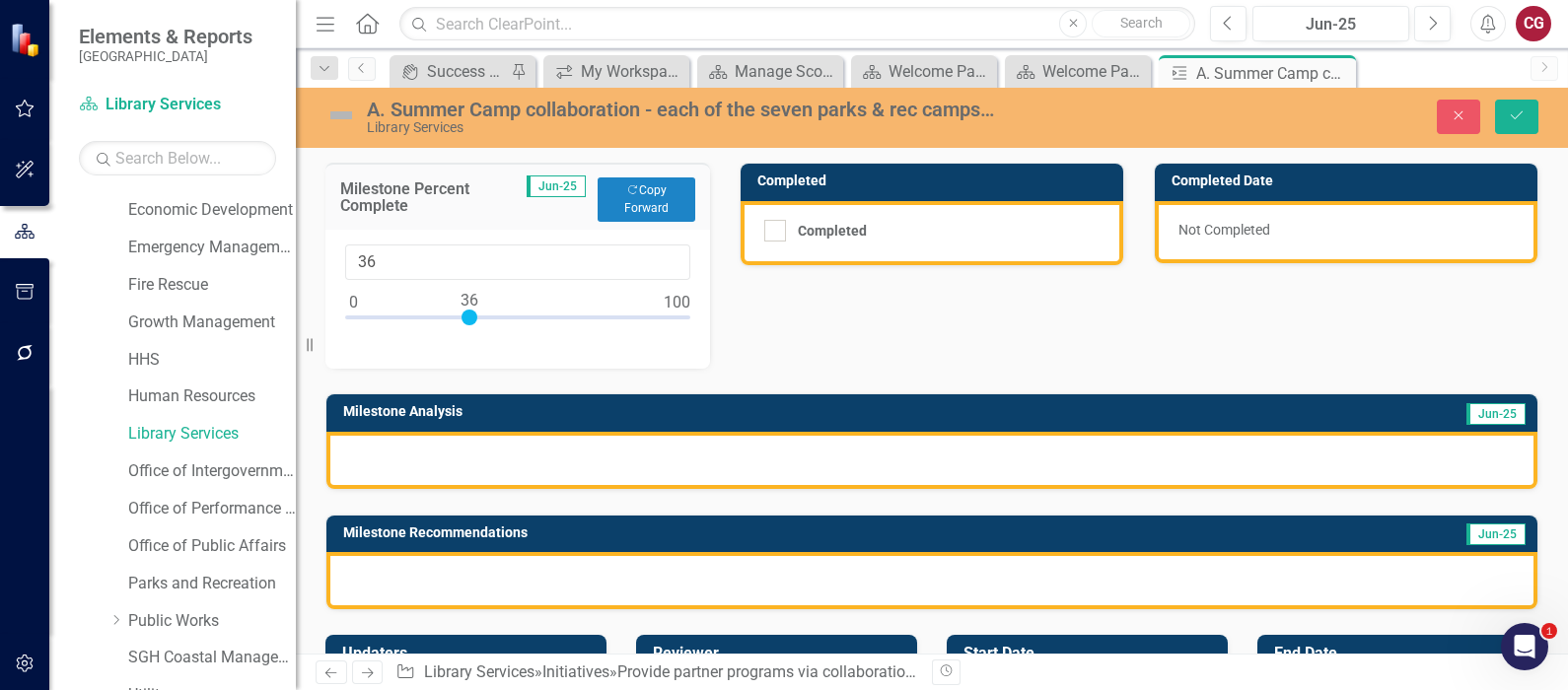 type on "35" 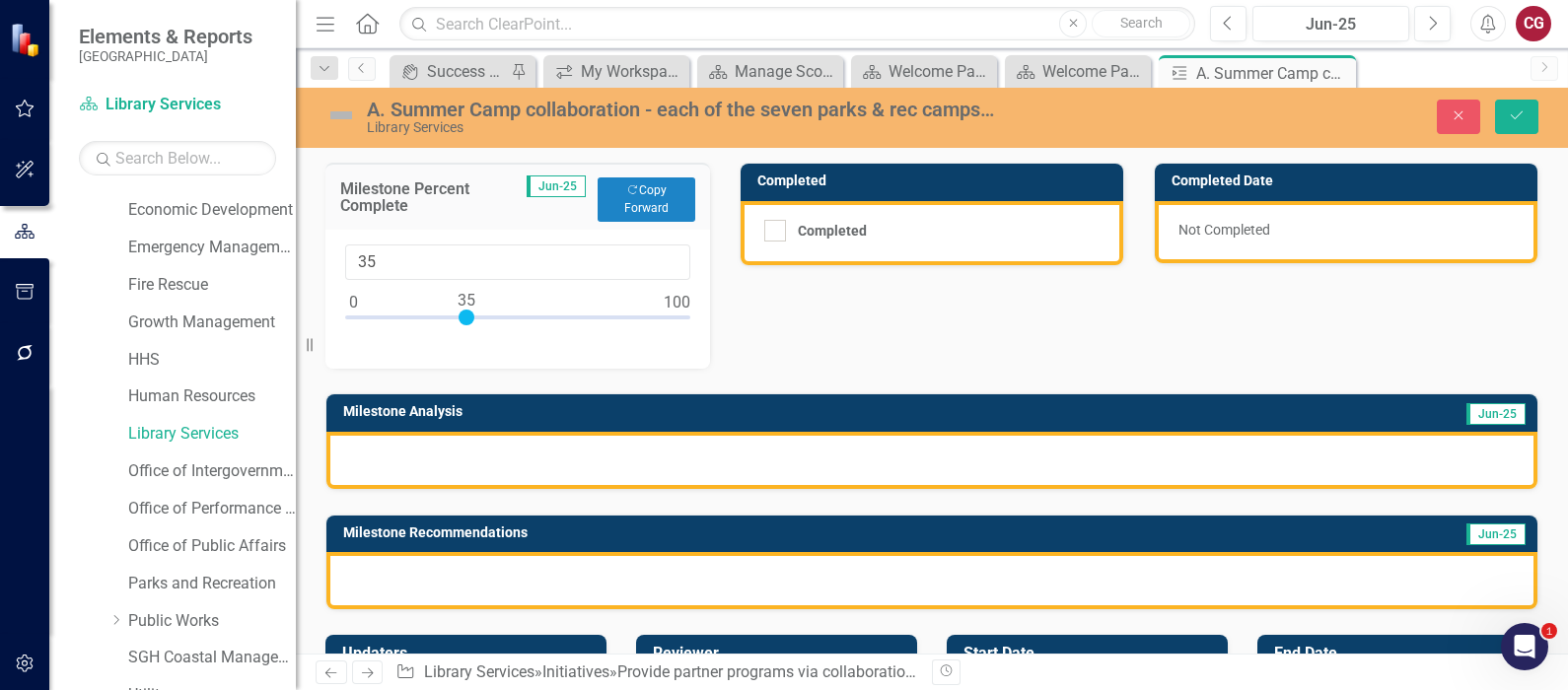drag, startPoint x: 360, startPoint y: 322, endPoint x: 467, endPoint y: 322, distance: 107 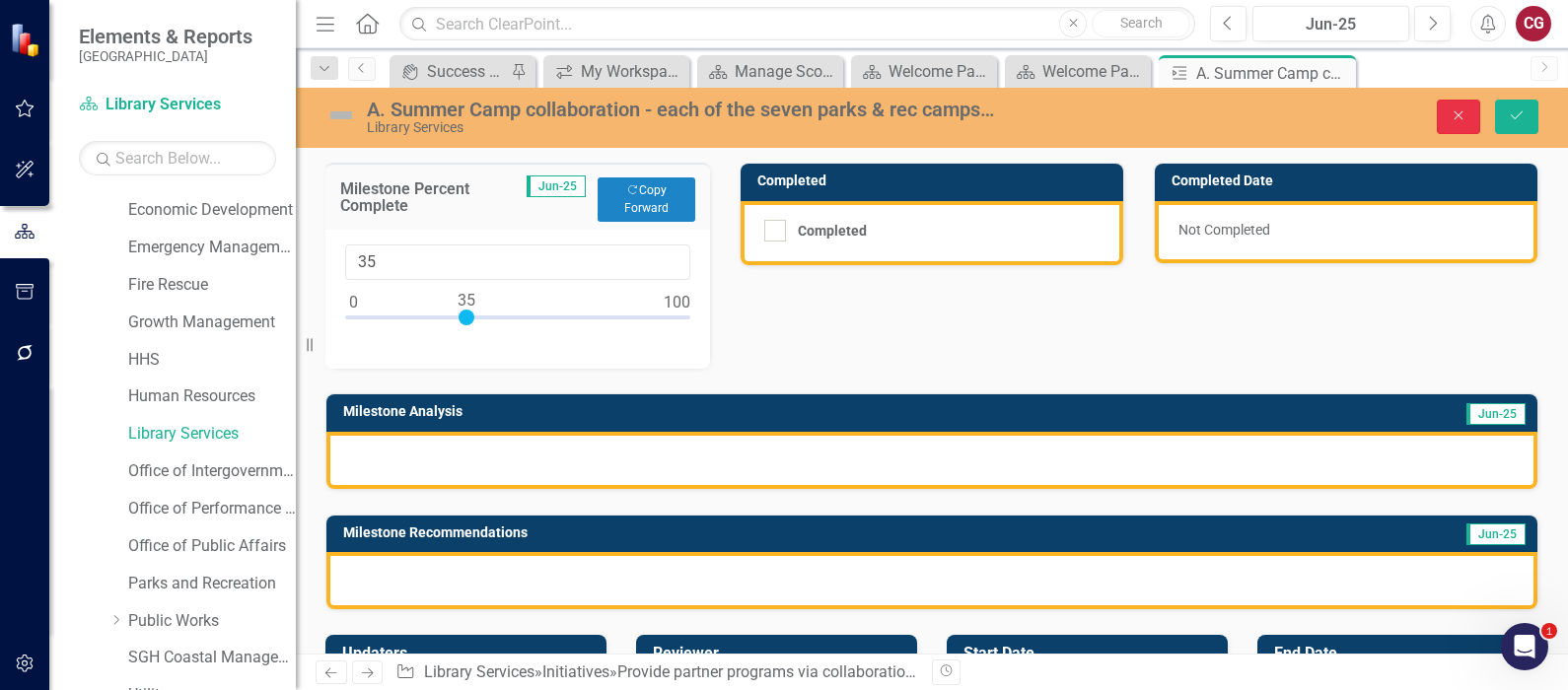click on "Close" at bounding box center [1459, 116] 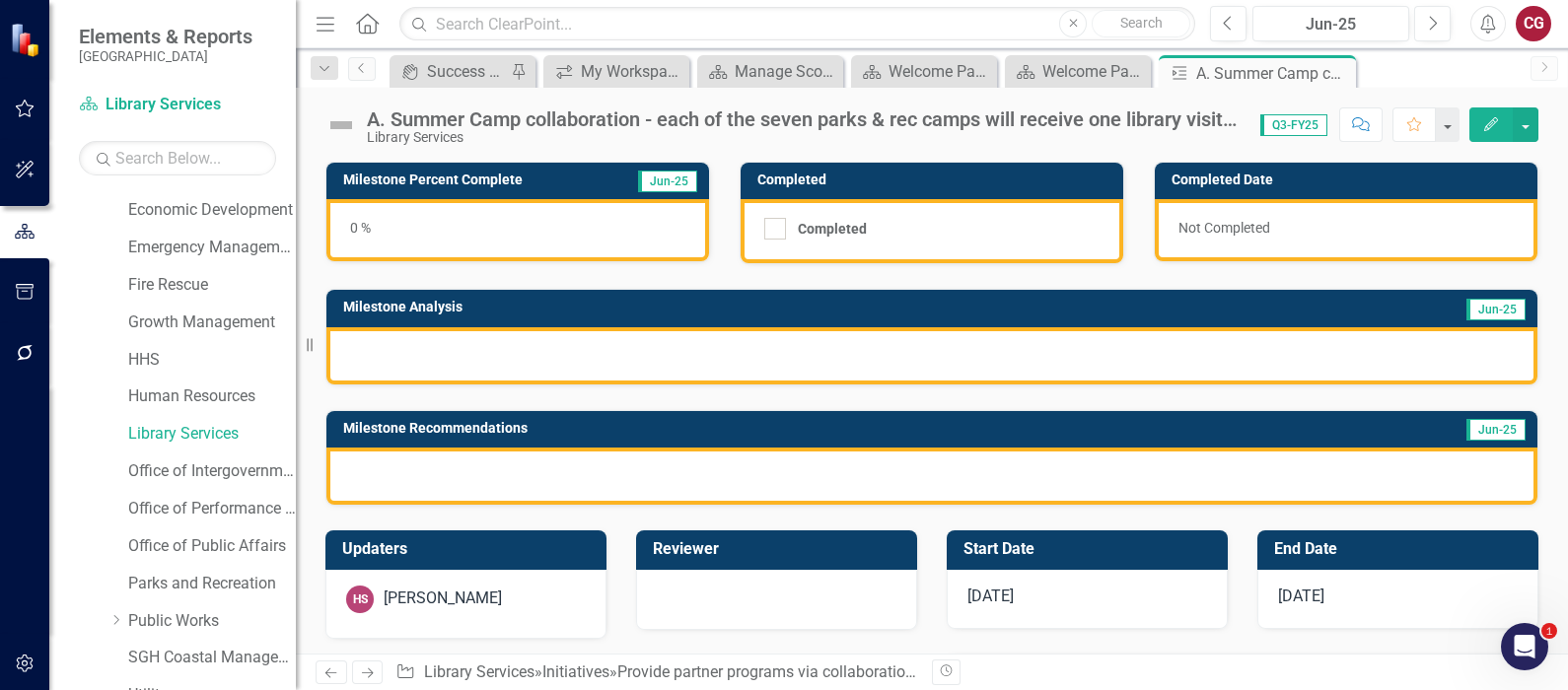 click at bounding box center (932, 356) 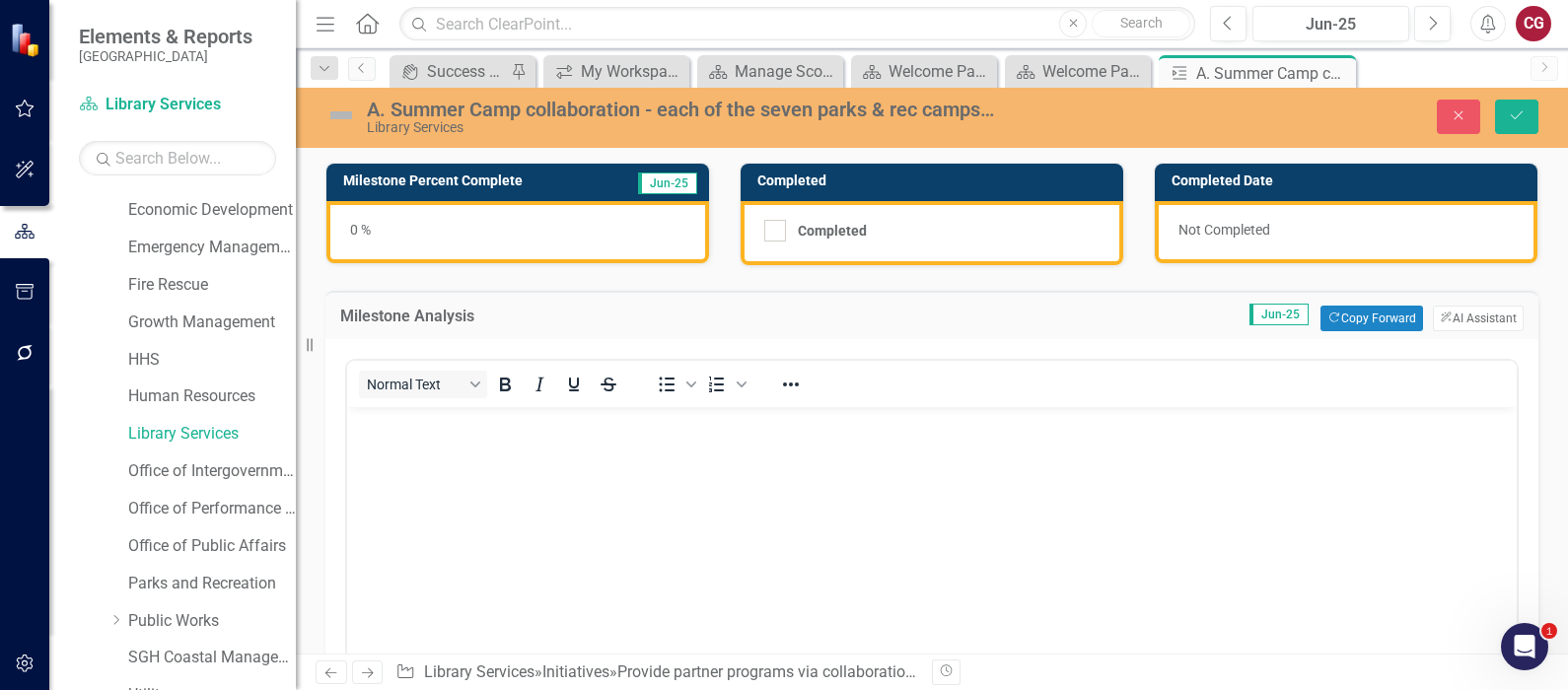 scroll, scrollTop: 0, scrollLeft: 0, axis: both 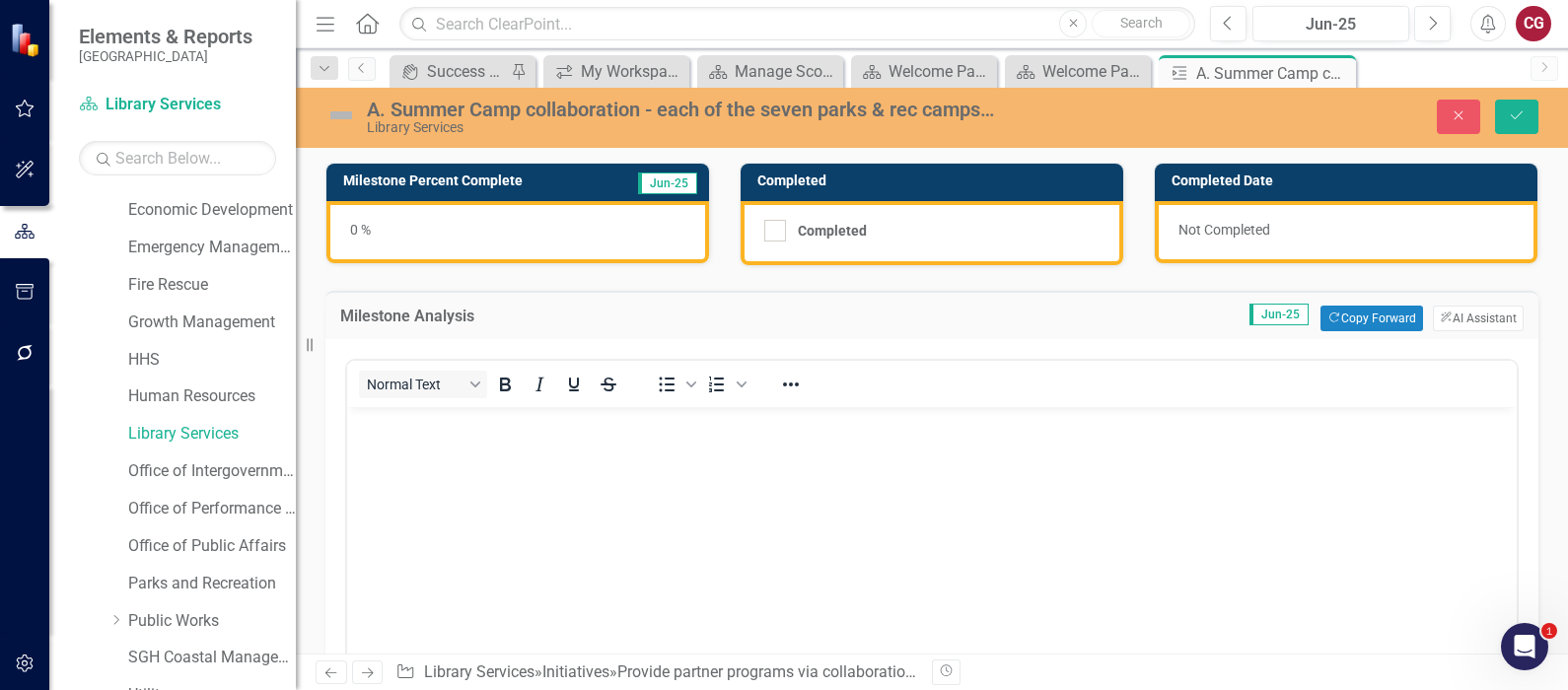 click at bounding box center [932, 554] 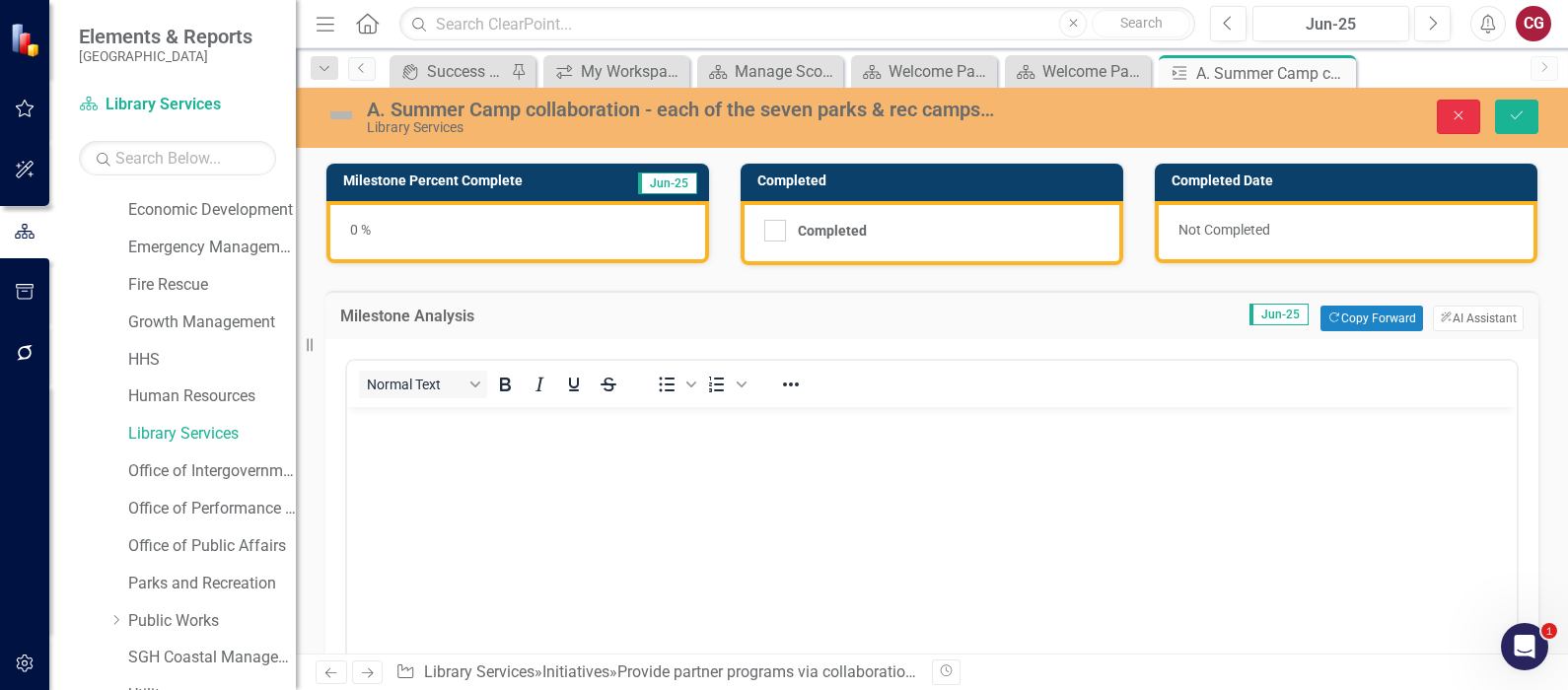 click on "Close" at bounding box center [1459, 116] 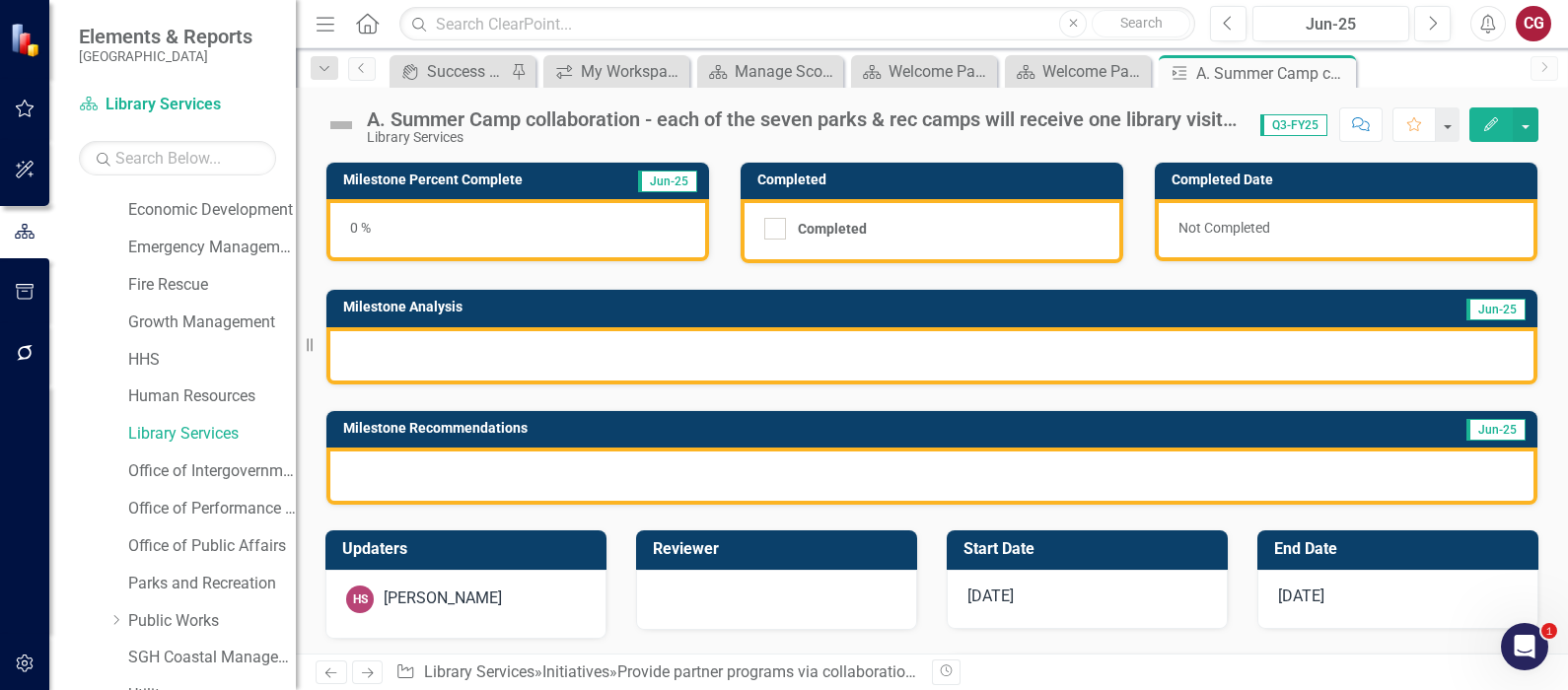 click on "Dropdown Search icon.portal Success Portal Pin icon.workspace My Workspace Close Scorecard Manage Scorecards Close Scorecard Welcome Page Close Scorecard Welcome Page Close Milestone A. Summer Camp collaboration - each of the seven parks & rec camps will receive one library visit from their branch library and will visit a branch during the summer. Pin Previous icon.portal Success Portal Pin icon.workspace My Workspace Close Scorecard Manage Scorecards Close Scorecard Welcome Page Close Scorecard Welcome Page Close Milestone A. Summer Camp collaboration - each of the seven parks & rec camps will receive one library visit from their branch library and will visit a branch during the summer. Pin Close Next" at bounding box center [932, 68] 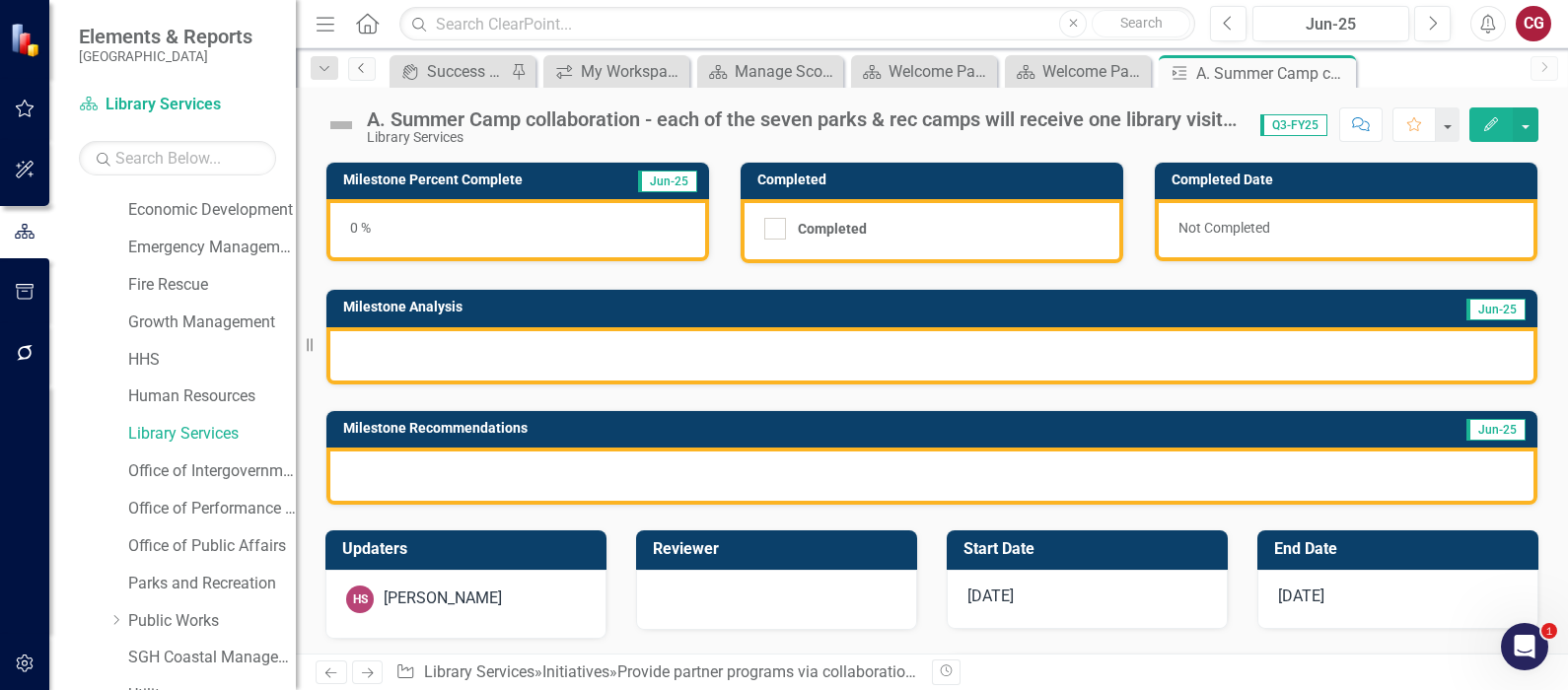 click on "Previous" 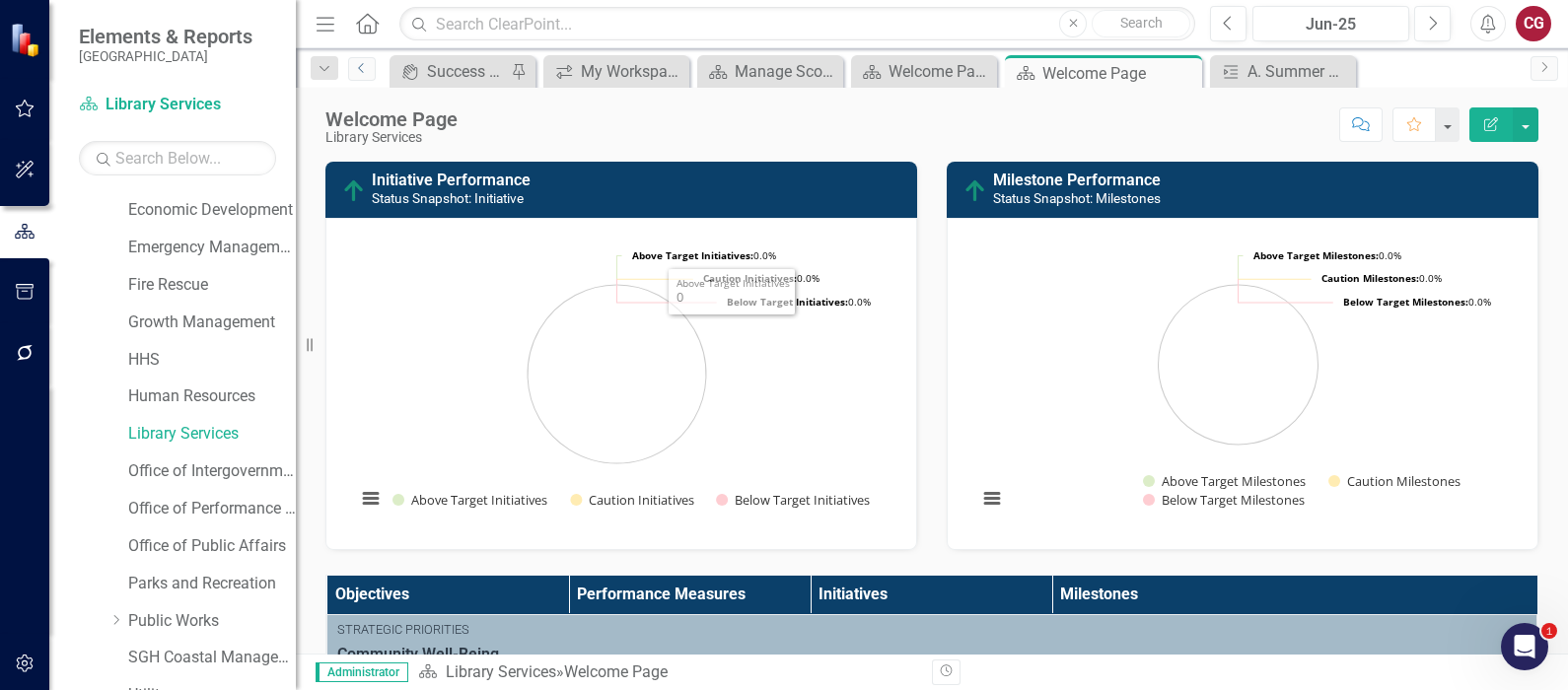 scroll, scrollTop: 245, scrollLeft: 0, axis: vertical 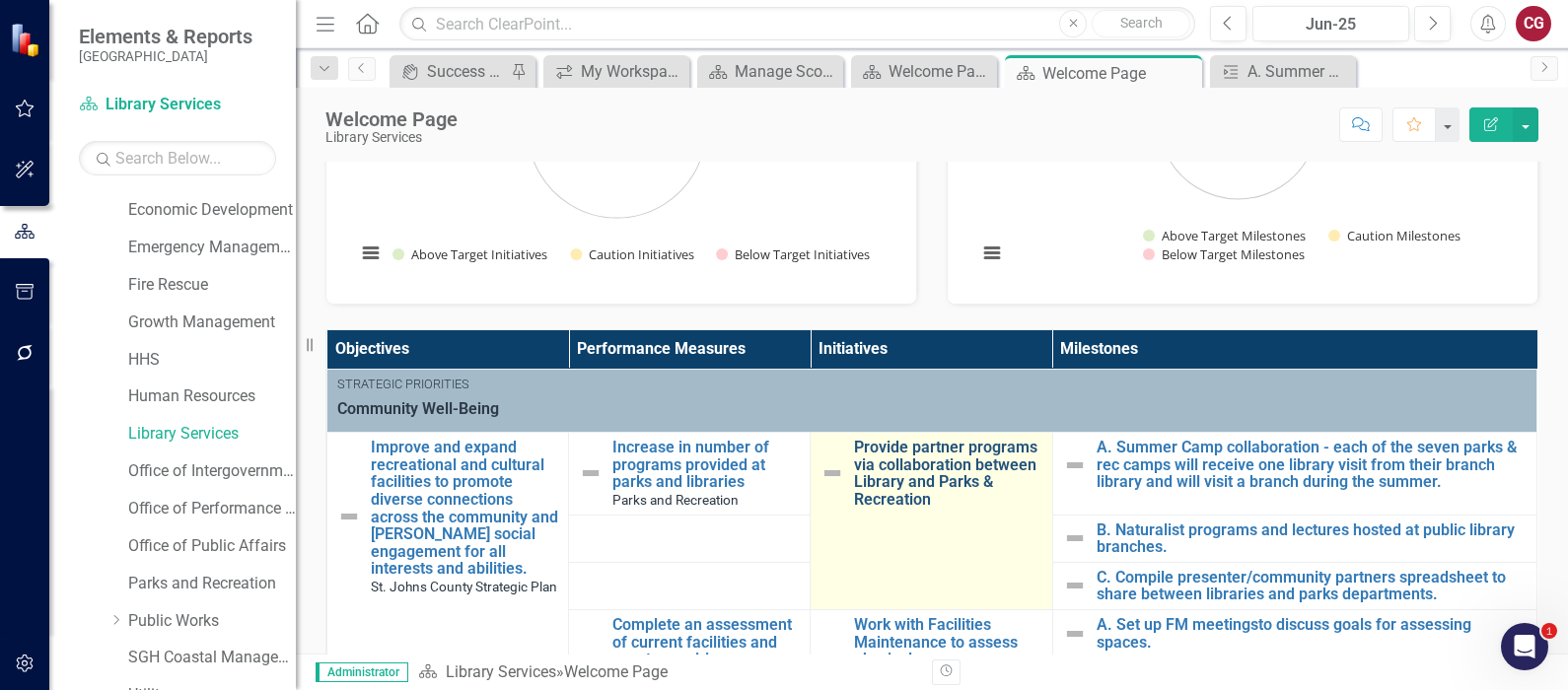 click on "Provide partner programs via collaboration between Library and Parks & Recreation" at bounding box center (948, 473) 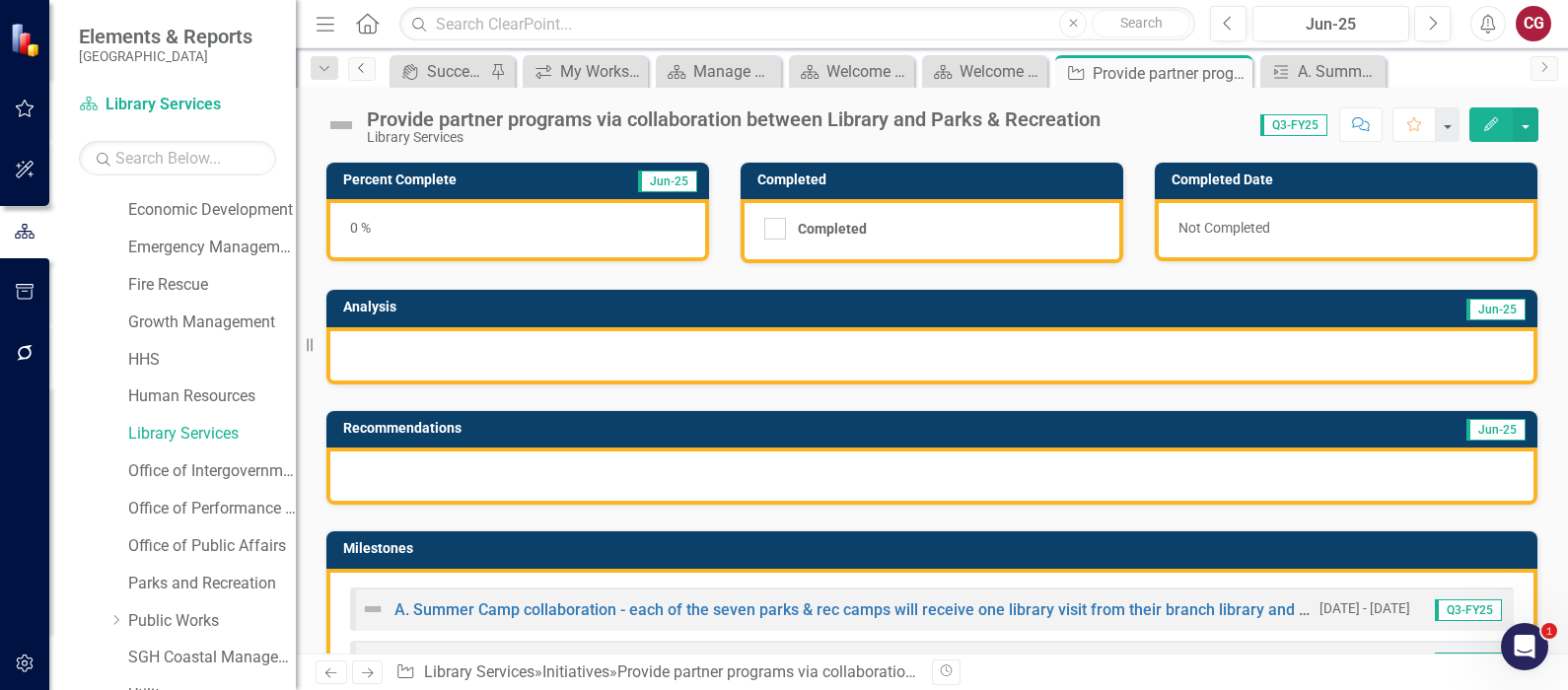click on "Previous" 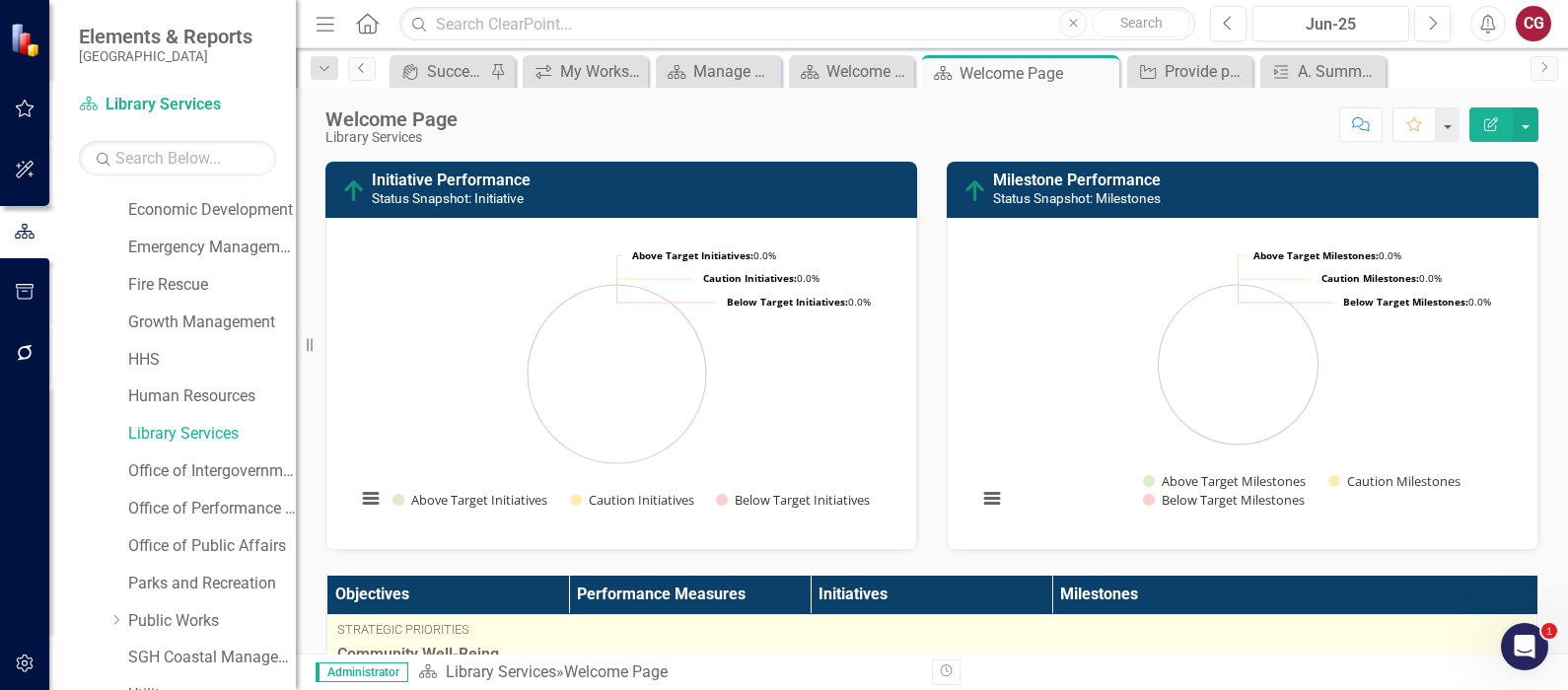 scroll, scrollTop: 122, scrollLeft: 0, axis: vertical 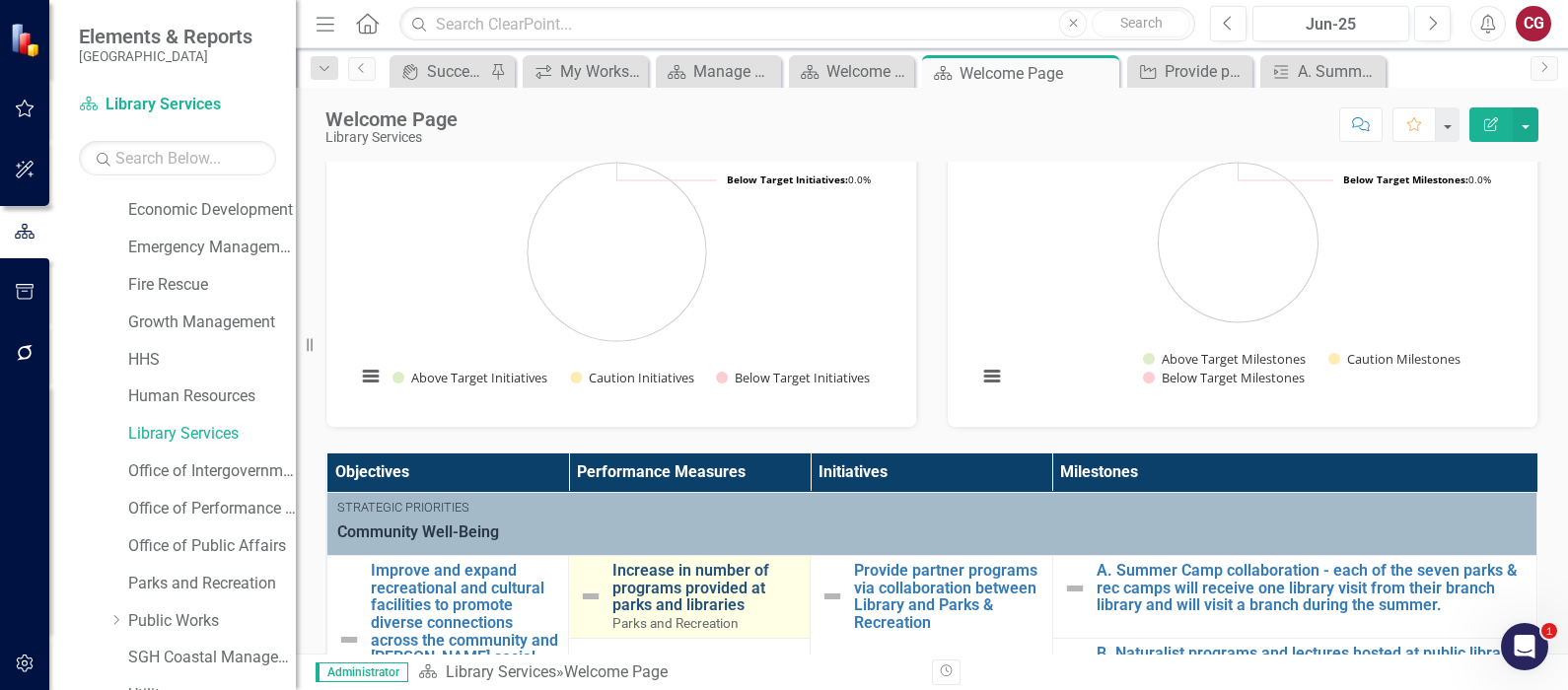 click on "Increase in number of programs provided at parks and libraries" at bounding box center (706, 587) 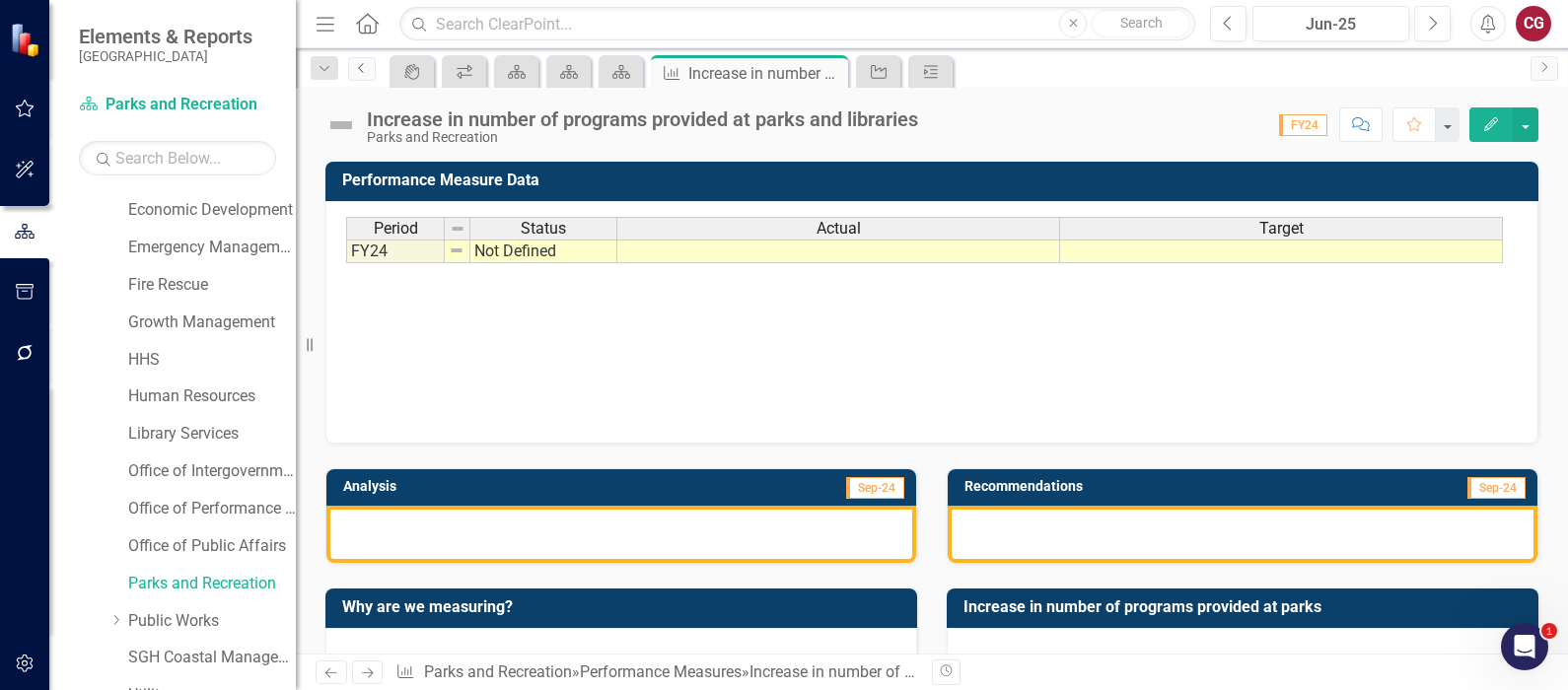 click on "Previous" at bounding box center [362, 69] 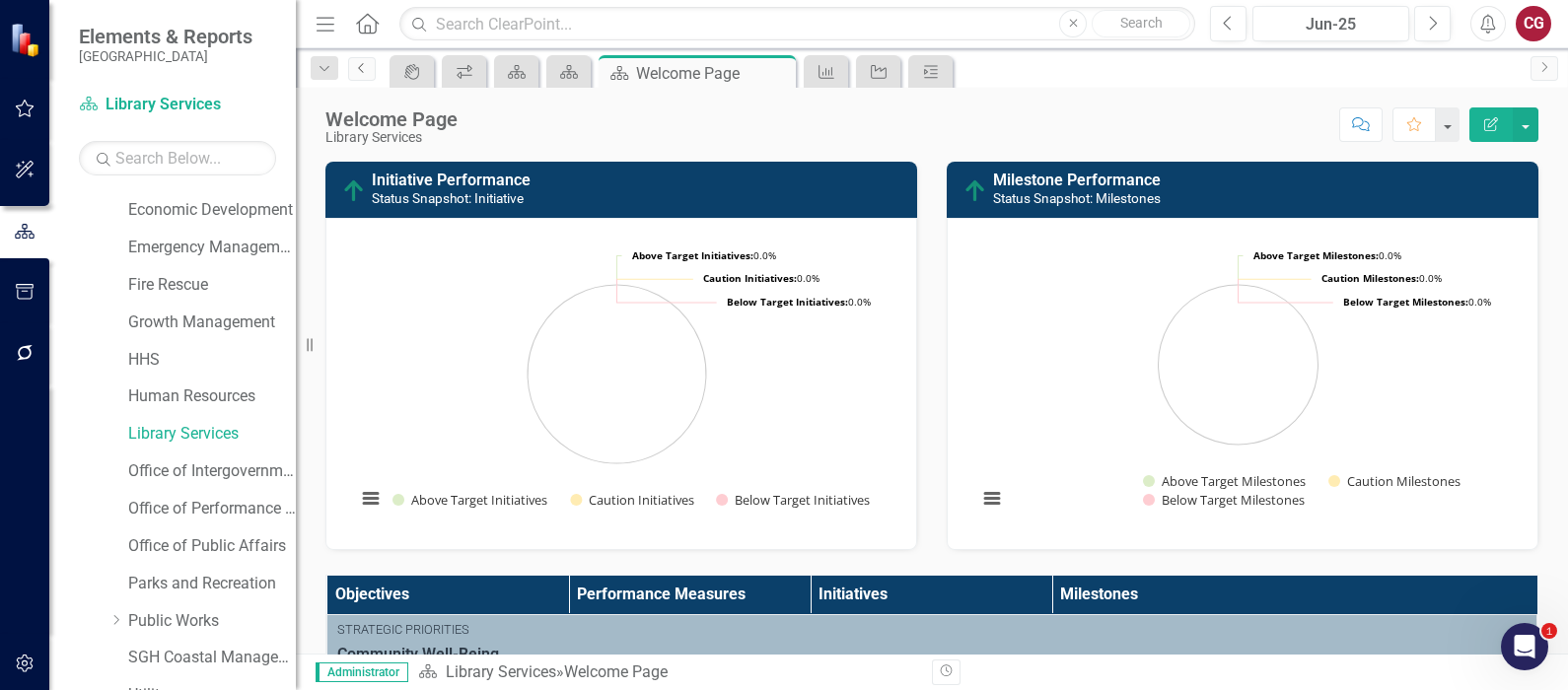 click on "Previous" 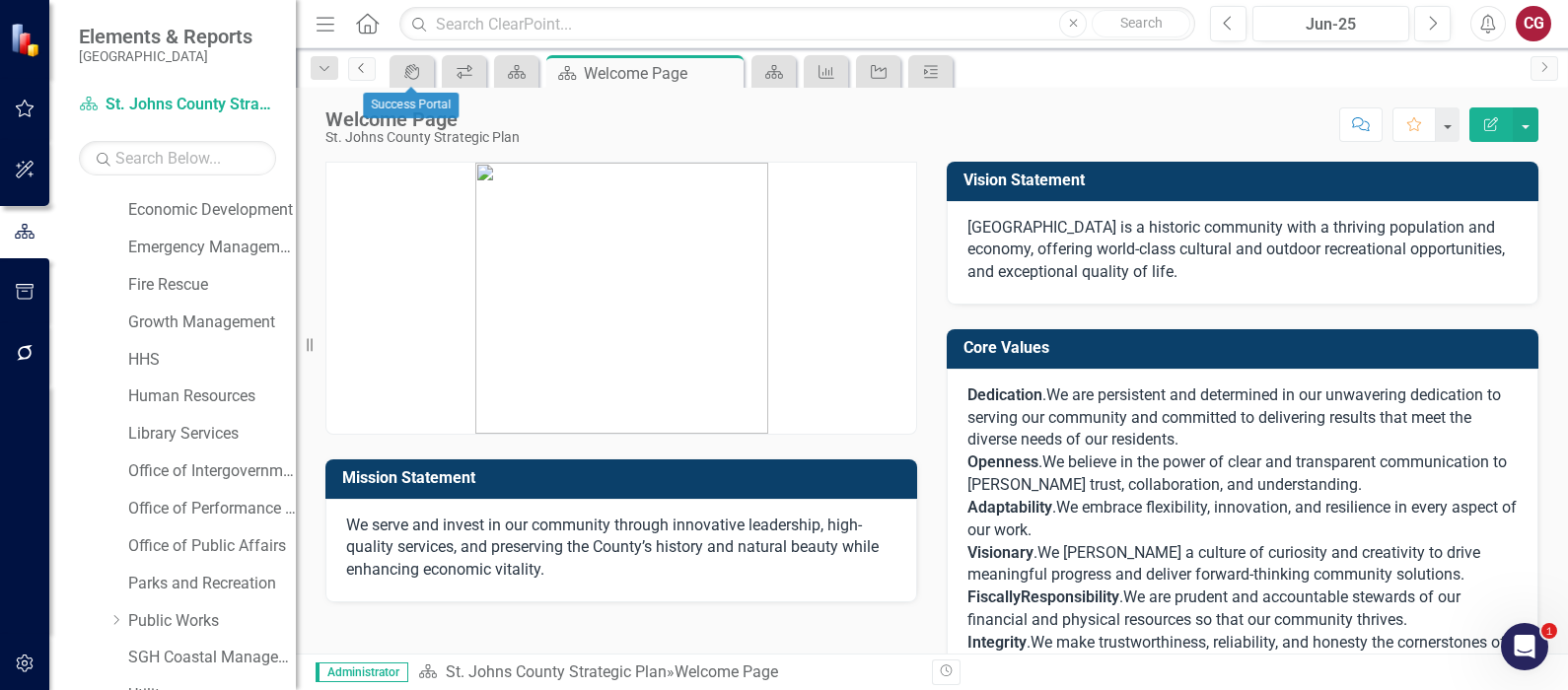 click on "Previous" 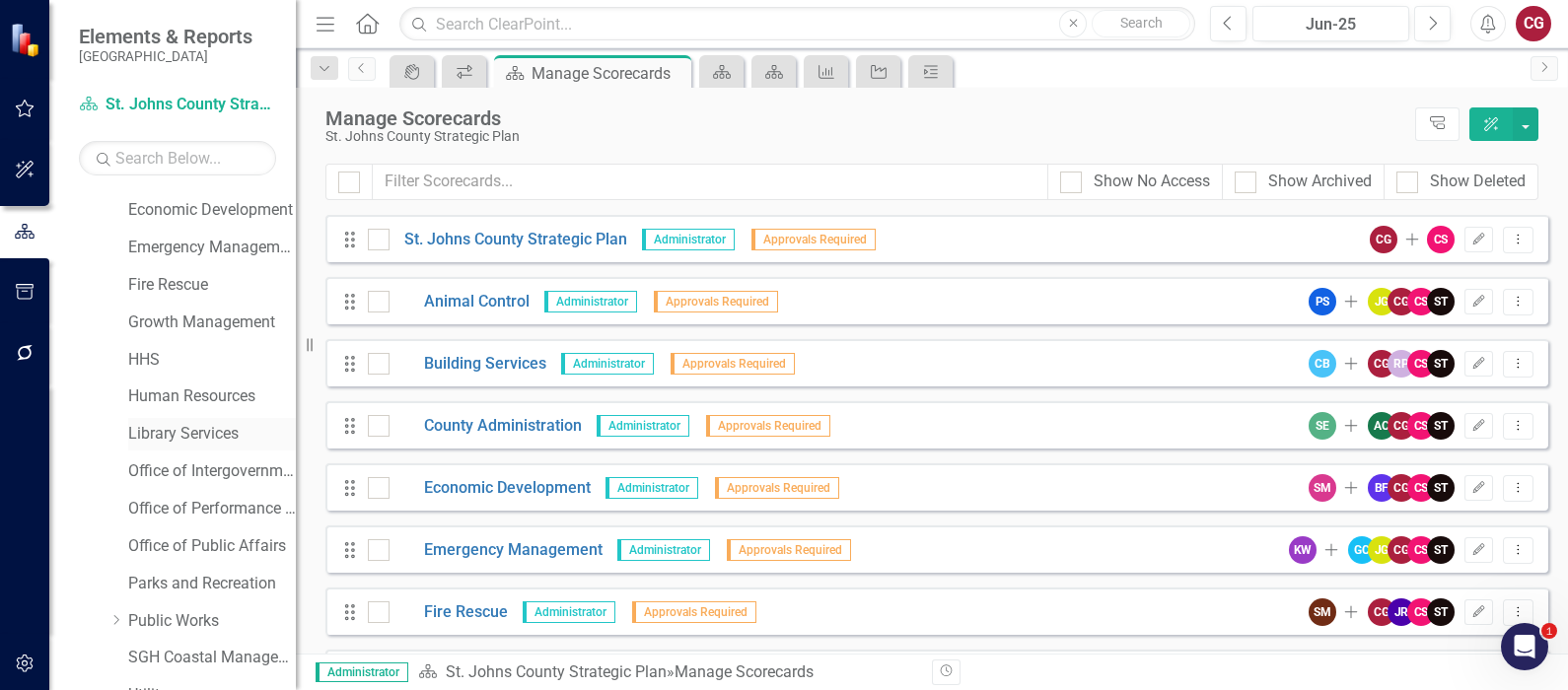 click on "Library Services" at bounding box center [212, 434] 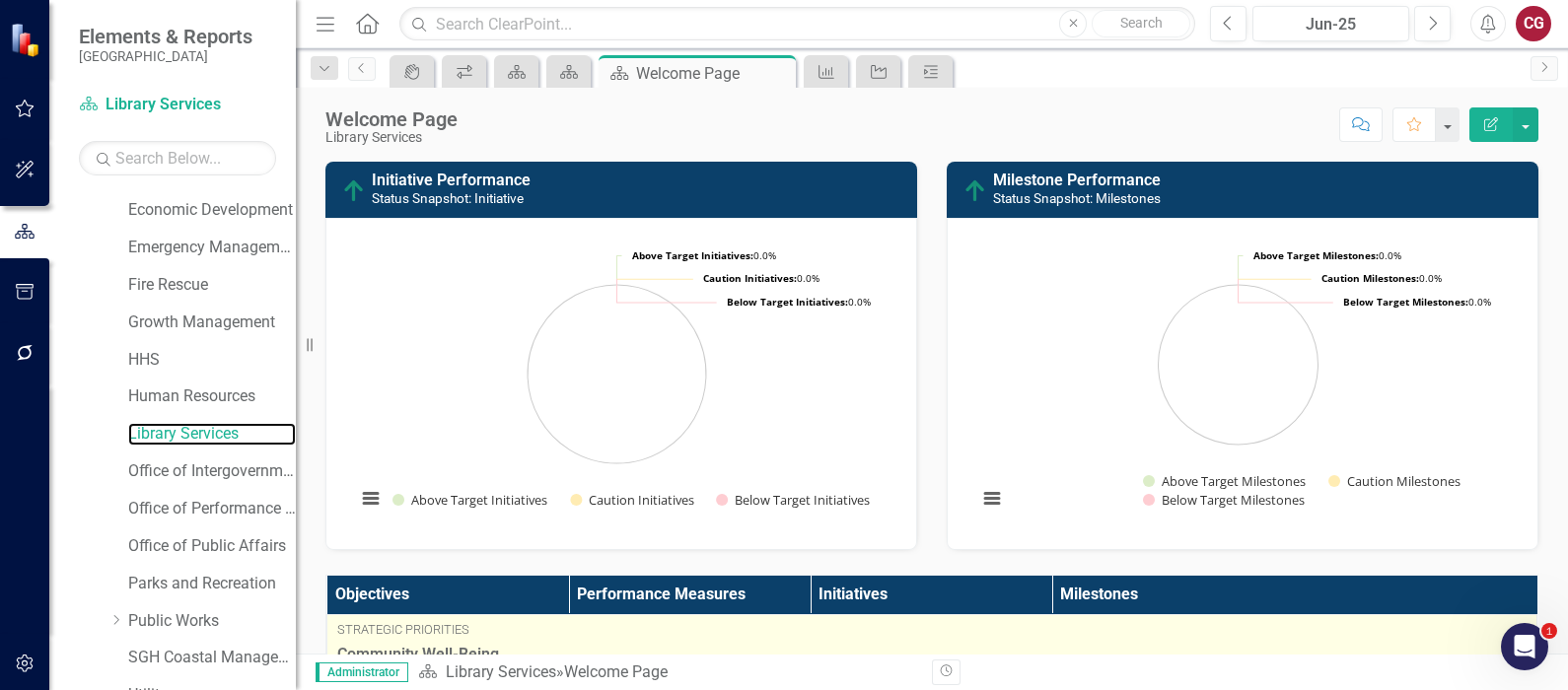 scroll, scrollTop: 245, scrollLeft: 0, axis: vertical 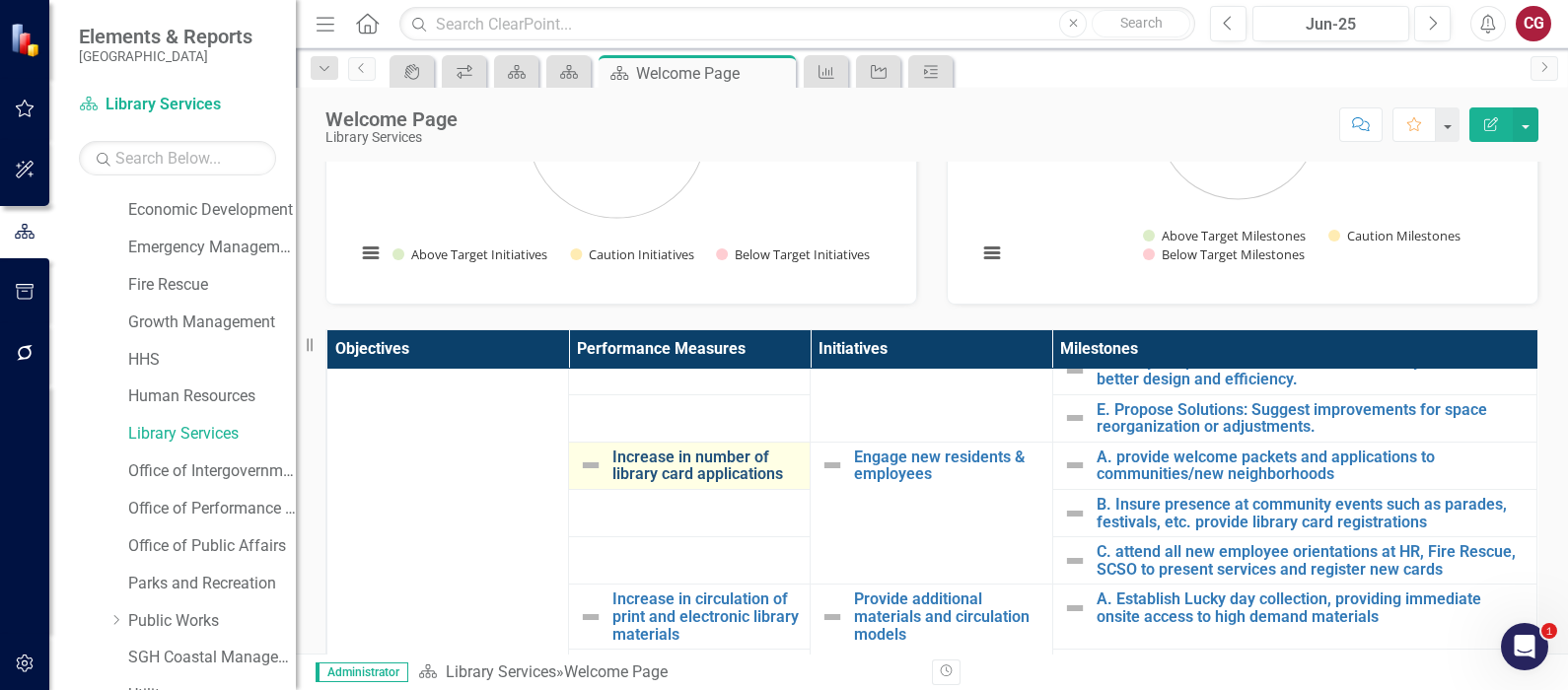 click on "Increase in number of library card applications" at bounding box center [706, 465] 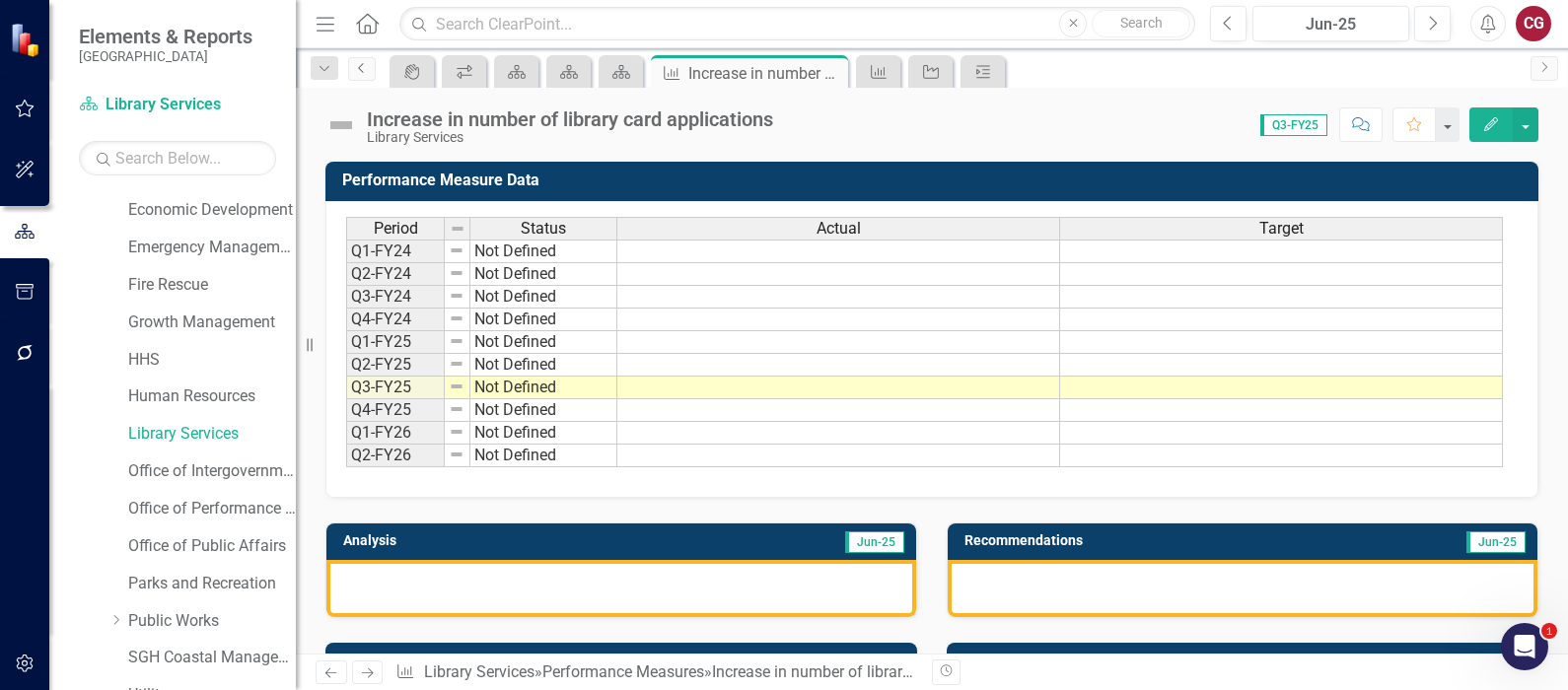 click on "Previous" 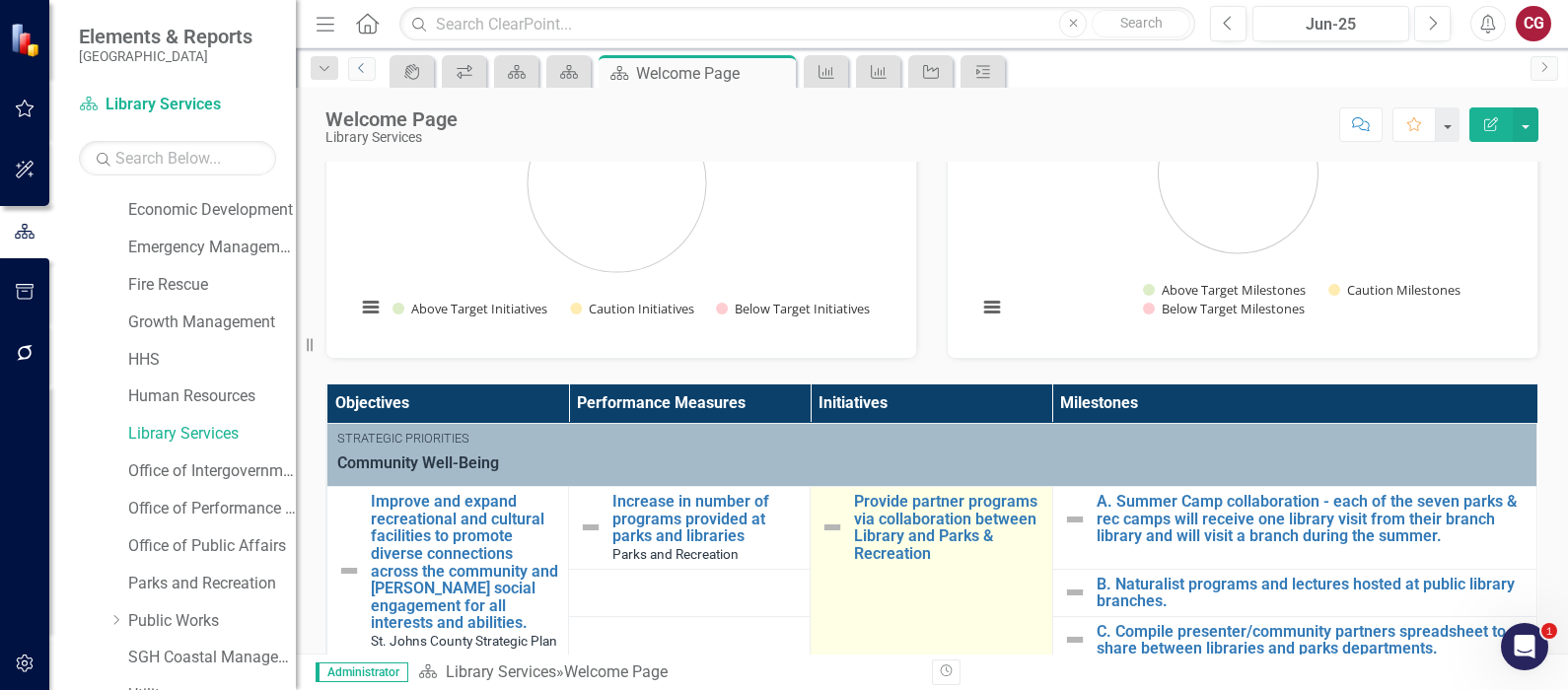scroll, scrollTop: 245, scrollLeft: 0, axis: vertical 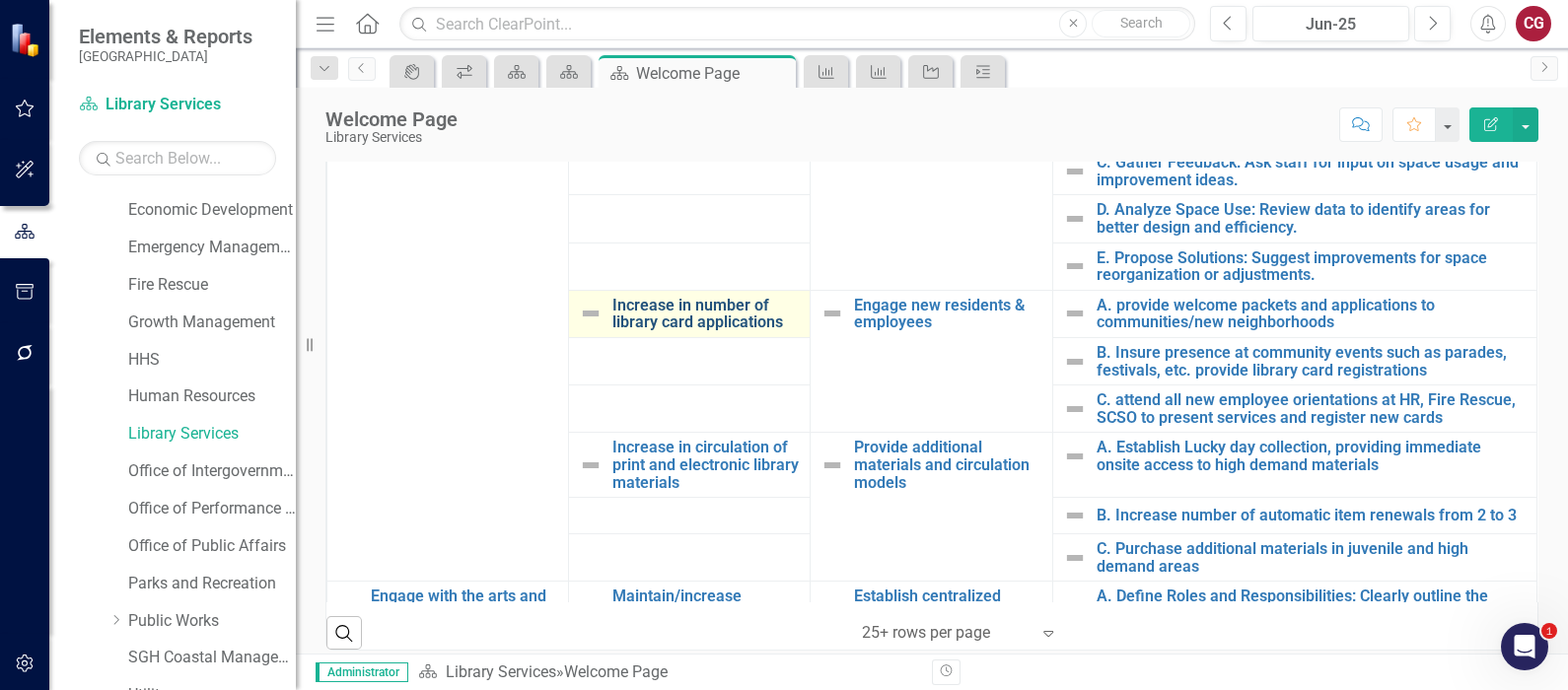 click on "Increase in number of library card applications" at bounding box center (706, 313) 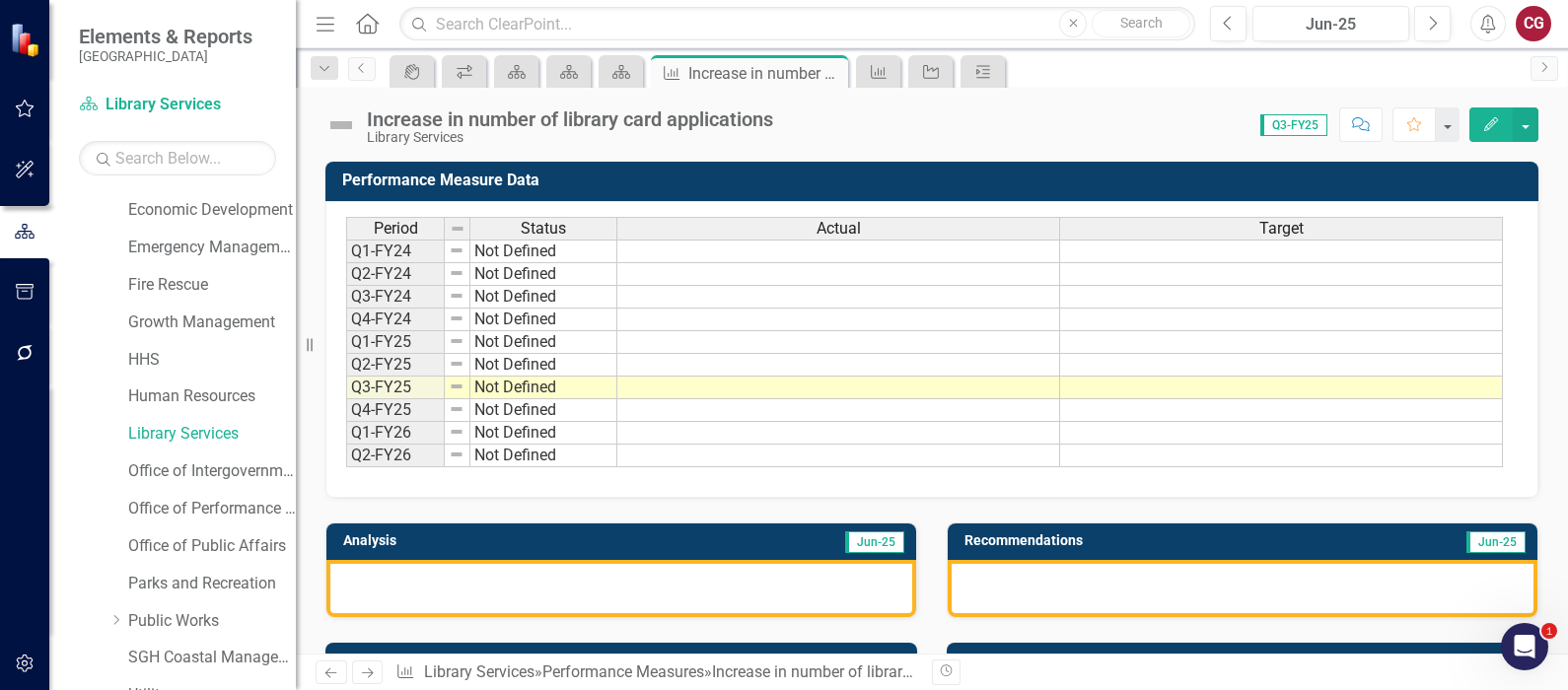 scroll, scrollTop: 122, scrollLeft: 0, axis: vertical 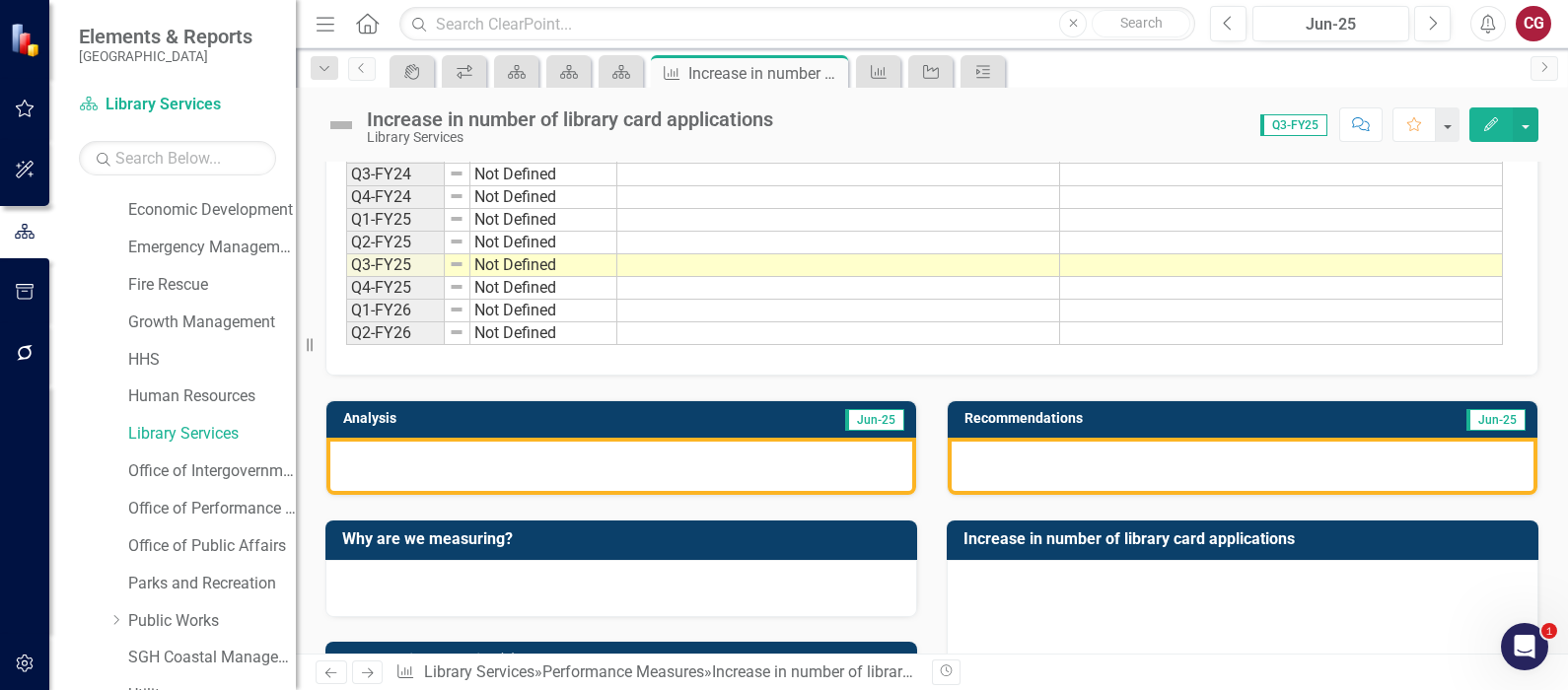 click at bounding box center (621, 466) 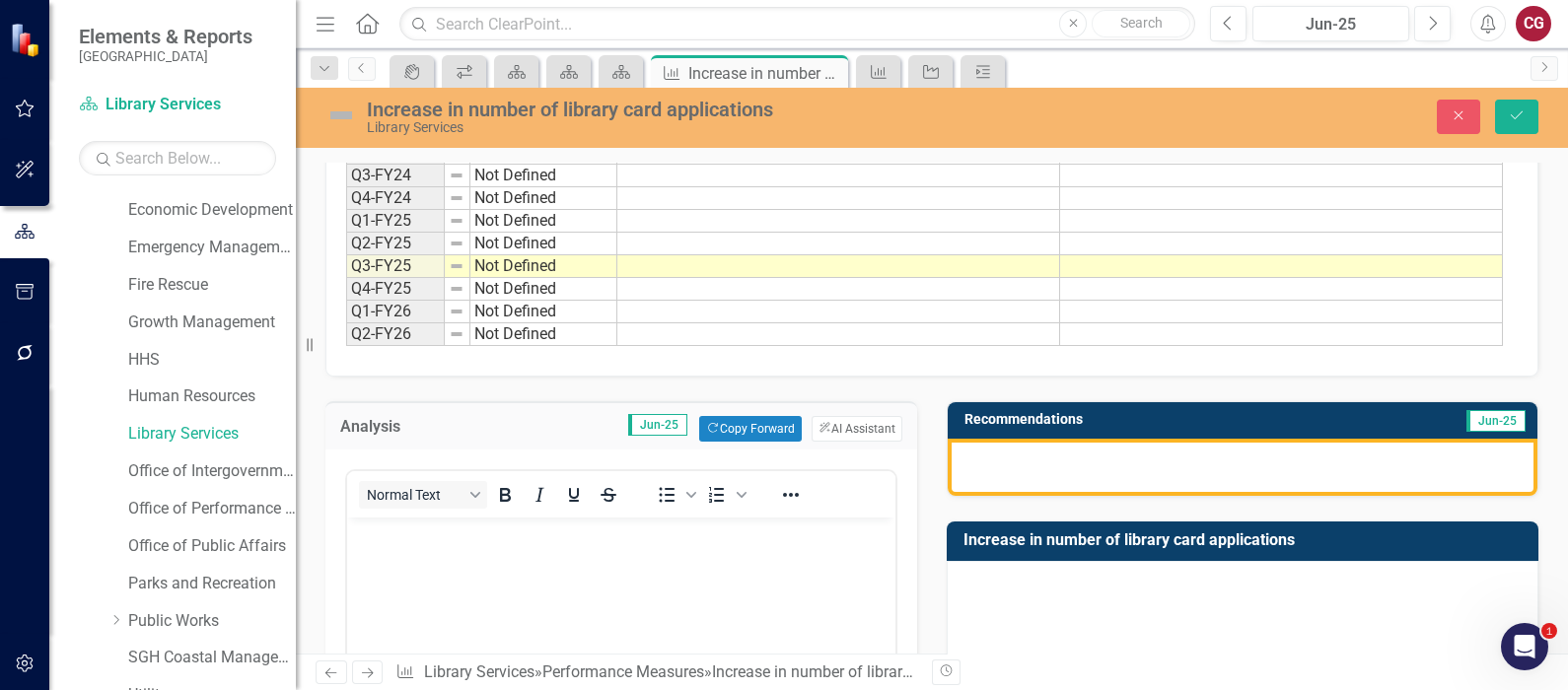 scroll, scrollTop: 0, scrollLeft: 0, axis: both 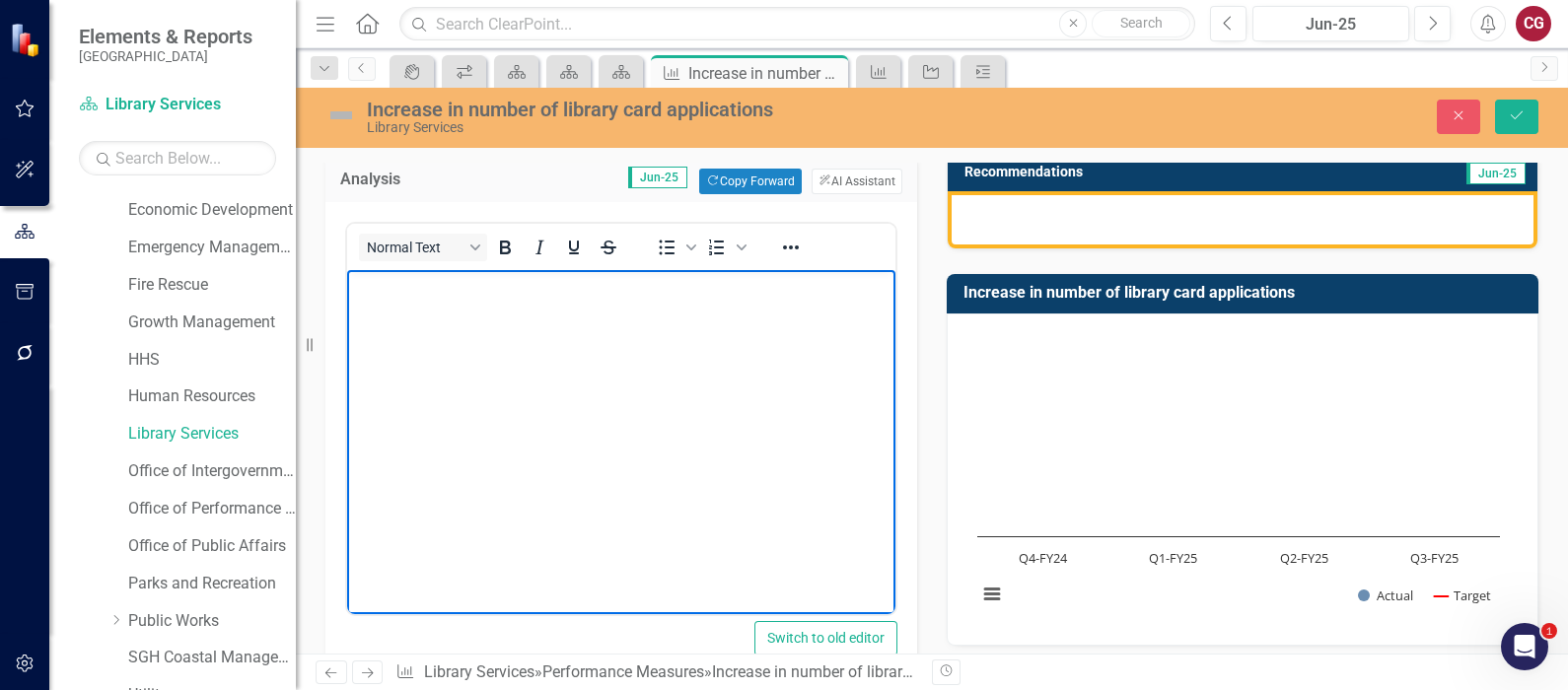 click at bounding box center [621, 418] 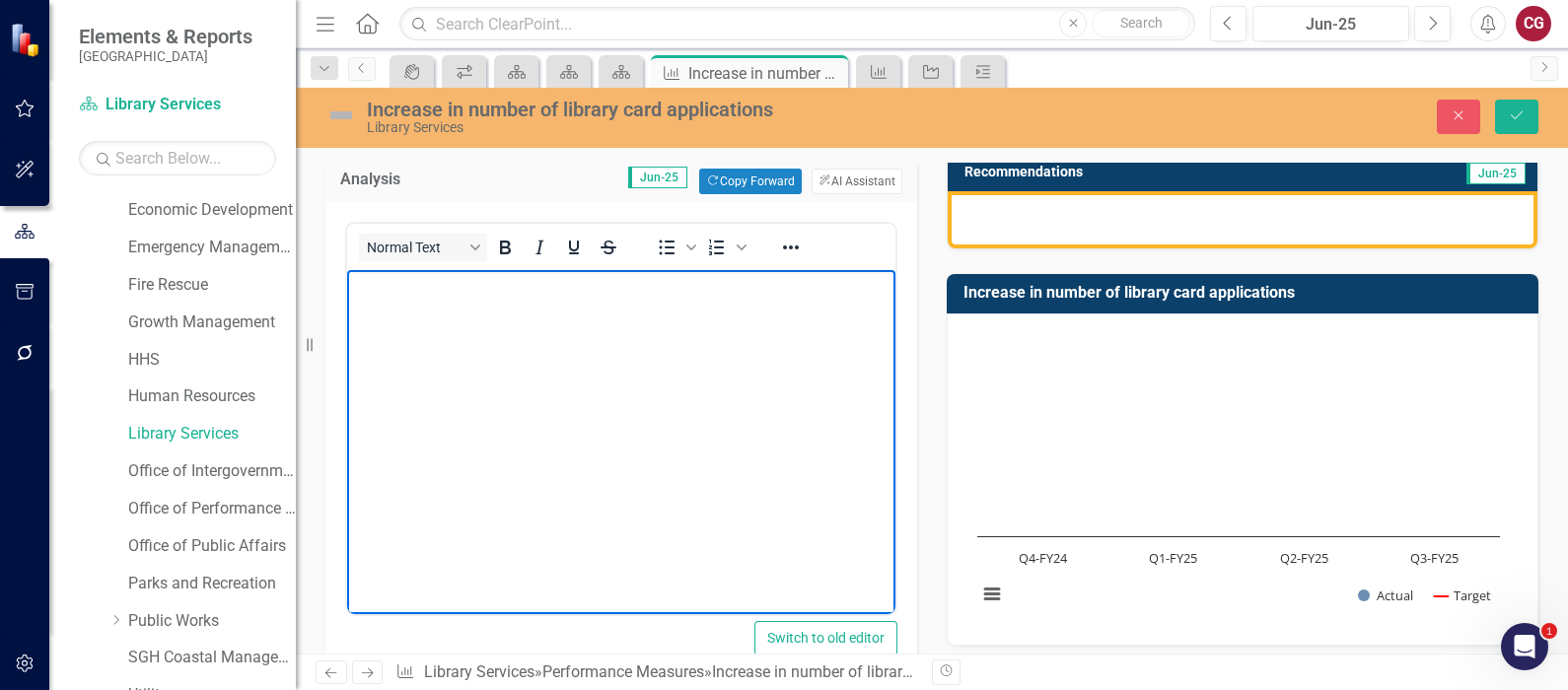 scroll, scrollTop: 245, scrollLeft: 0, axis: vertical 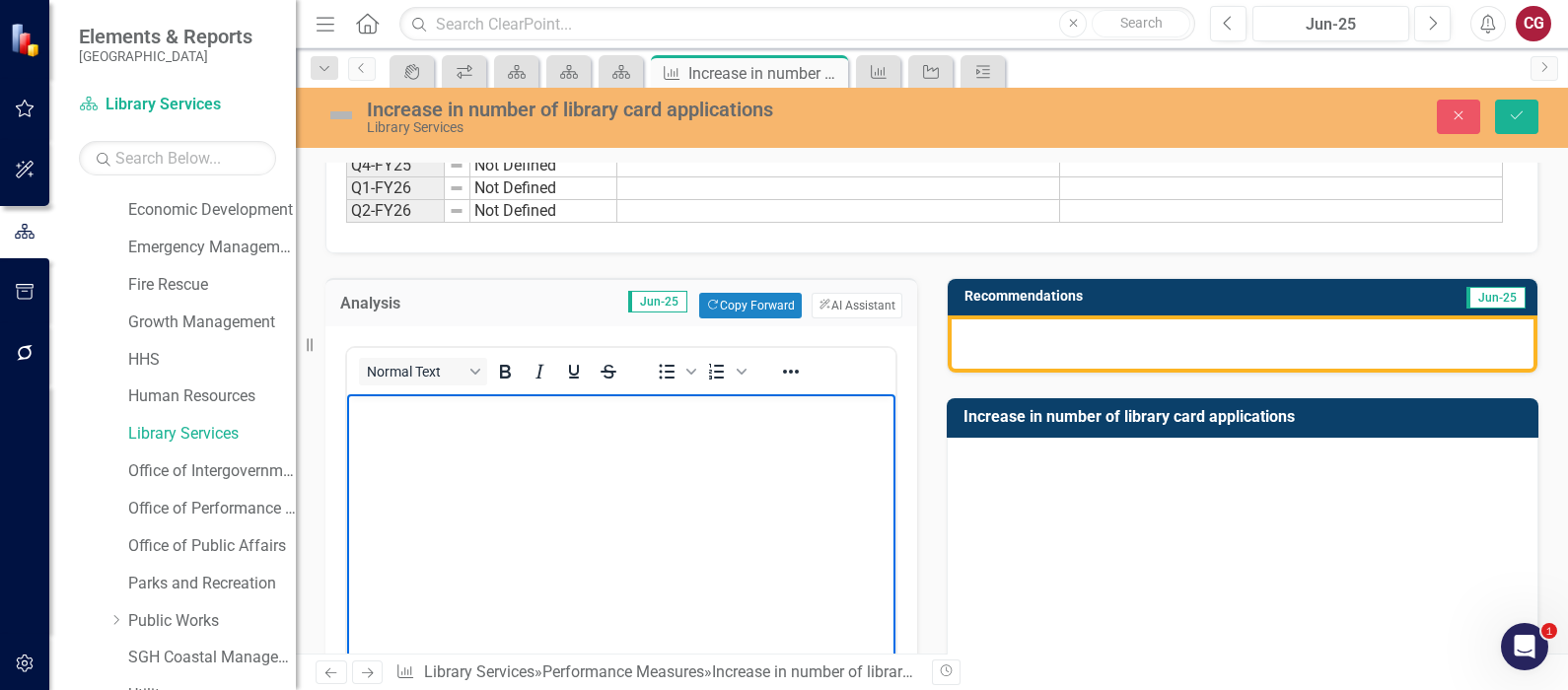 click at bounding box center (1243, 344) 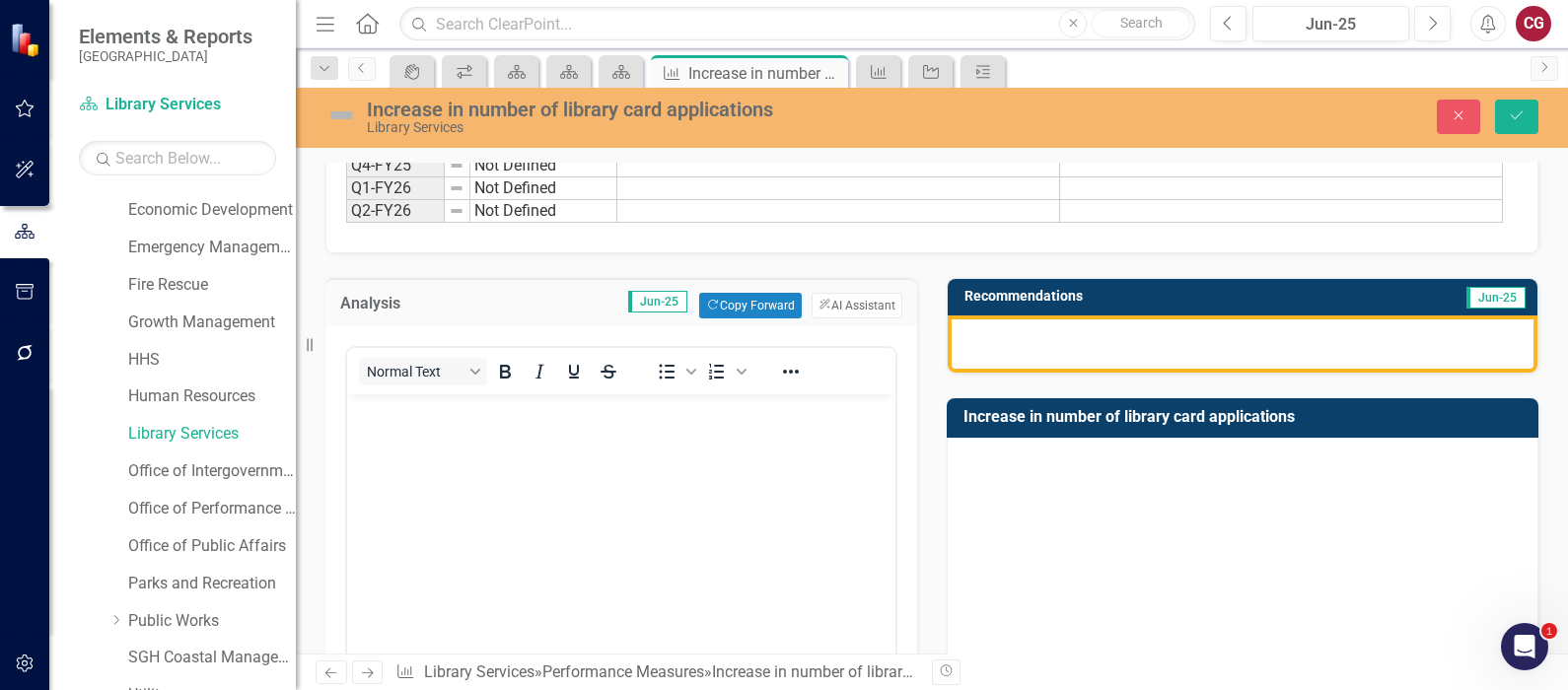 click at bounding box center (1243, 344) 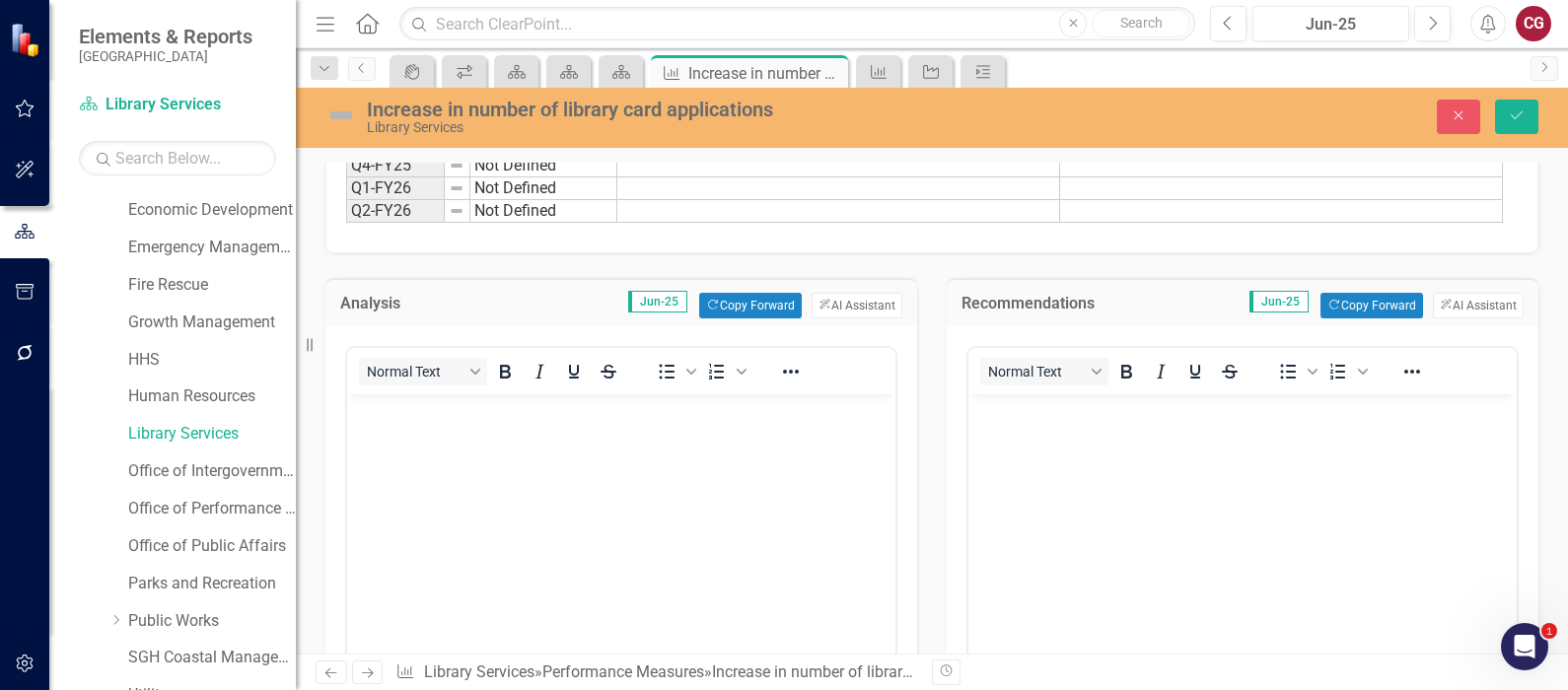 scroll, scrollTop: 0, scrollLeft: 0, axis: both 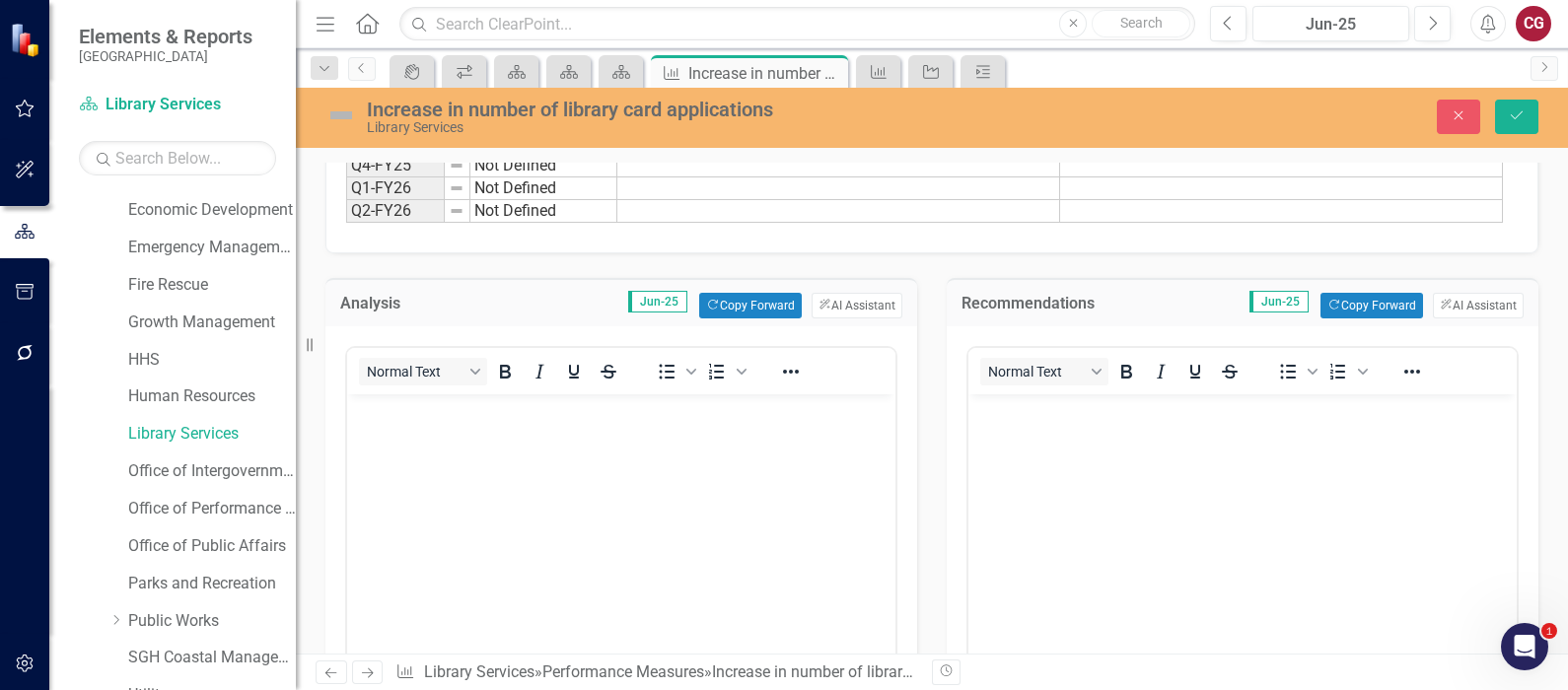 click at bounding box center (1243, 542) 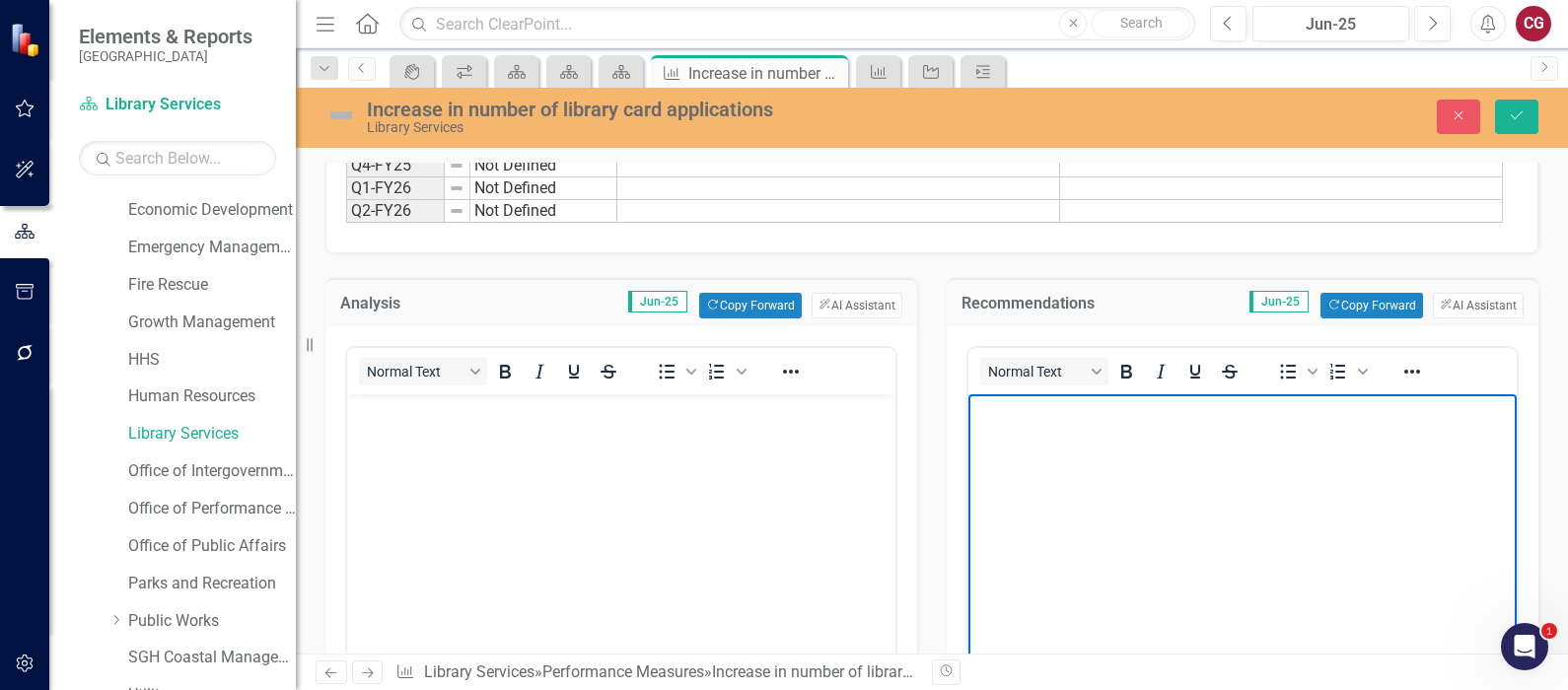 click at bounding box center [1243, 542] 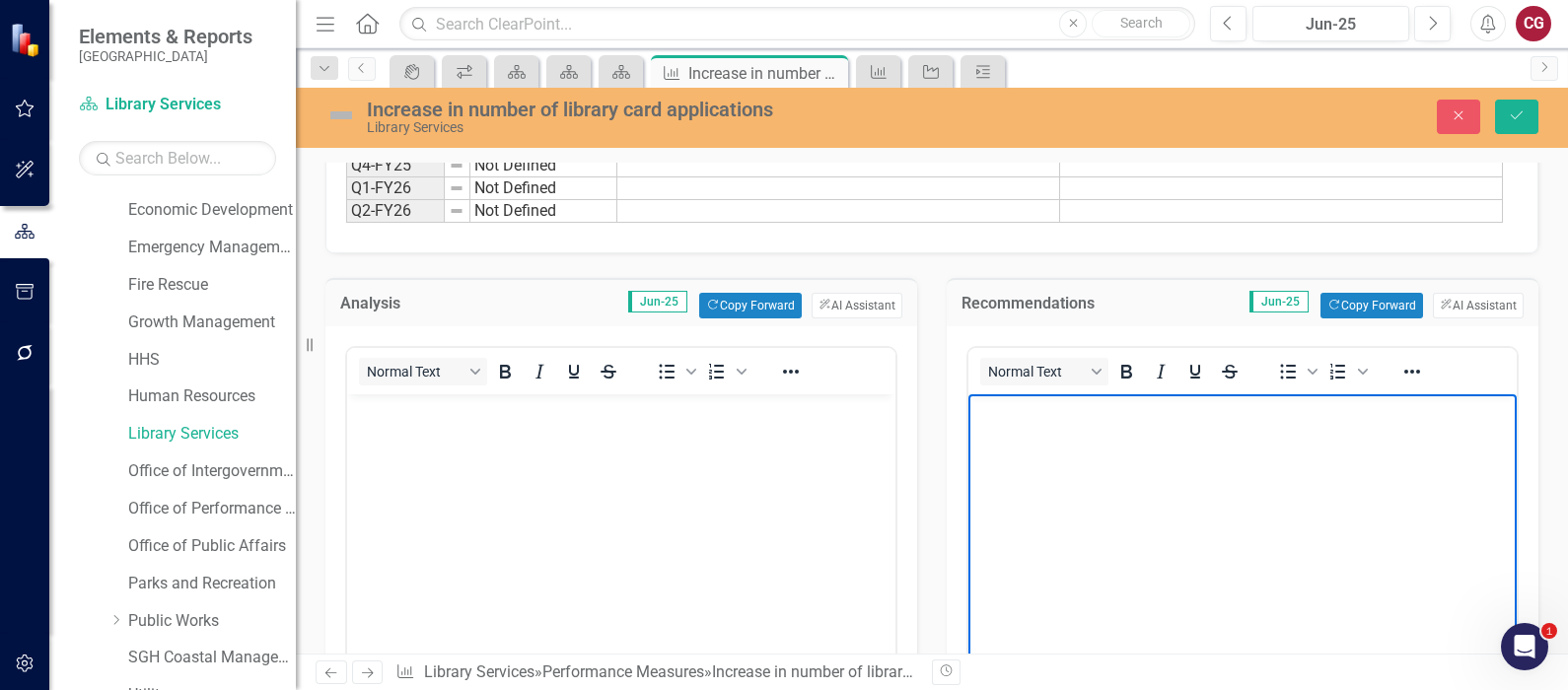 scroll, scrollTop: 370, scrollLeft: 0, axis: vertical 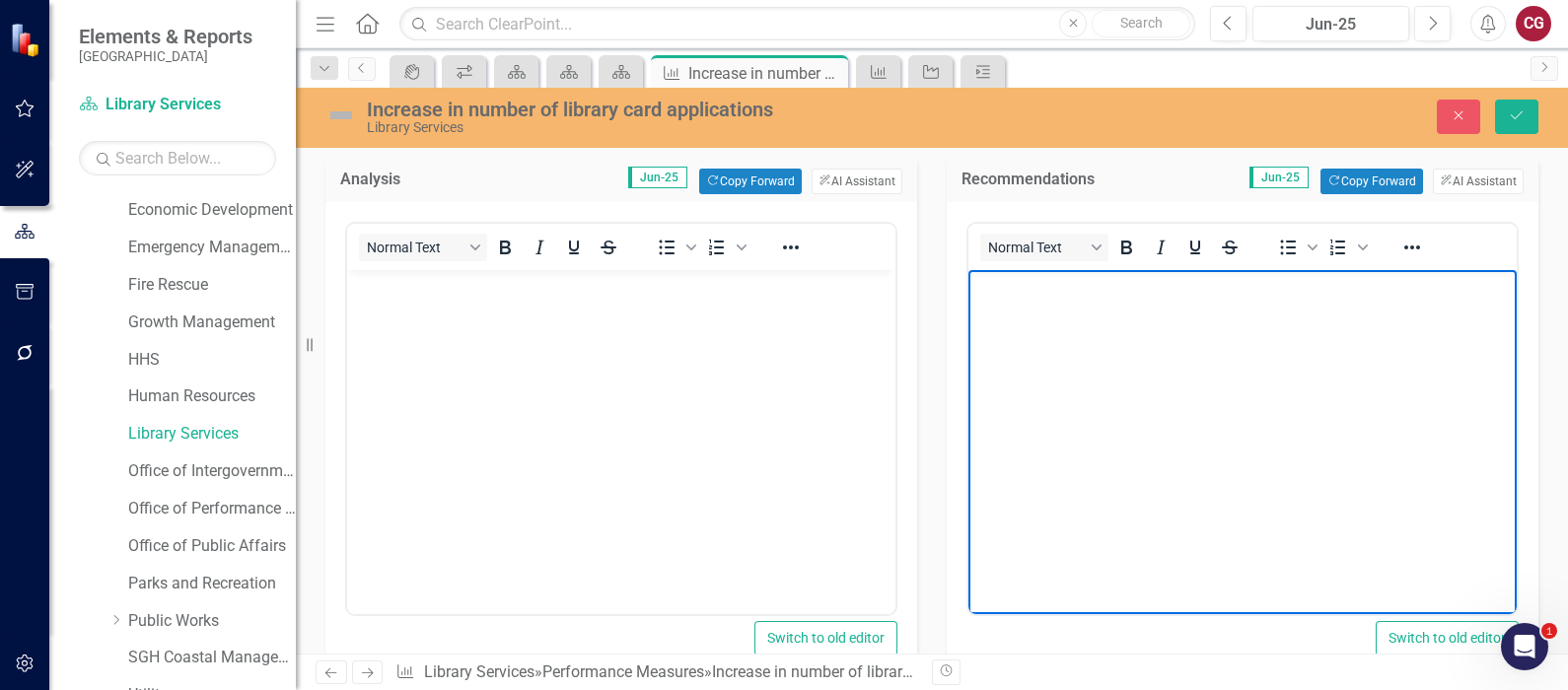 click at bounding box center [621, 418] 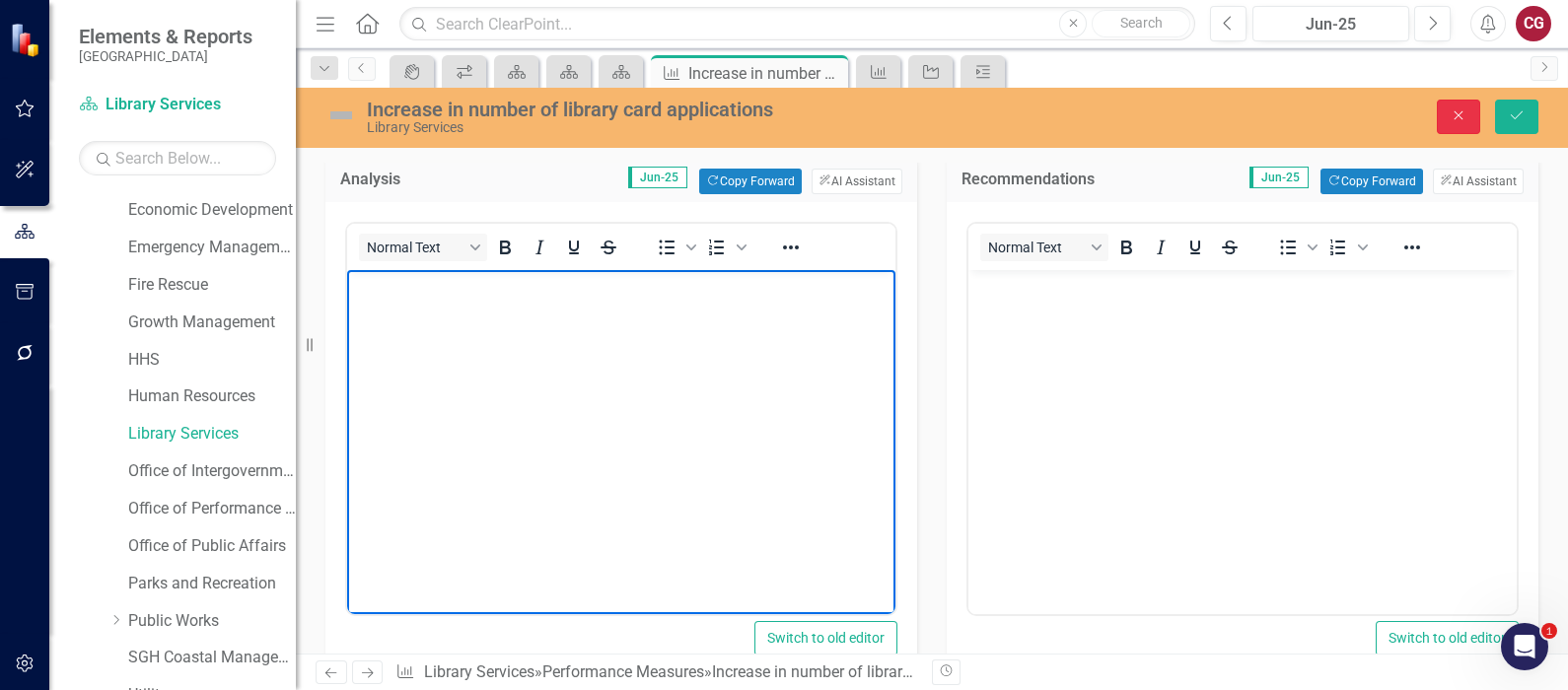 drag, startPoint x: 1452, startPoint y: 126, endPoint x: 1309, endPoint y: 177, distance: 151.8223 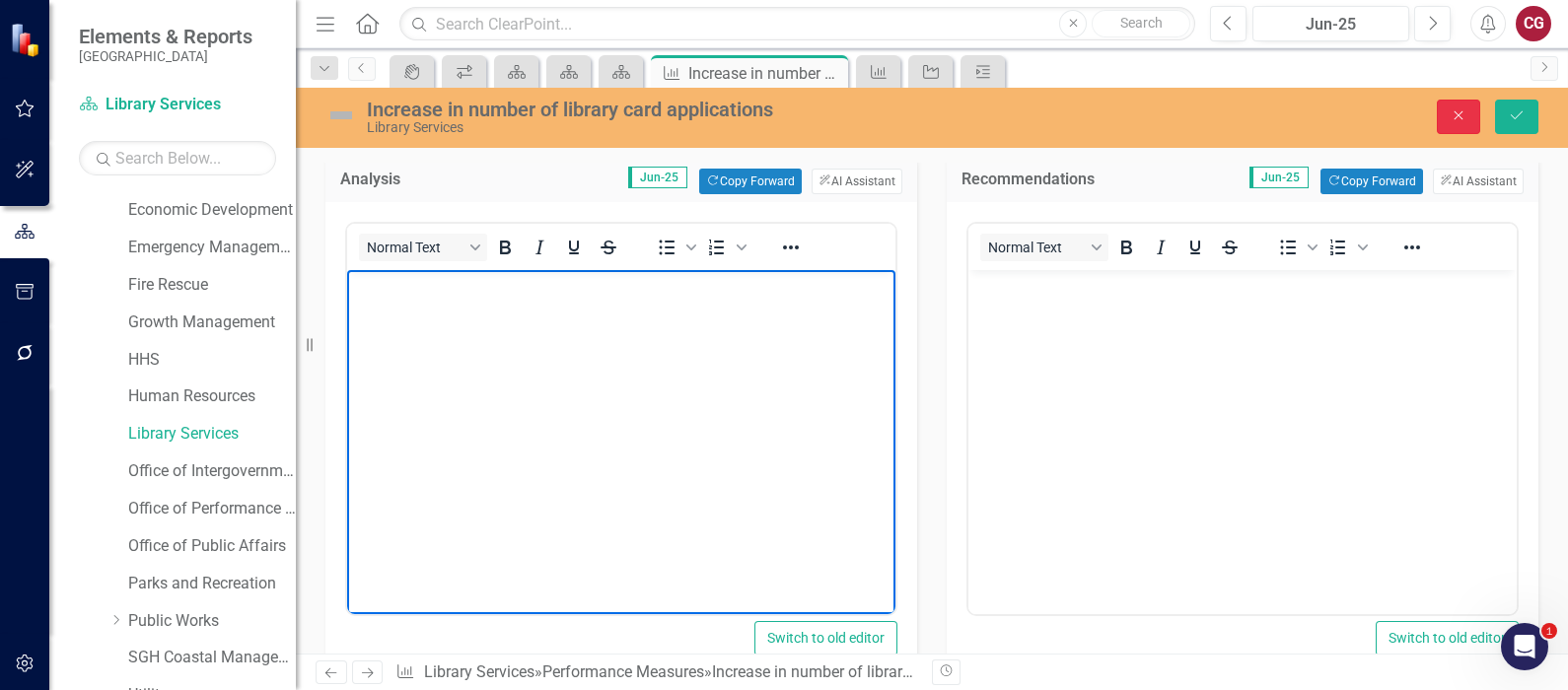 click on "Close" at bounding box center (1459, 116) 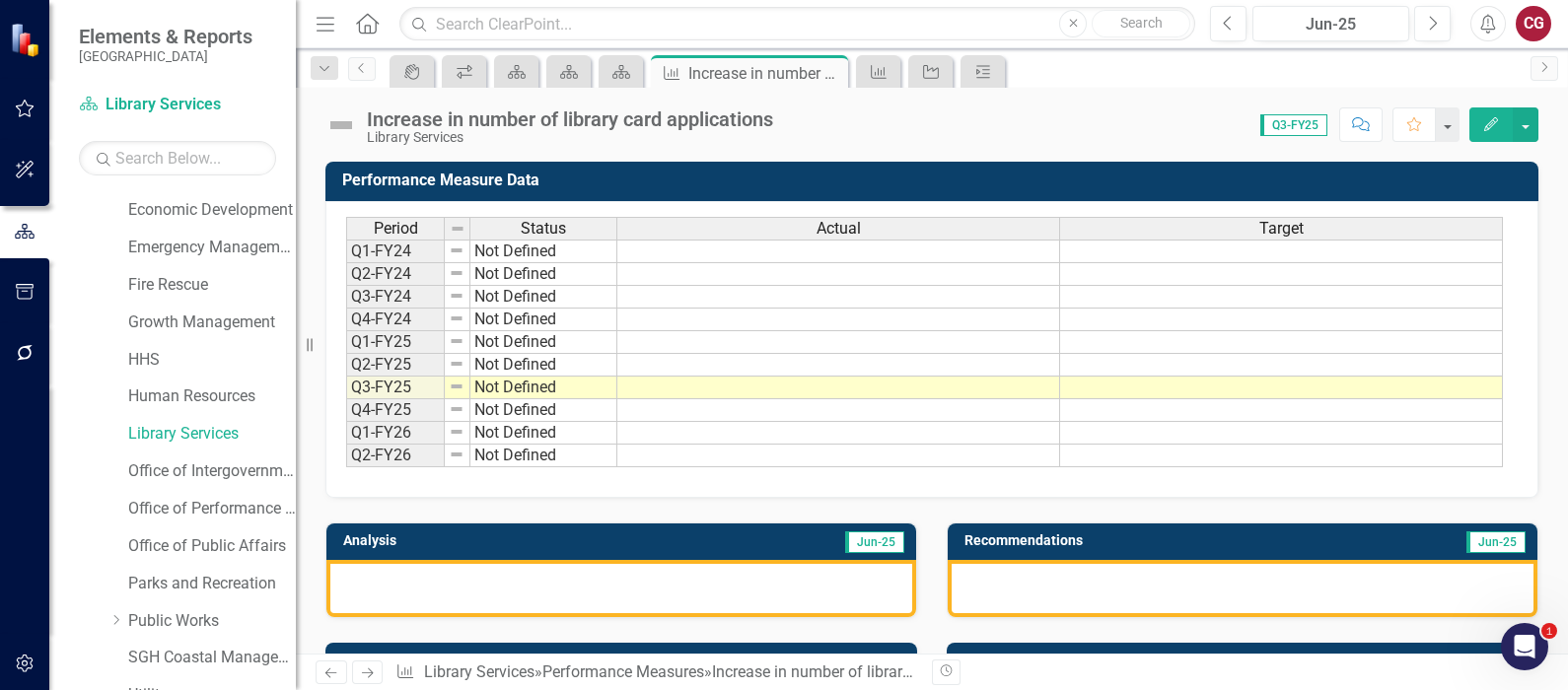 scroll, scrollTop: 122, scrollLeft: 0, axis: vertical 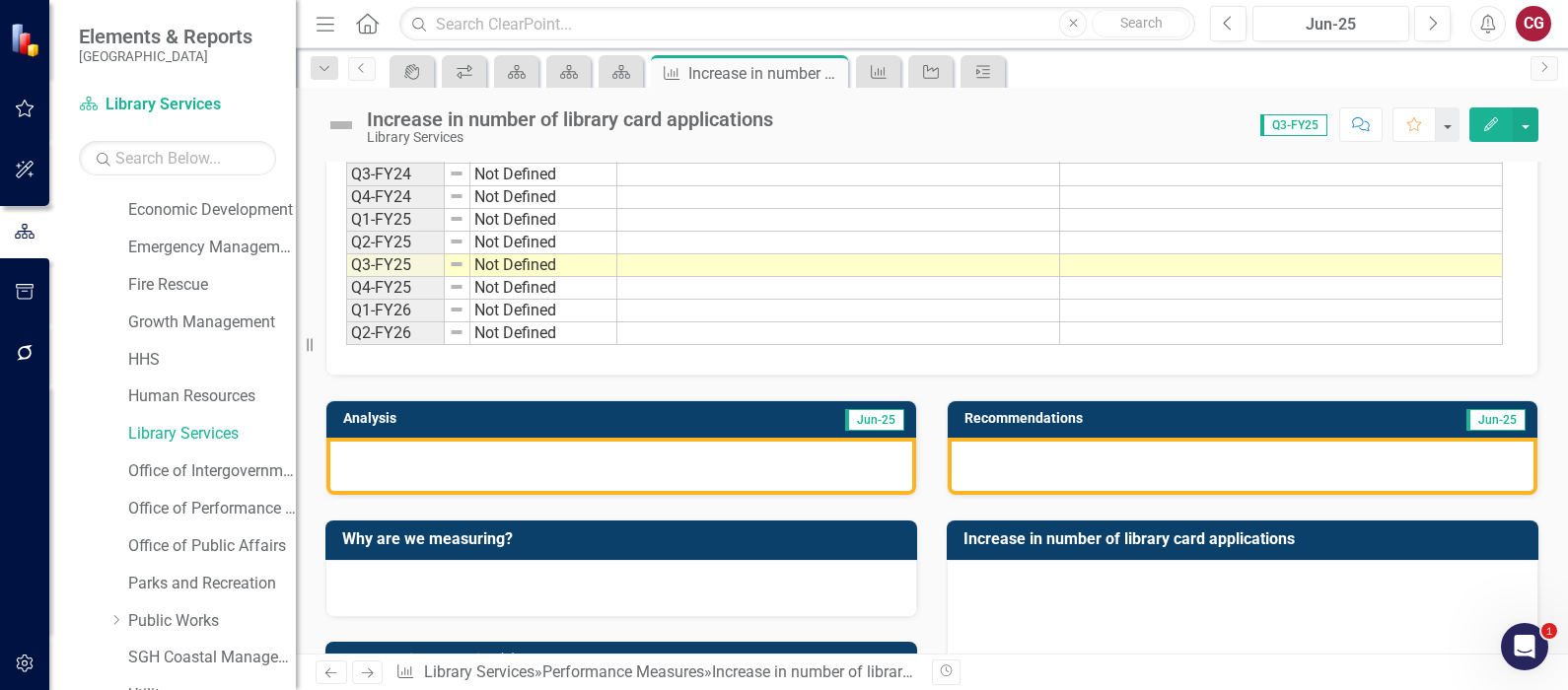 click at bounding box center [621, 466] 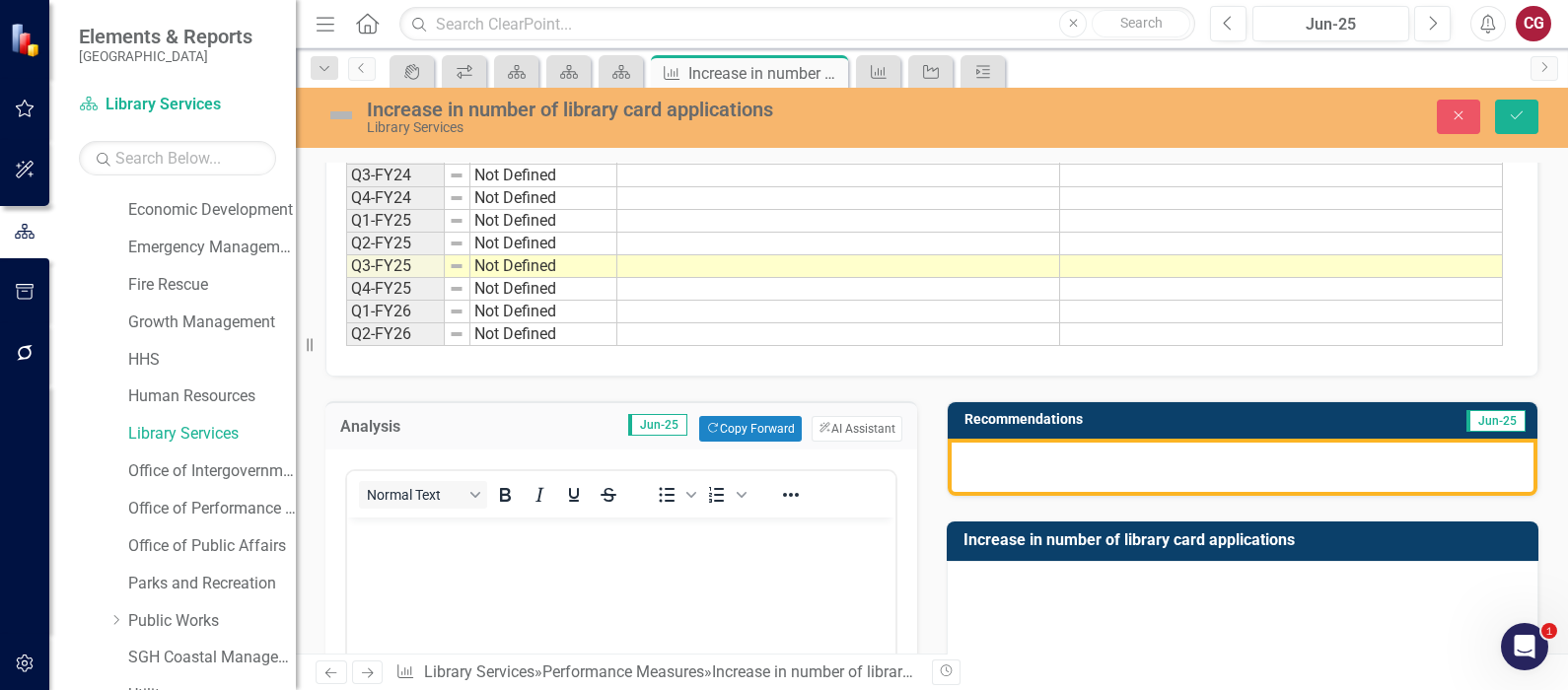 scroll, scrollTop: 0, scrollLeft: 0, axis: both 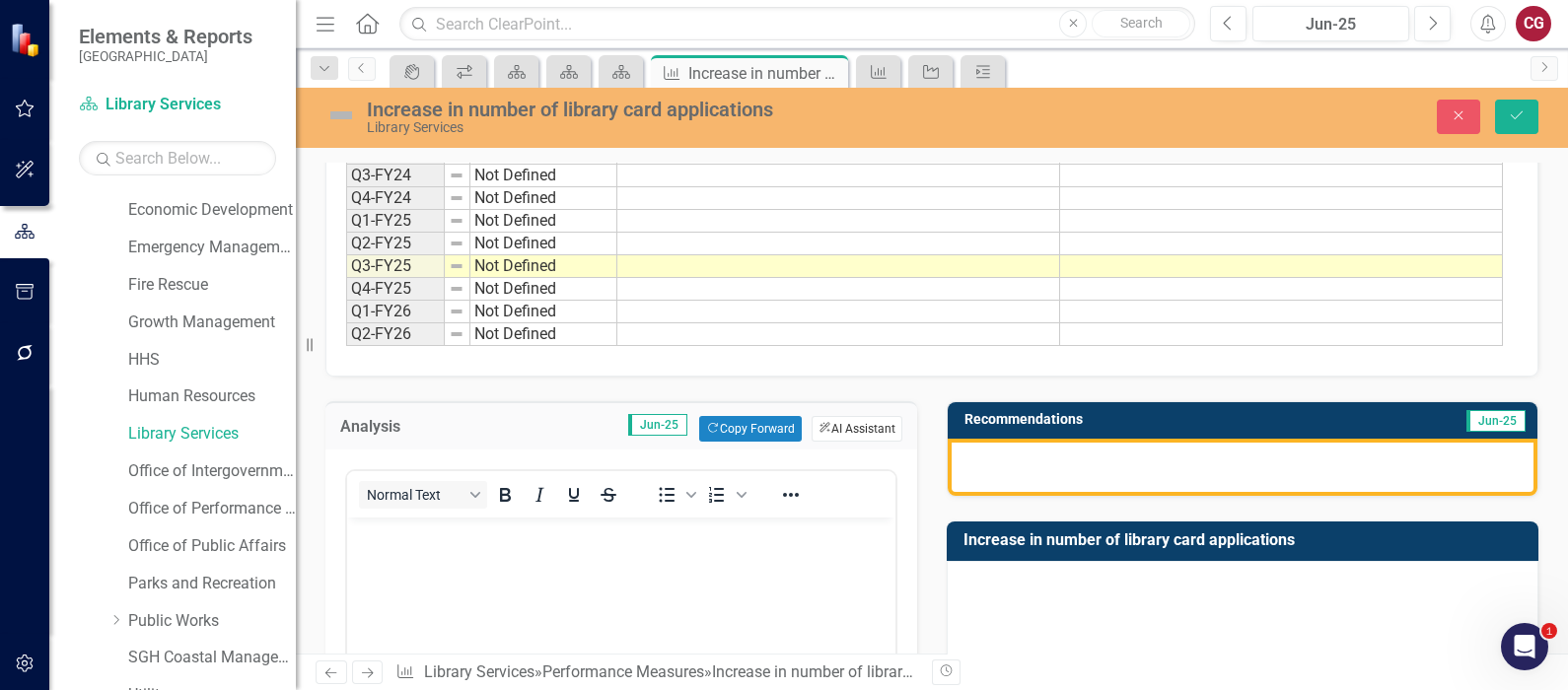 click on "ClearPoint AI  AI Assistant" at bounding box center [857, 429] 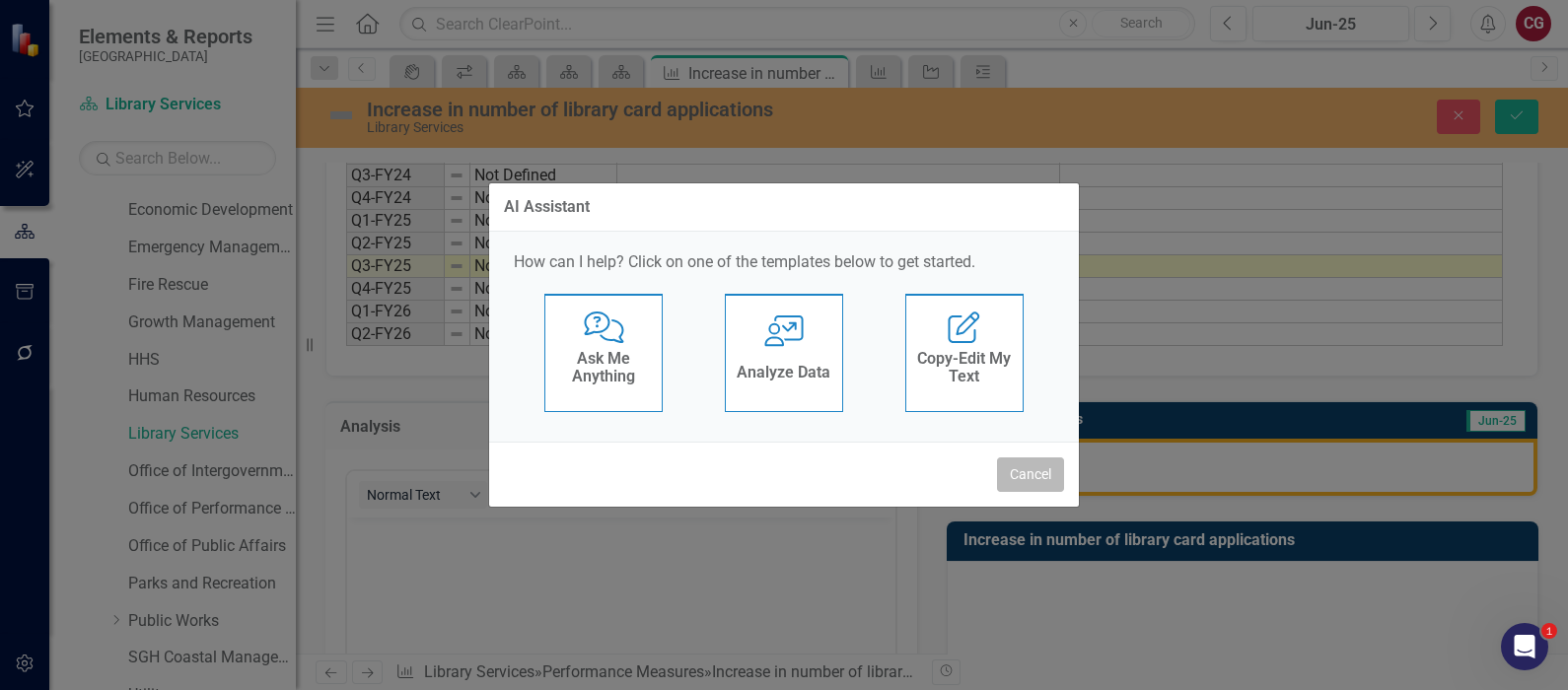 click on "Cancel" at bounding box center [1031, 474] 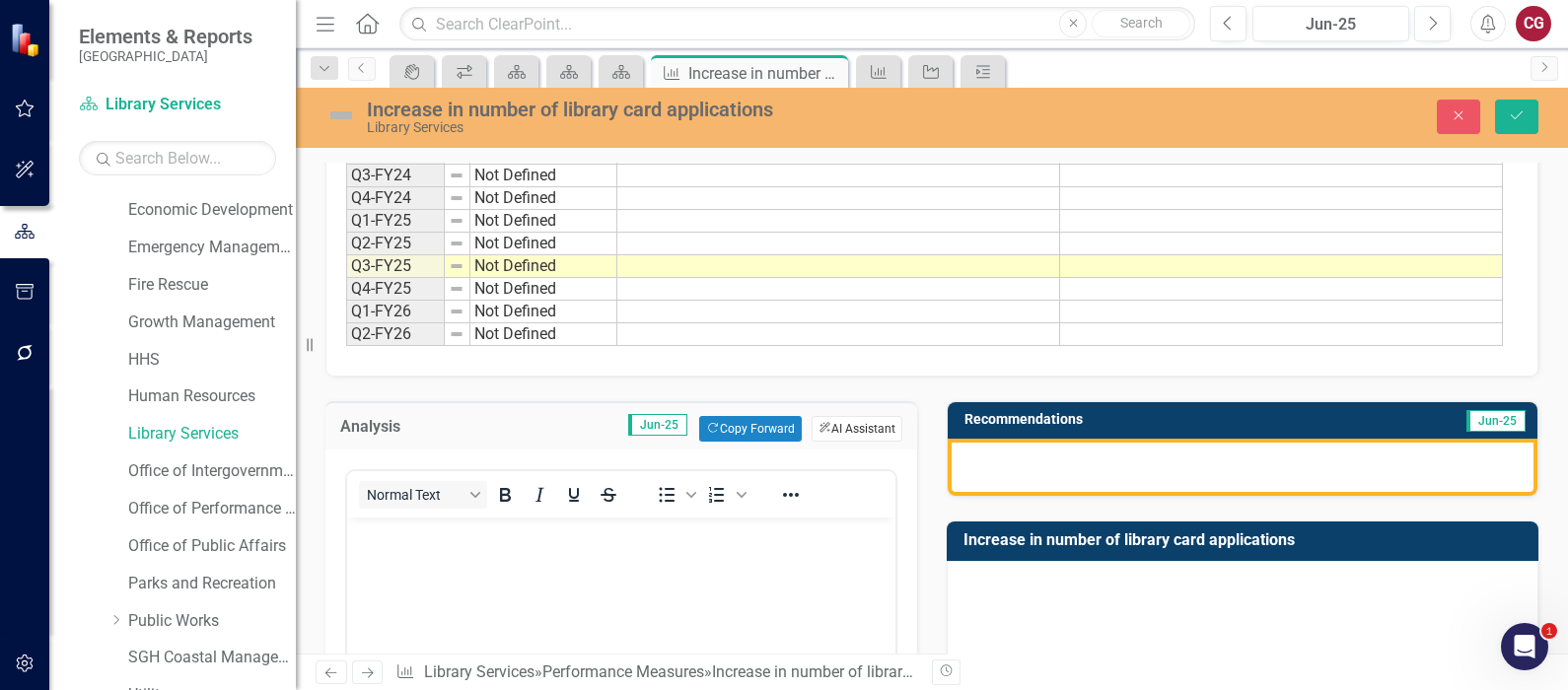 click on "ClearPoint AI  AI Assistant" at bounding box center [857, 429] 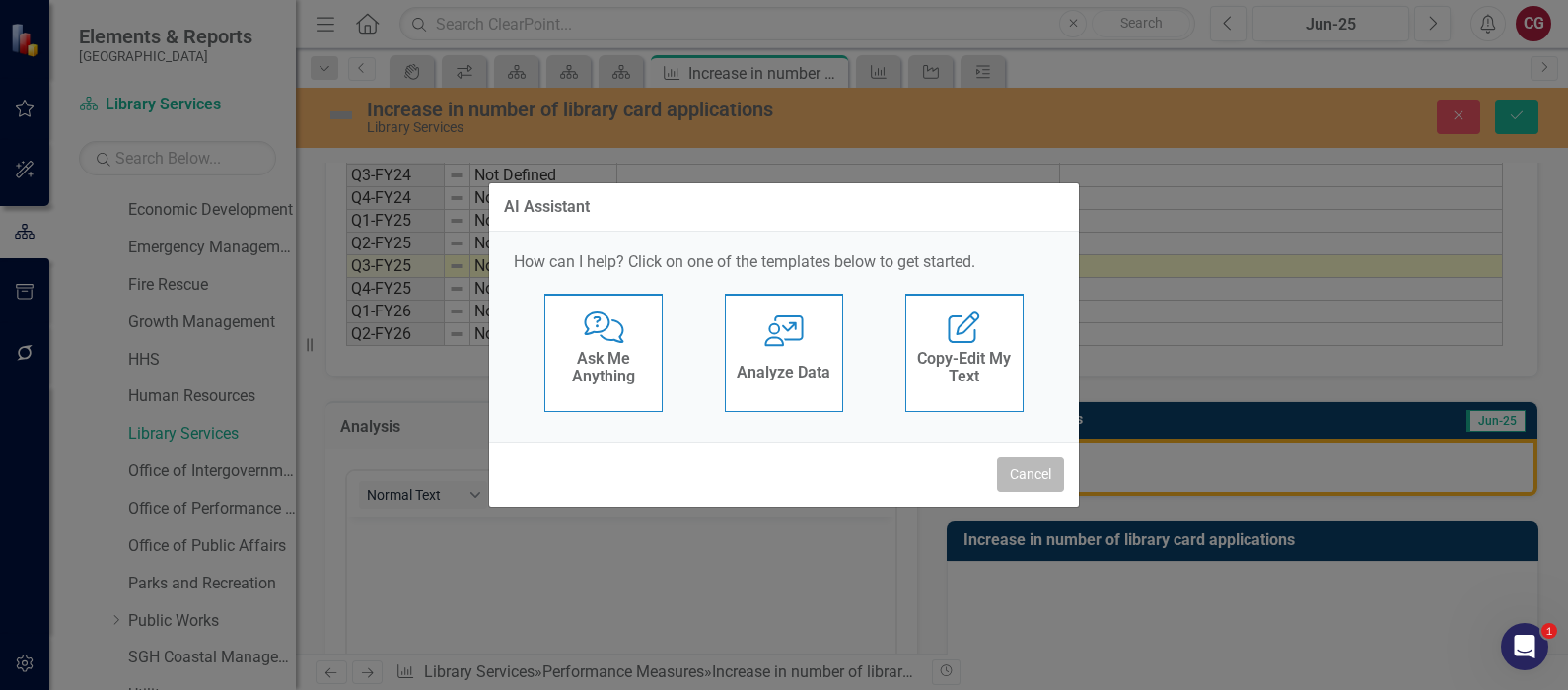 click on "Cancel" at bounding box center (1031, 474) 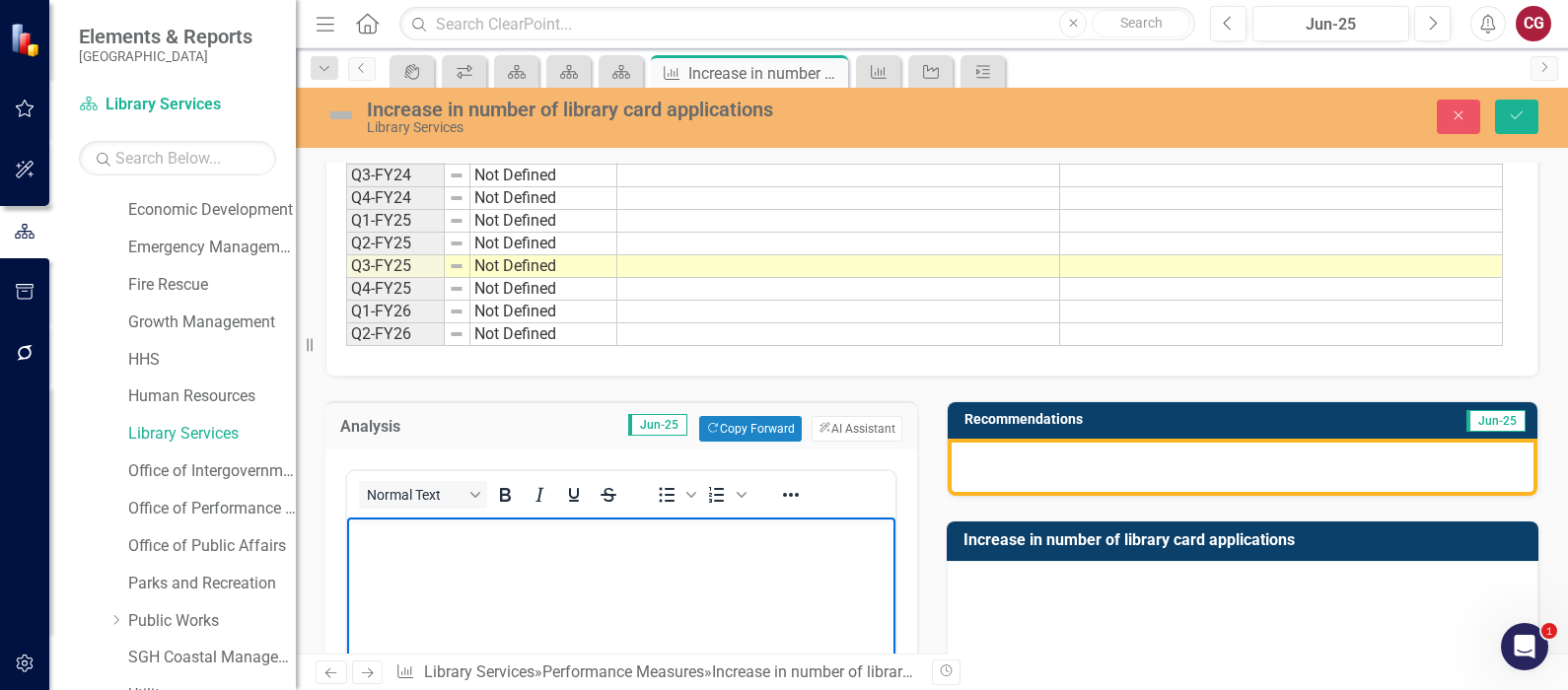 click at bounding box center (621, 665) 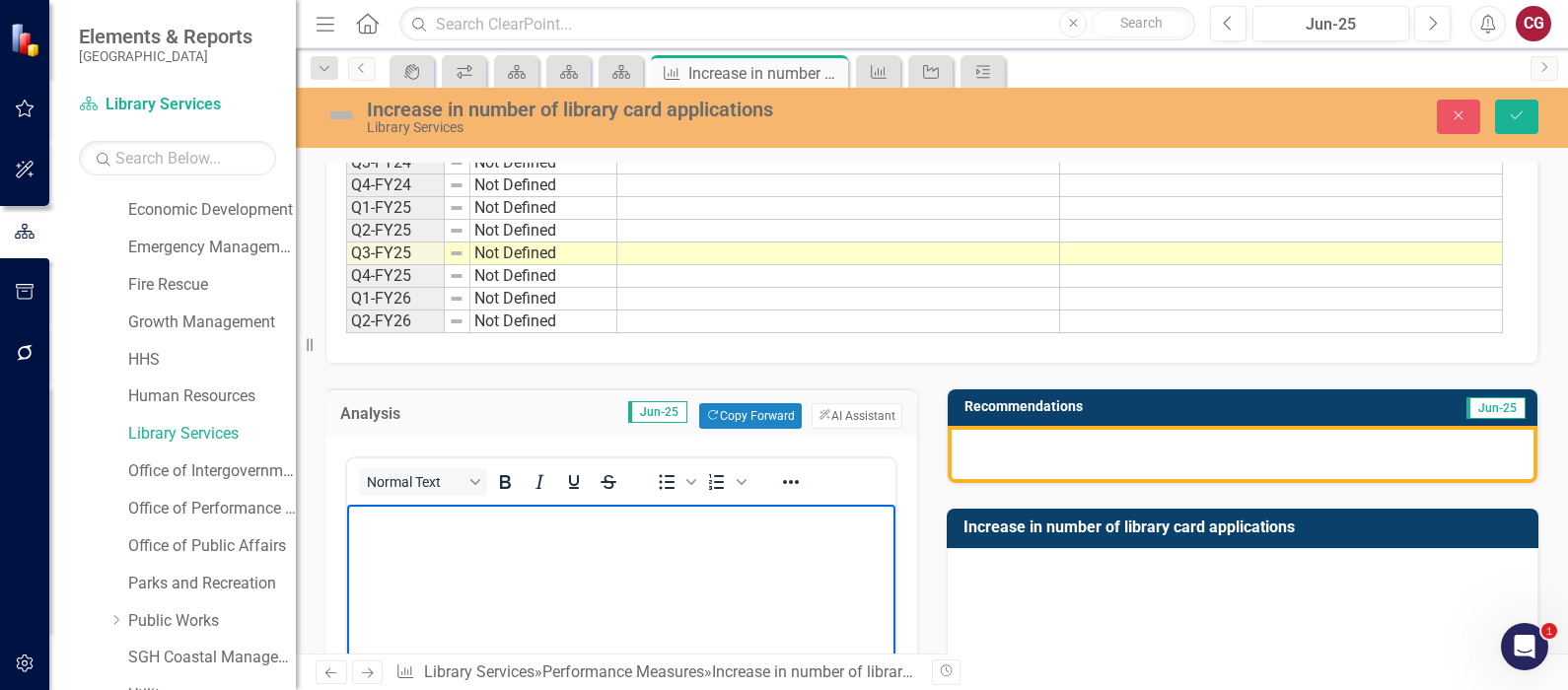 scroll, scrollTop: 122, scrollLeft: 0, axis: vertical 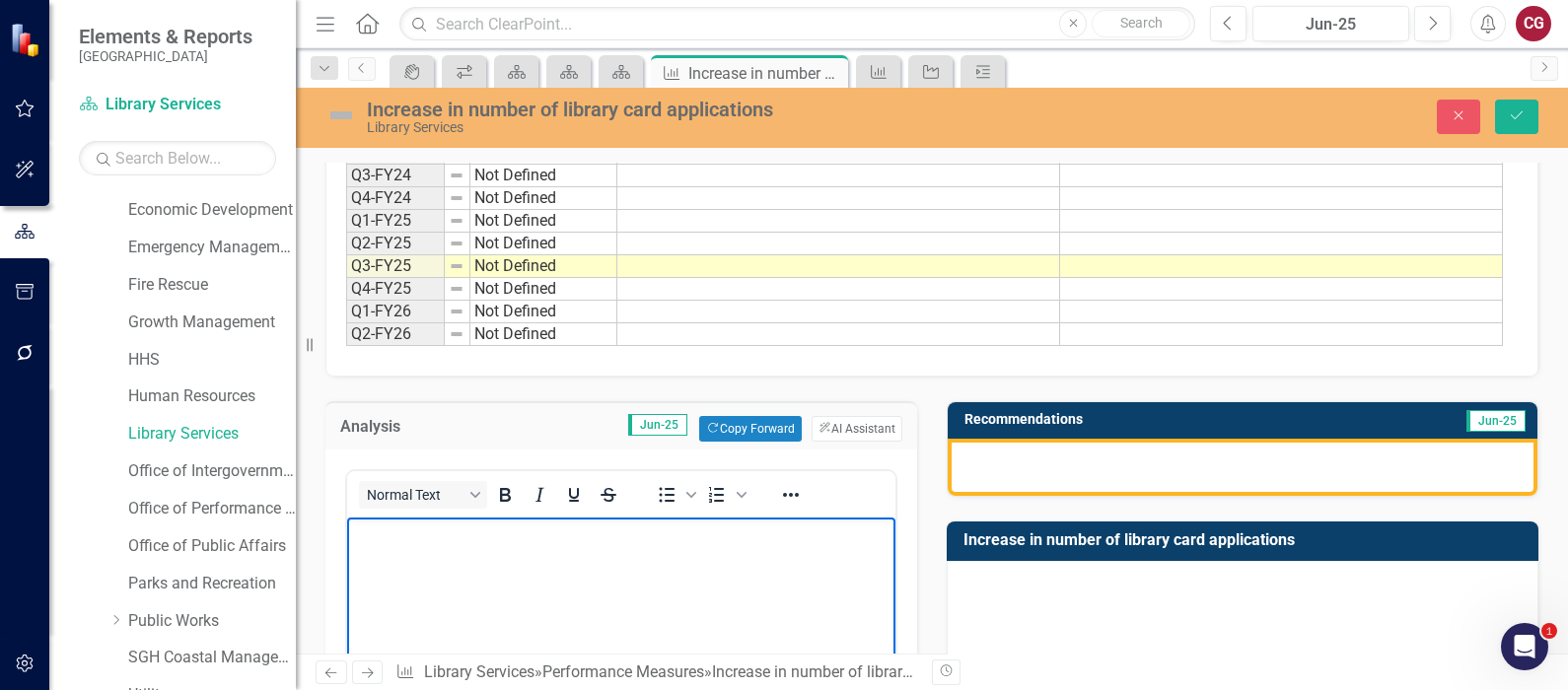 click on "Jun-25 Copy Forward  Copy Forward  ClearPoint AI  AI Assistant" at bounding box center [672, 429] 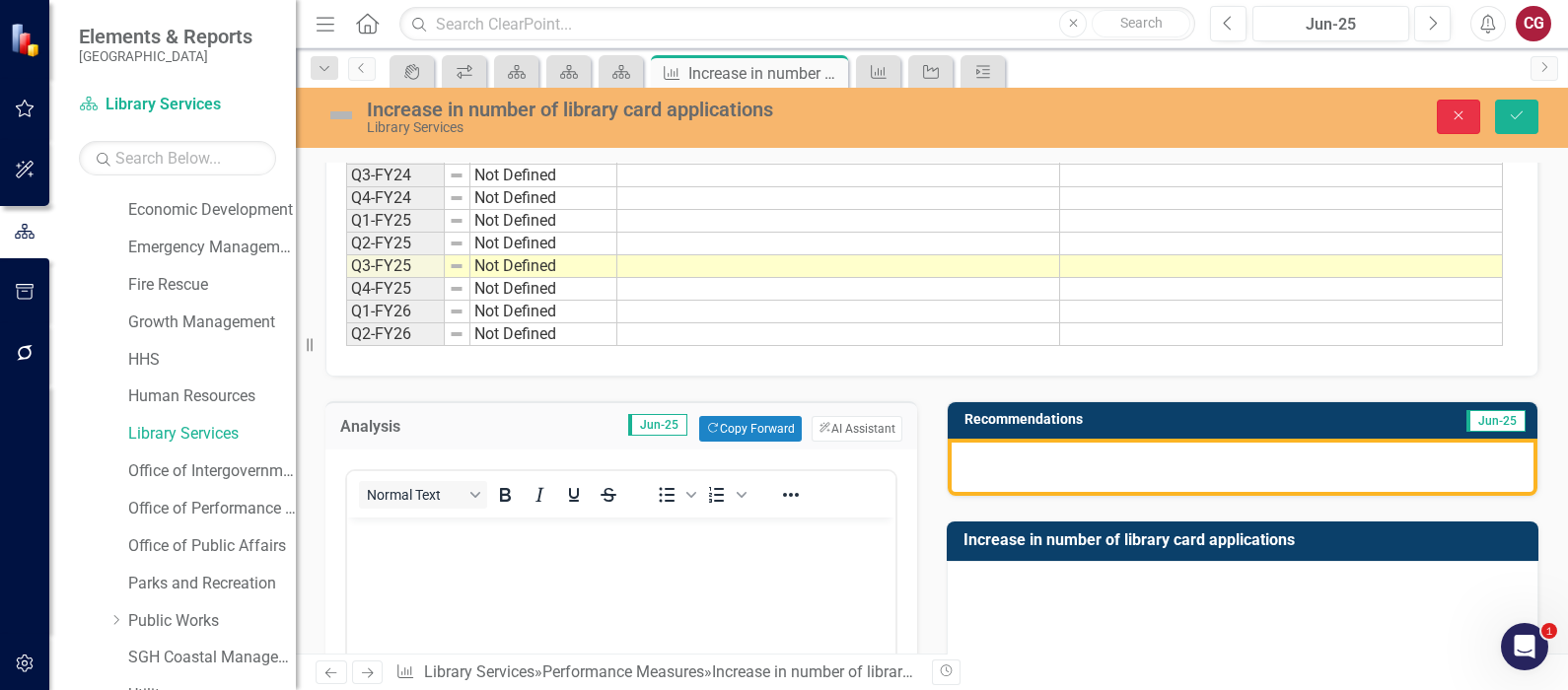 click on "Close" at bounding box center [1459, 116] 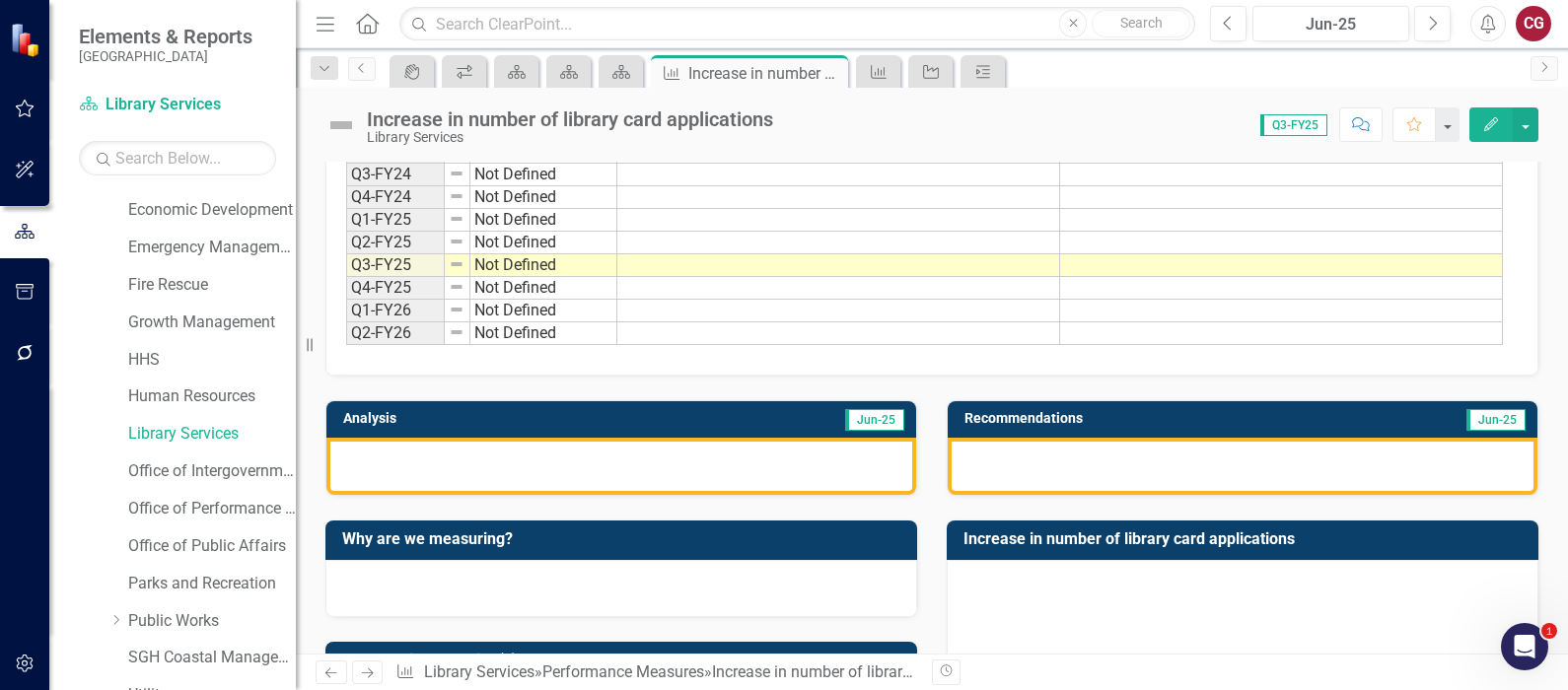 click 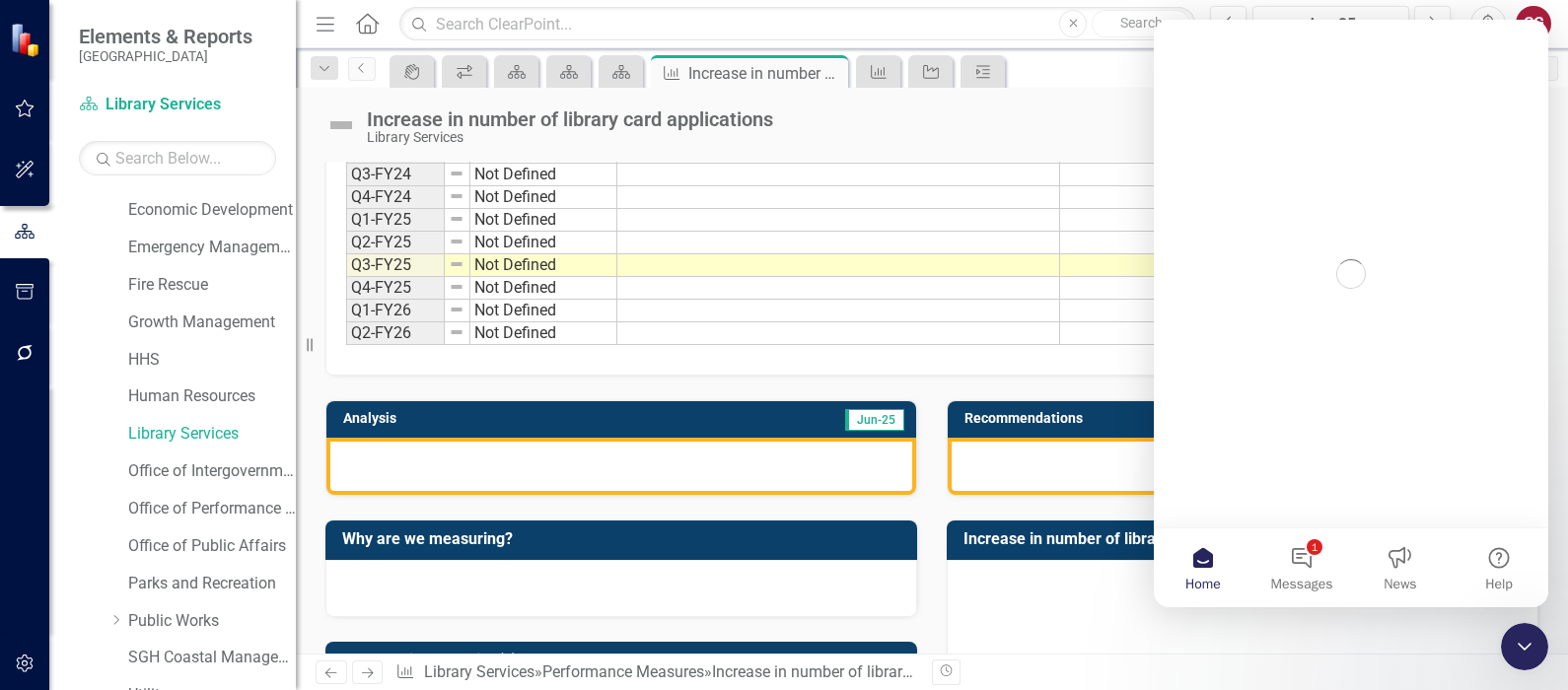 scroll, scrollTop: 0, scrollLeft: 0, axis: both 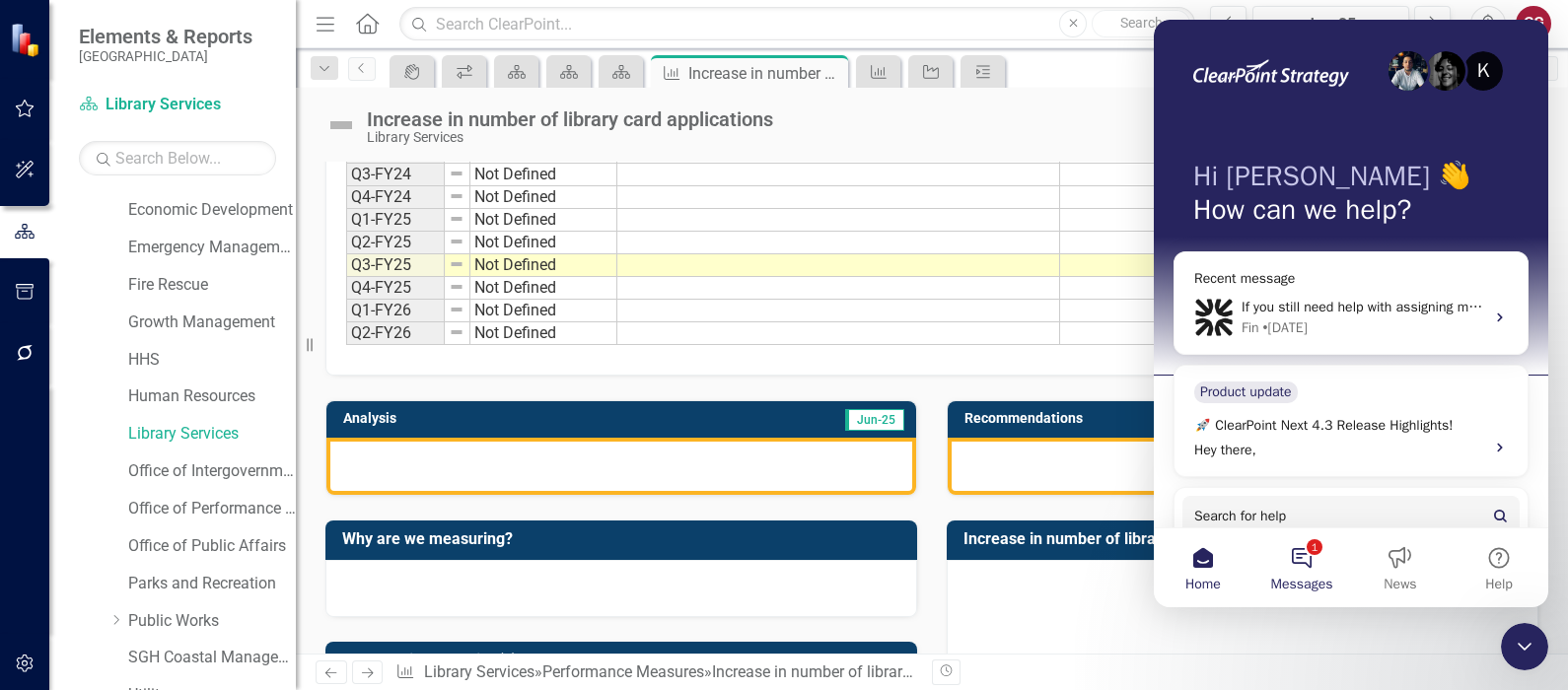 click on "1 Messages" at bounding box center (1302, 568) 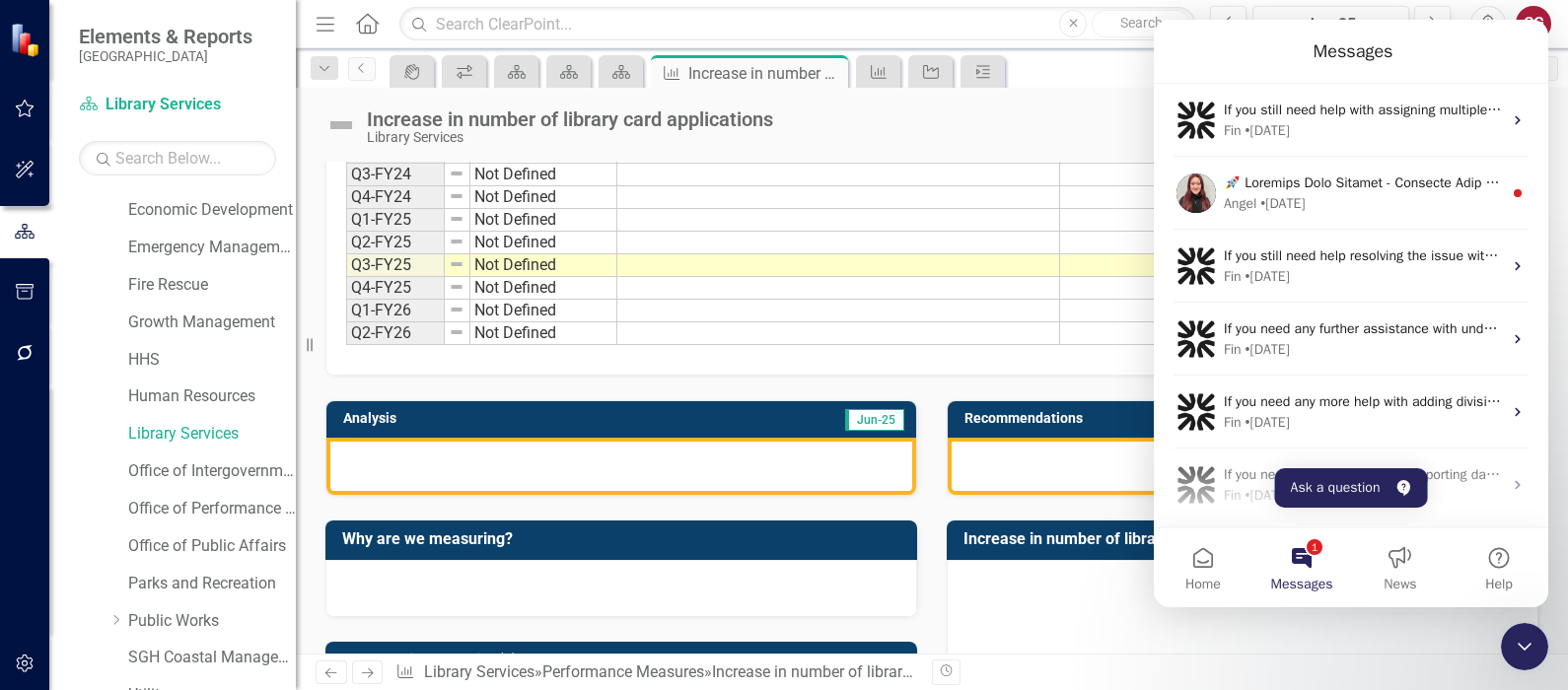 click 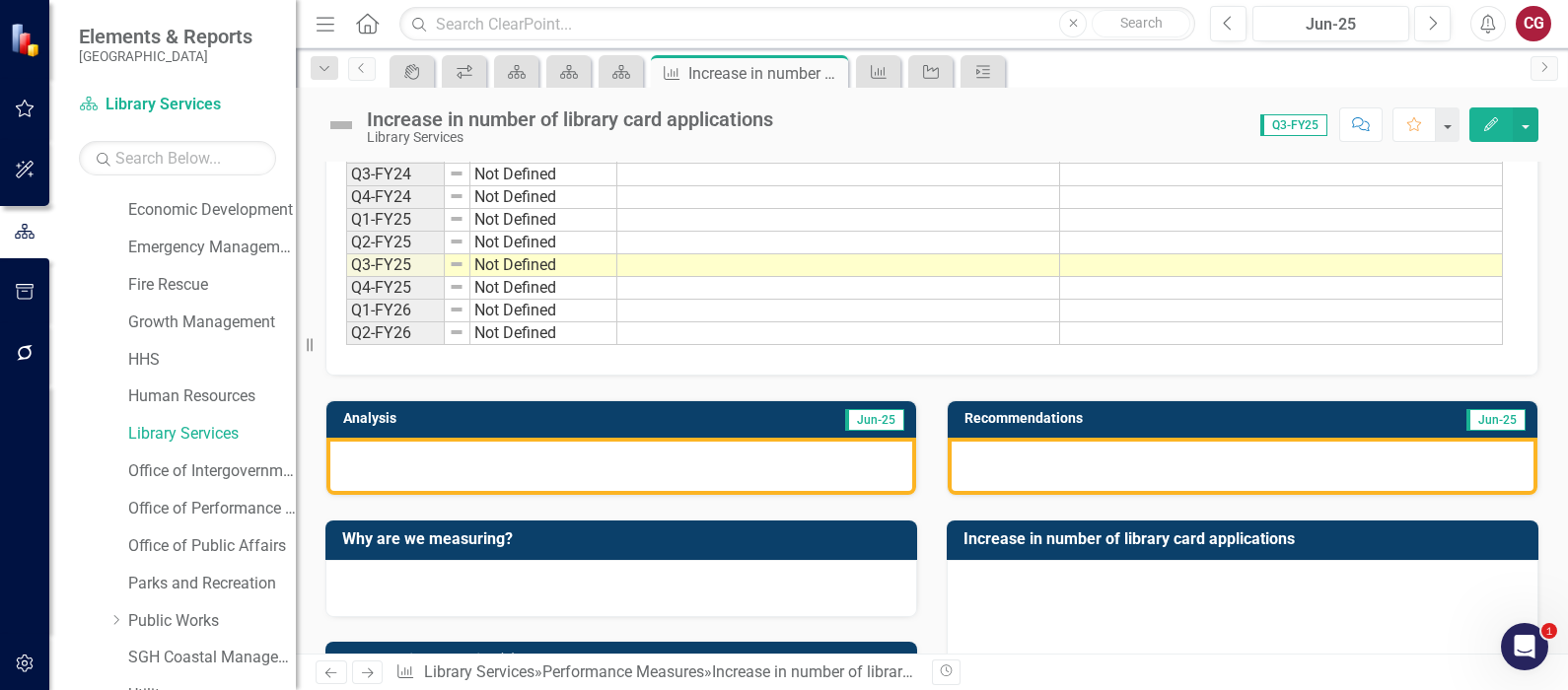 scroll, scrollTop: 0, scrollLeft: 0, axis: both 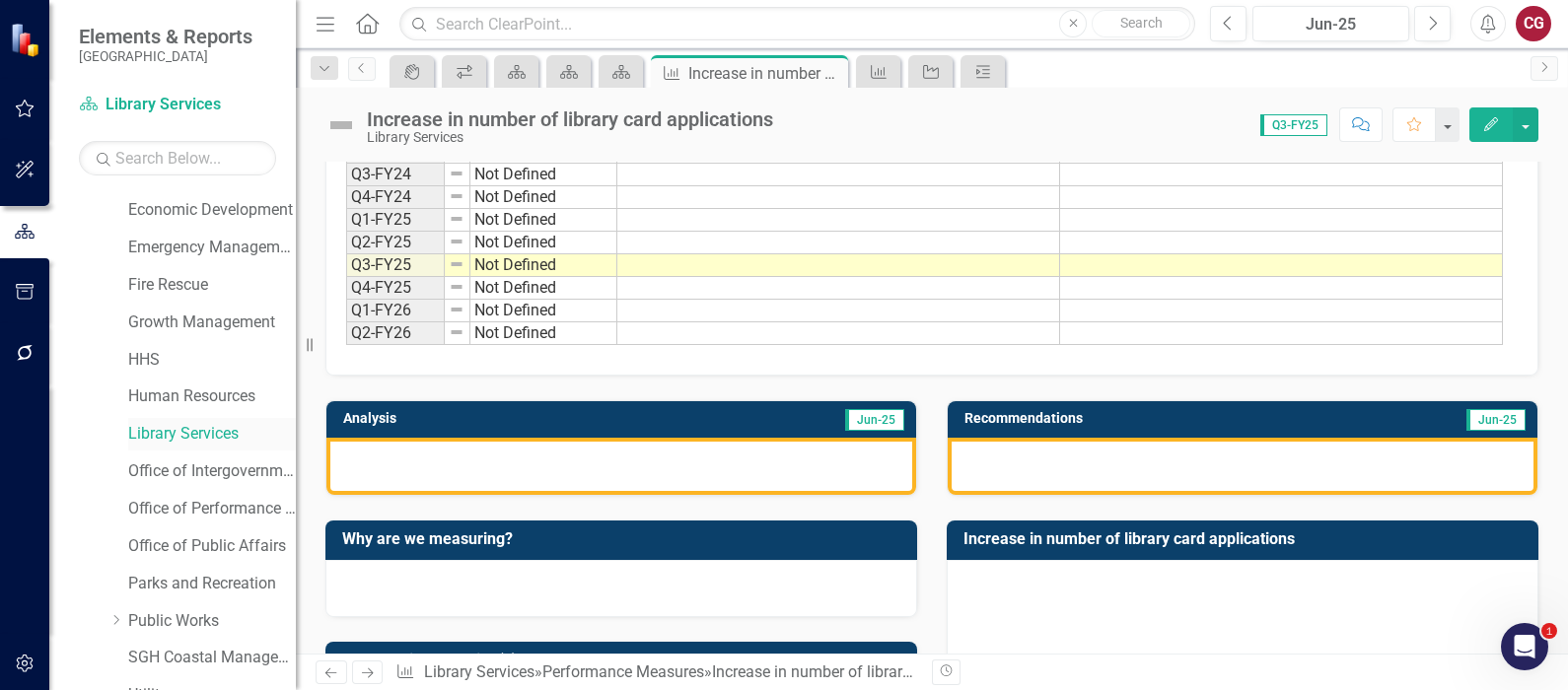 click on "Library Services" at bounding box center (212, 434) 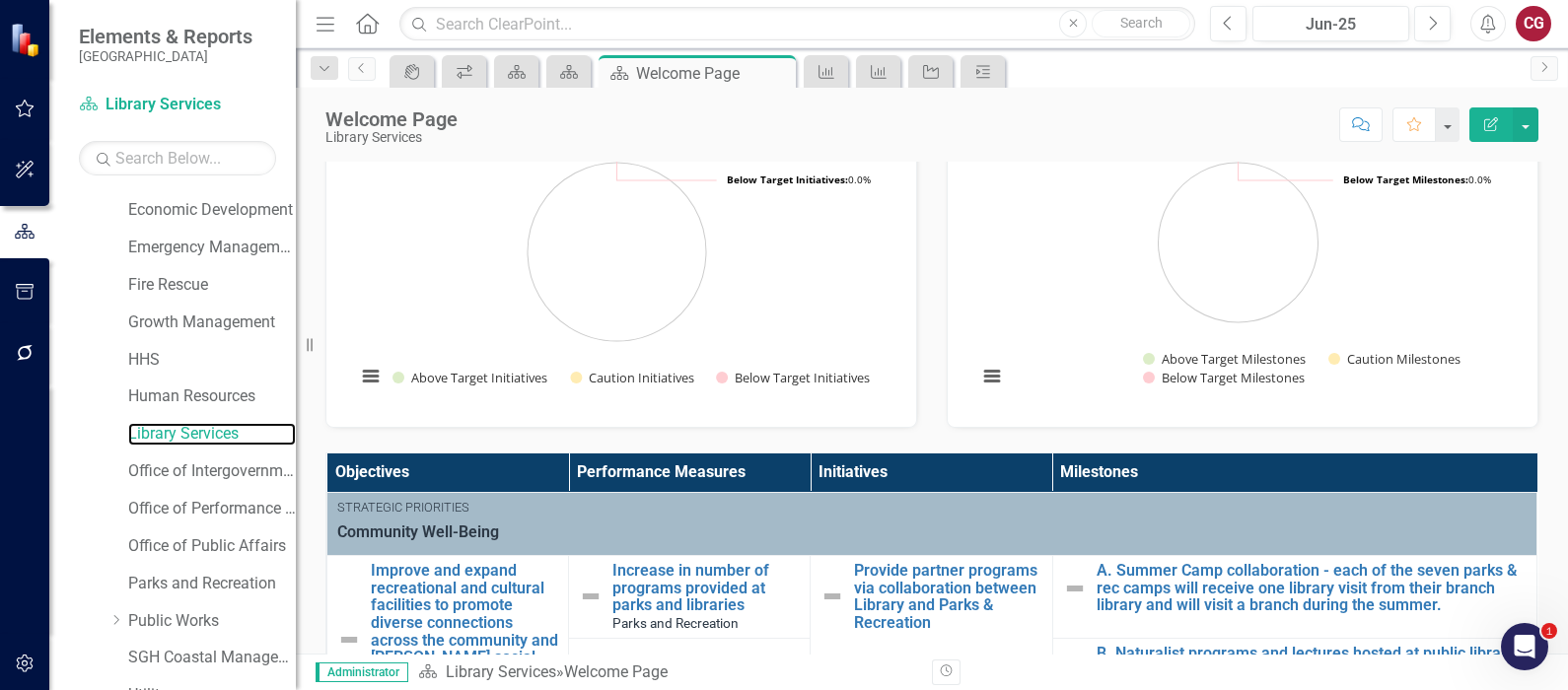 scroll, scrollTop: 245, scrollLeft: 0, axis: vertical 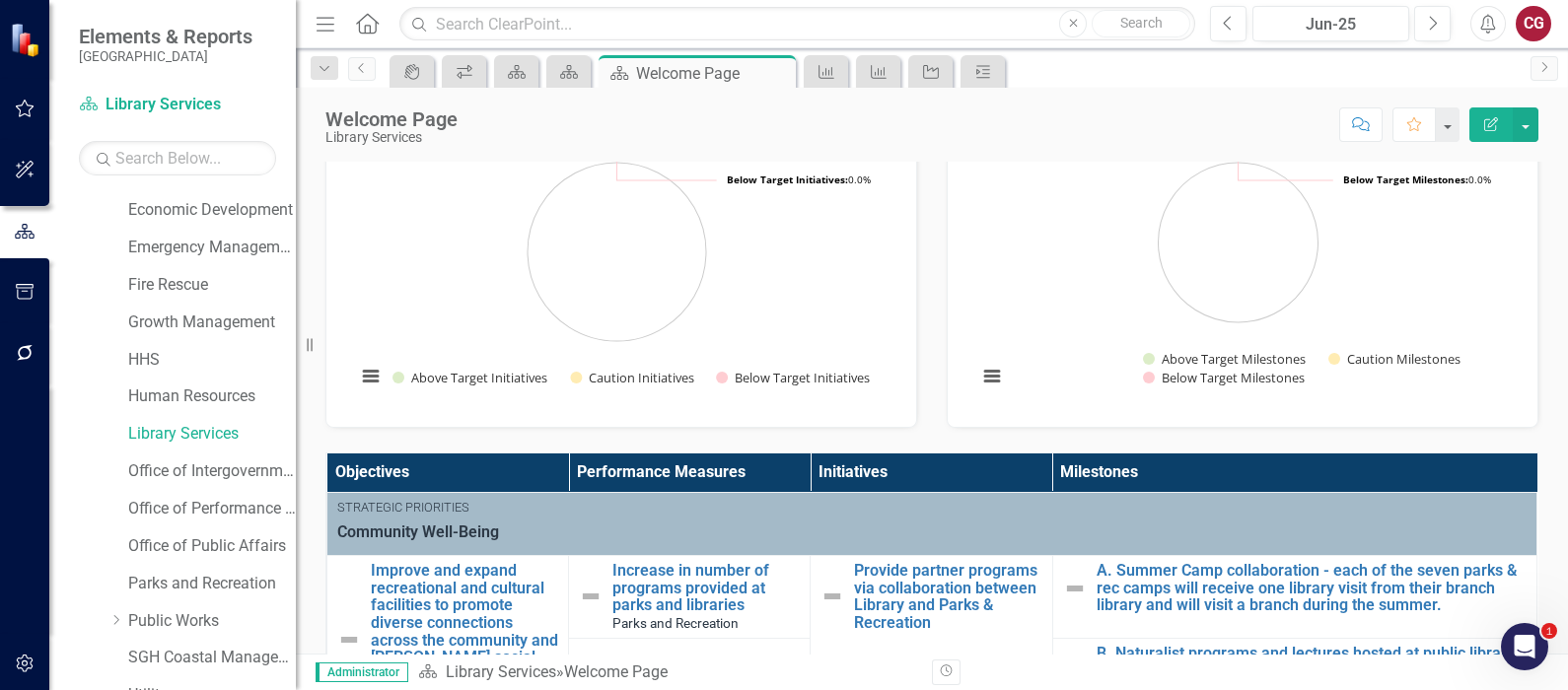 click at bounding box center (25, 109) 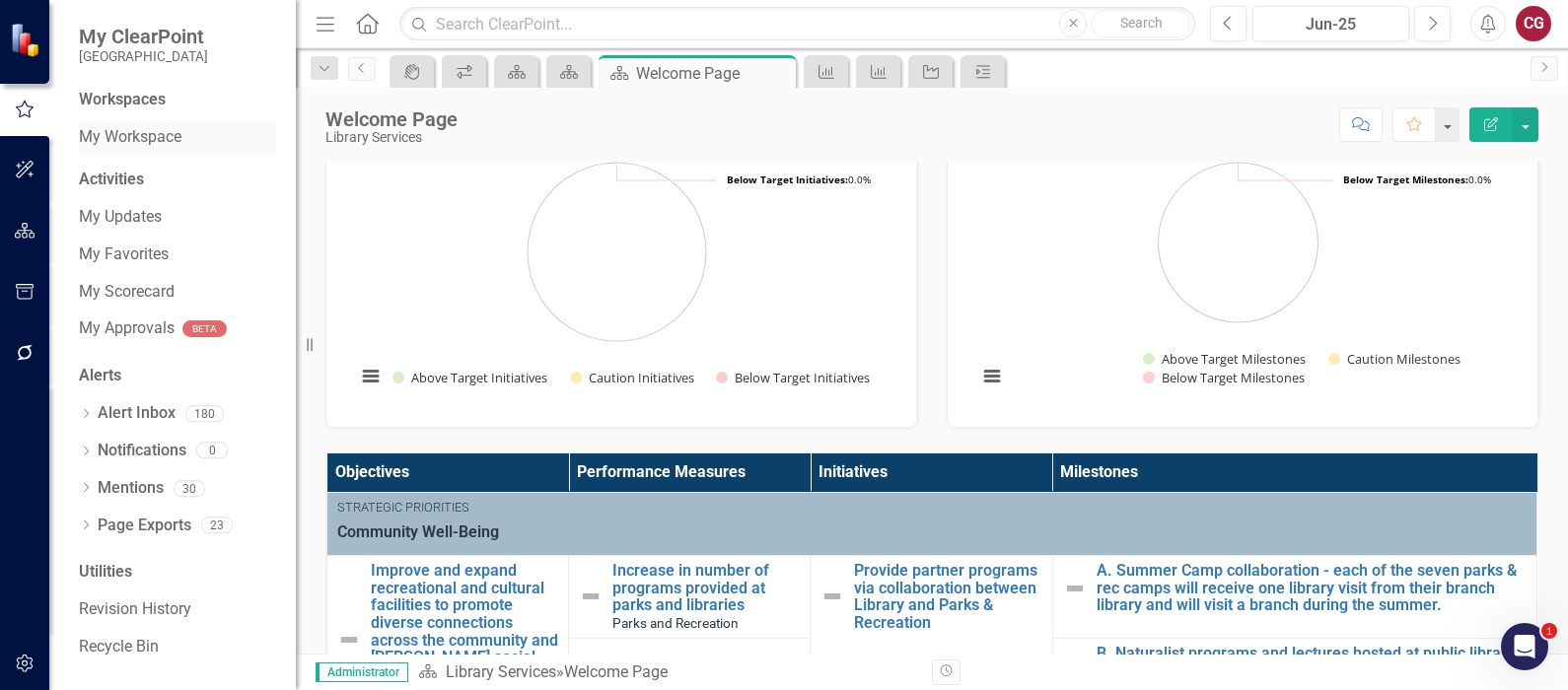 click on "My Workspace" at bounding box center [178, 137] 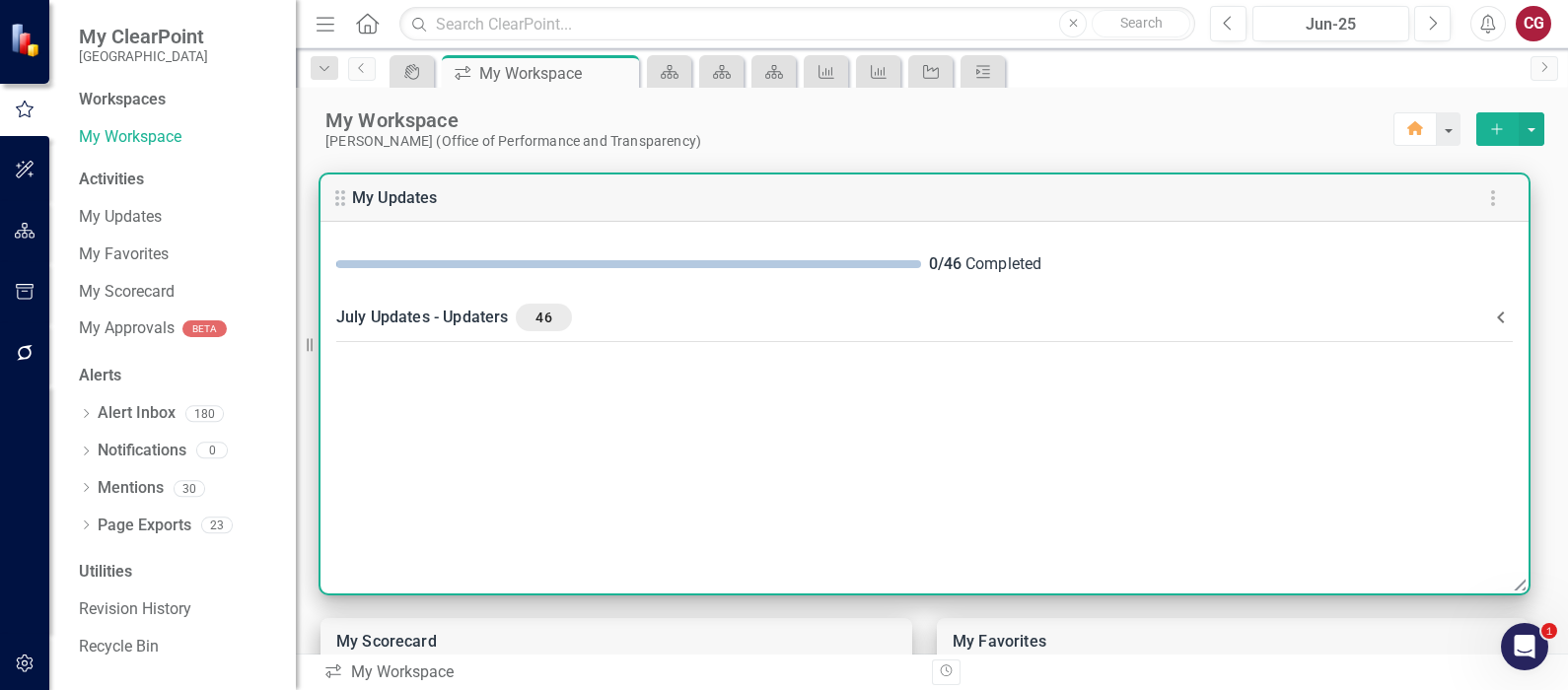 click on "July Updates - Updaters 46" at bounding box center [924, 317] 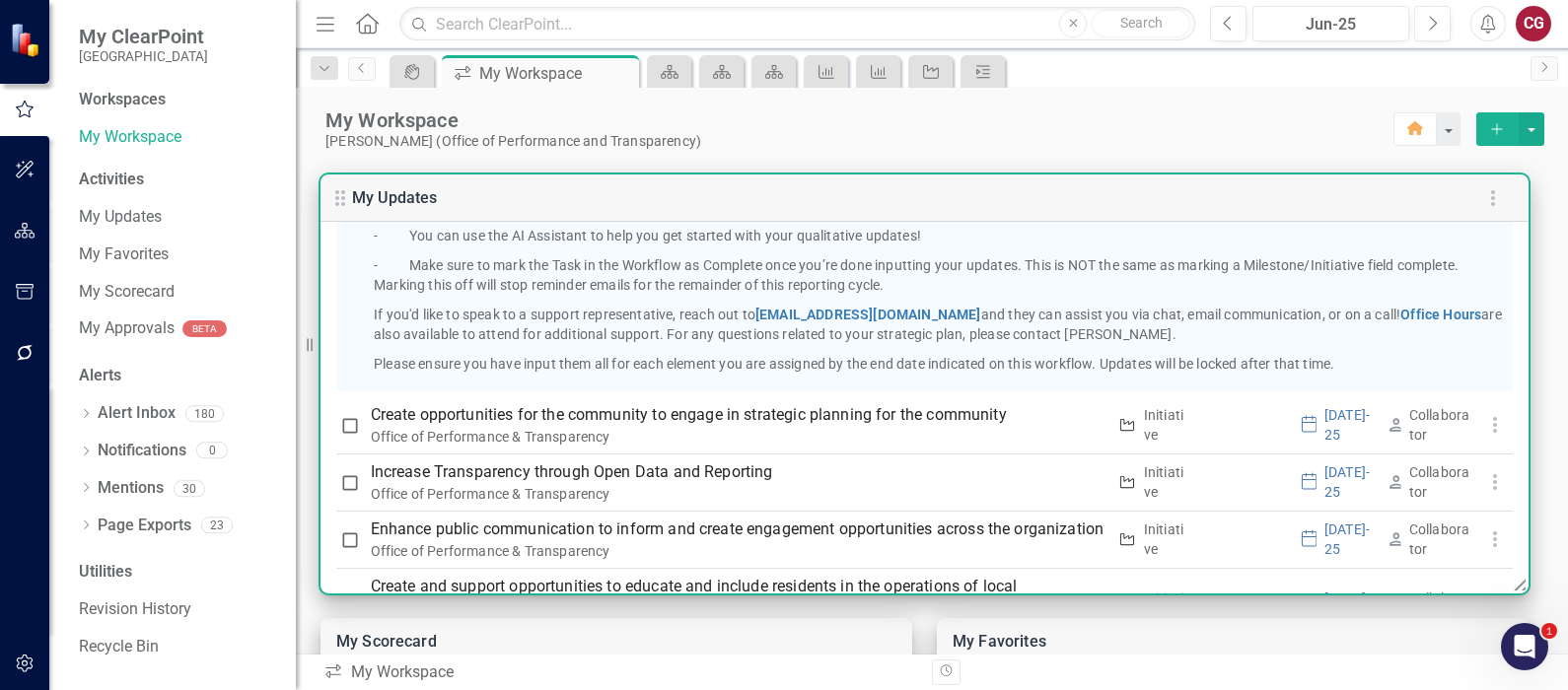 scroll, scrollTop: 616, scrollLeft: 0, axis: vertical 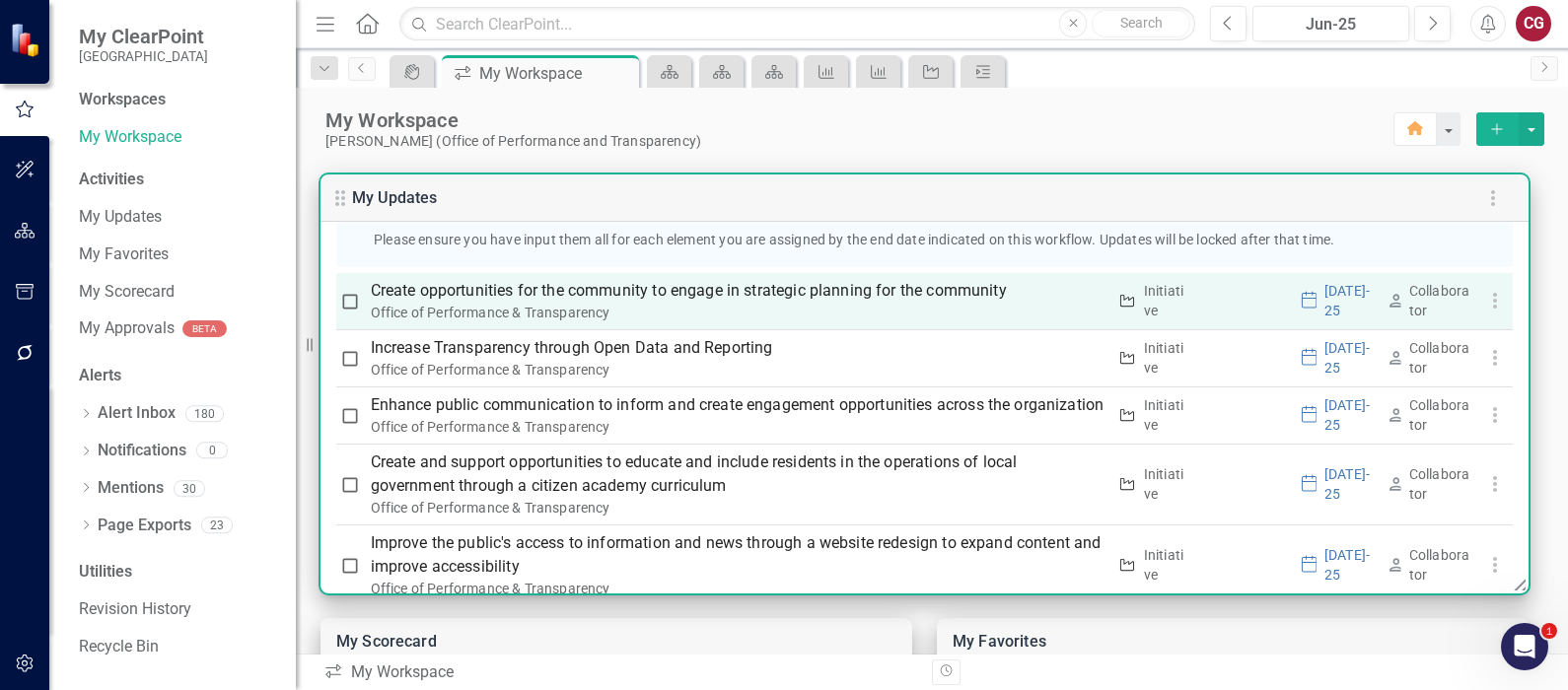 click on "Create opportunities for the community to engage in strategic planning for the community" at bounding box center (738, 291) 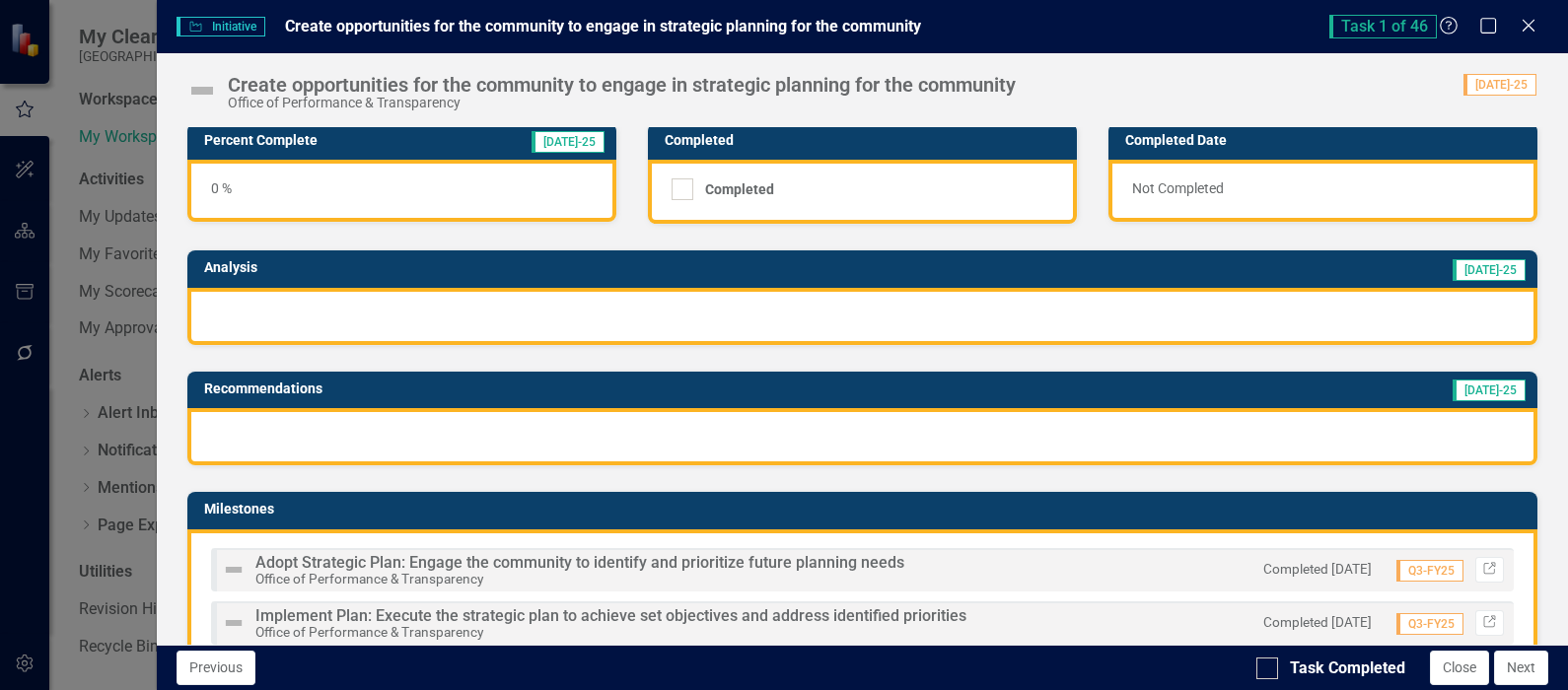 scroll, scrollTop: 0, scrollLeft: 0, axis: both 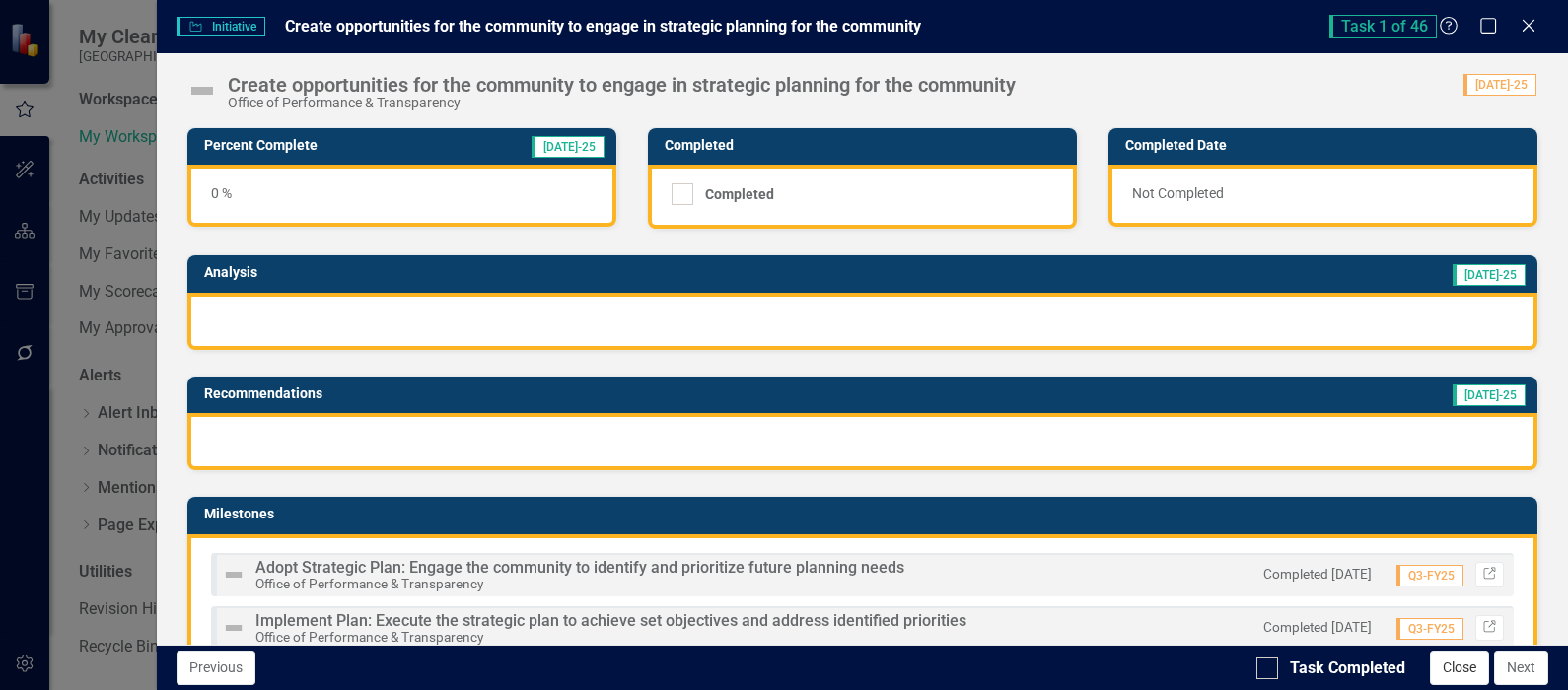 click on "Close" at bounding box center (1460, 667) 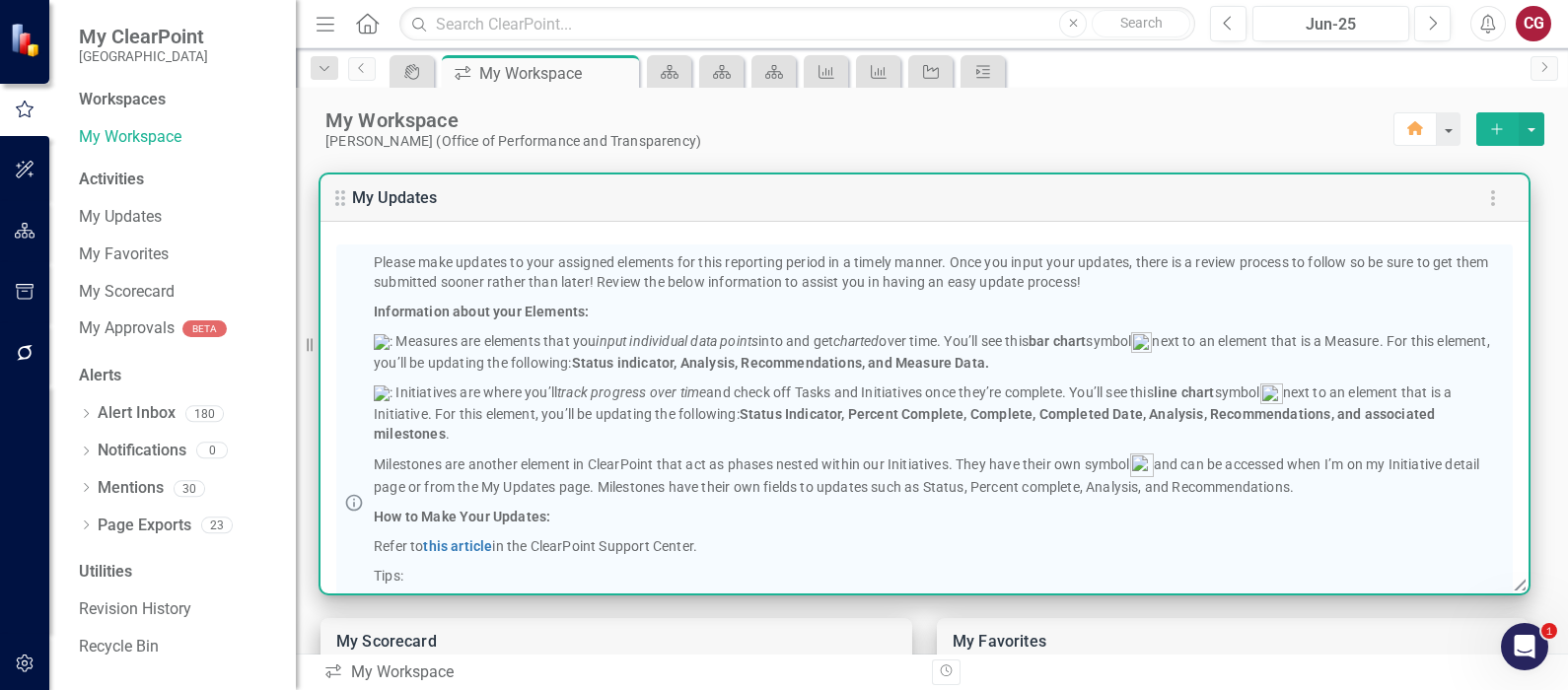 scroll, scrollTop: 0, scrollLeft: 0, axis: both 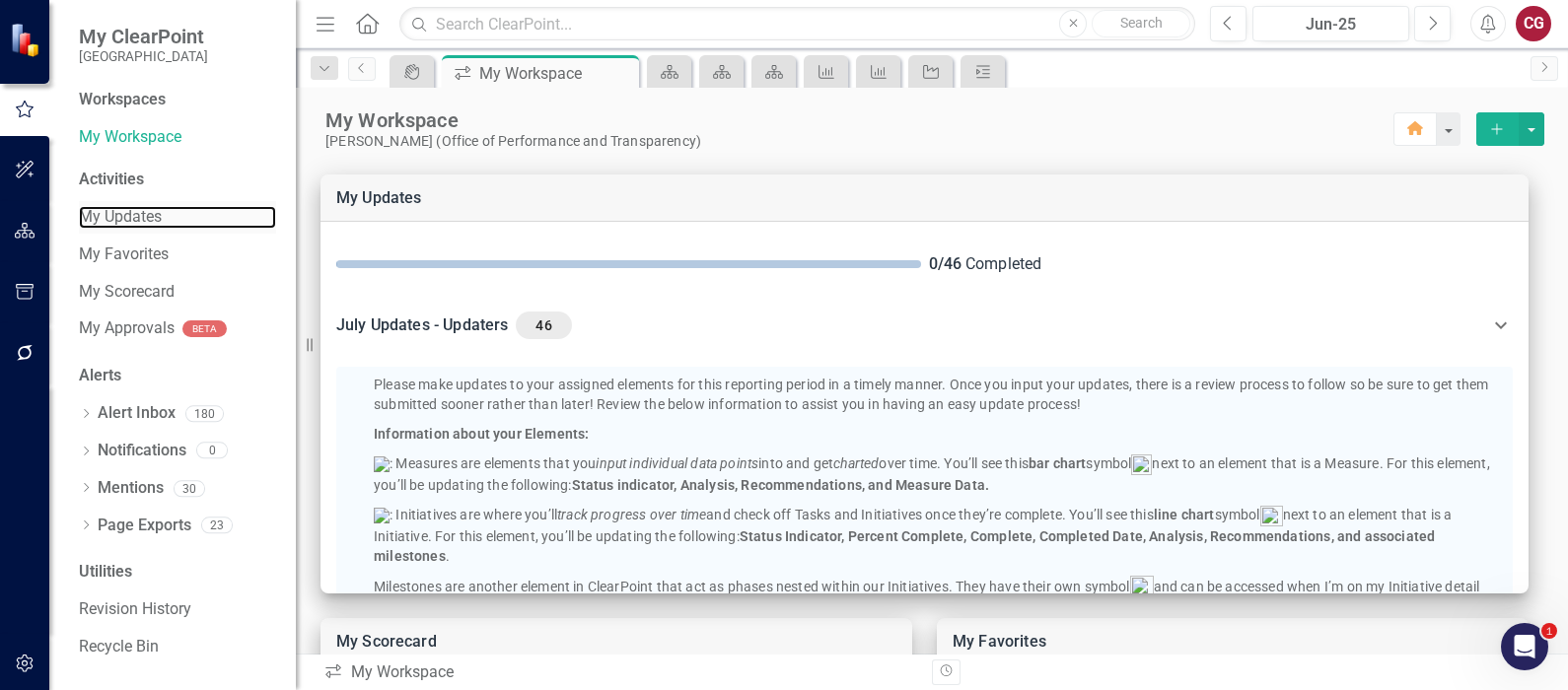 drag, startPoint x: 130, startPoint y: 217, endPoint x: 131, endPoint y: 204, distance: 13.038405 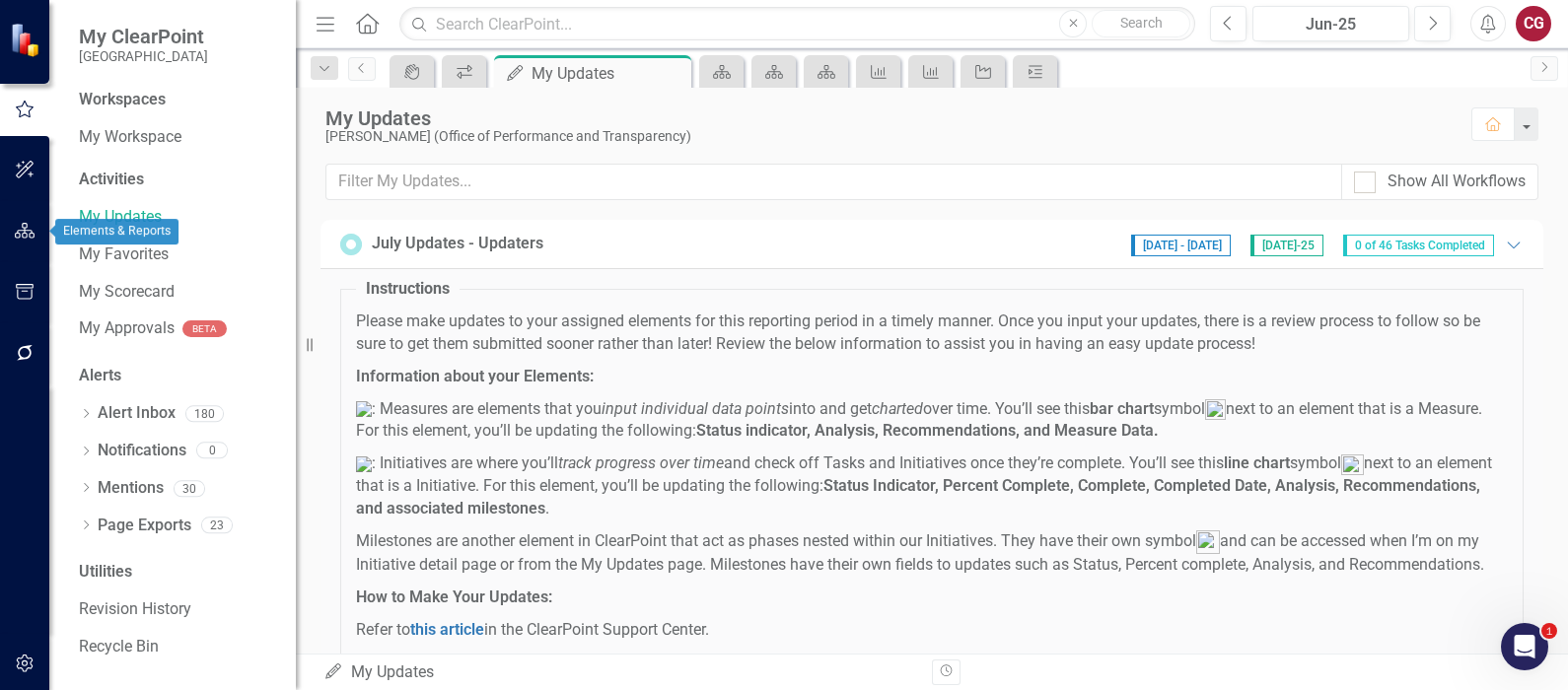 click 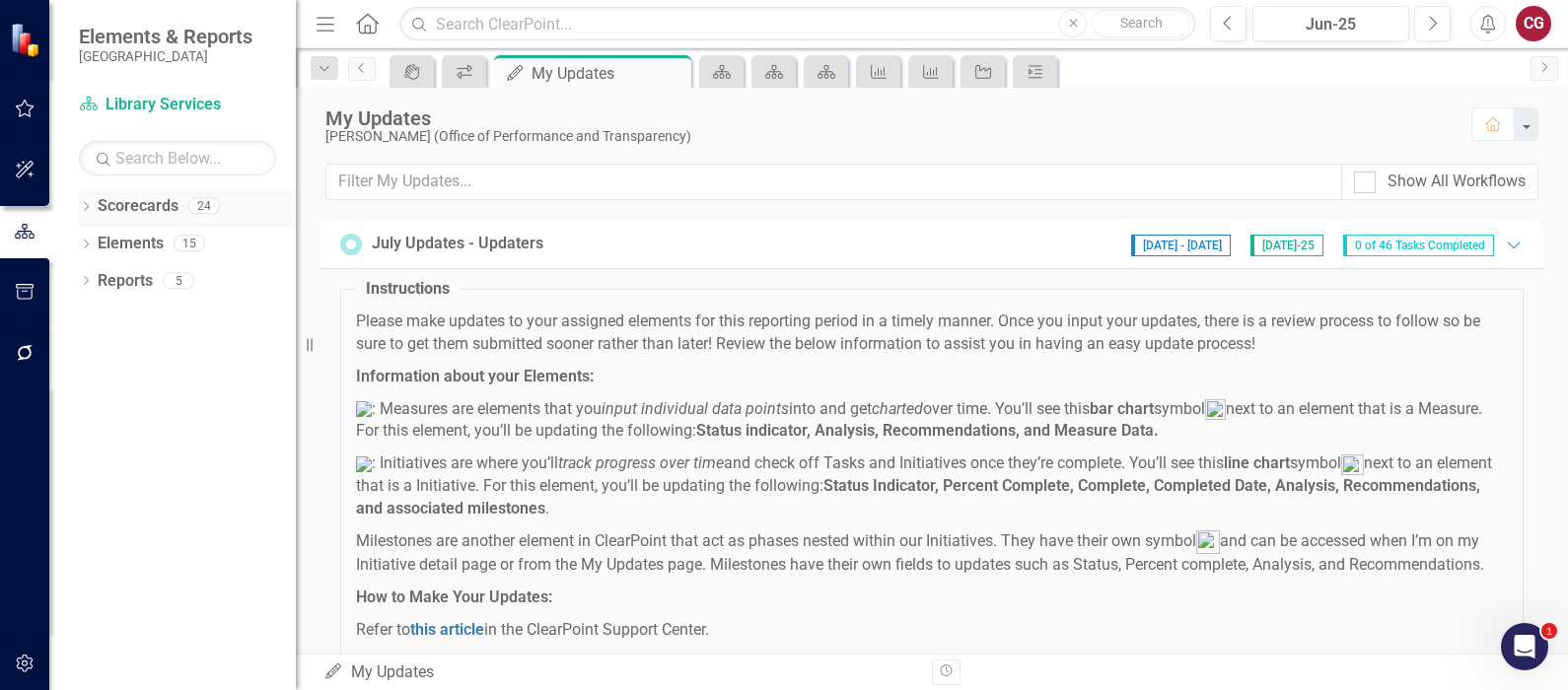 click on "Dropdown" 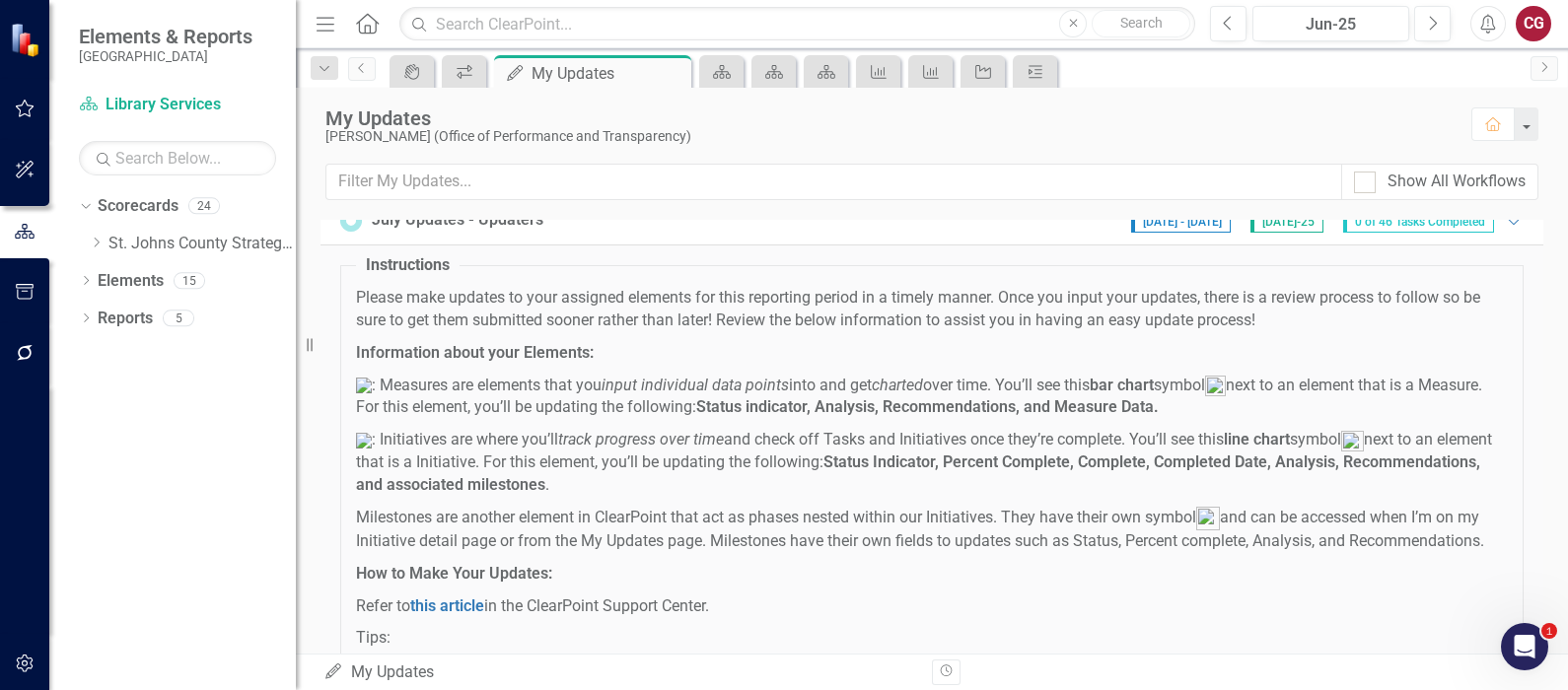 scroll, scrollTop: 0, scrollLeft: 0, axis: both 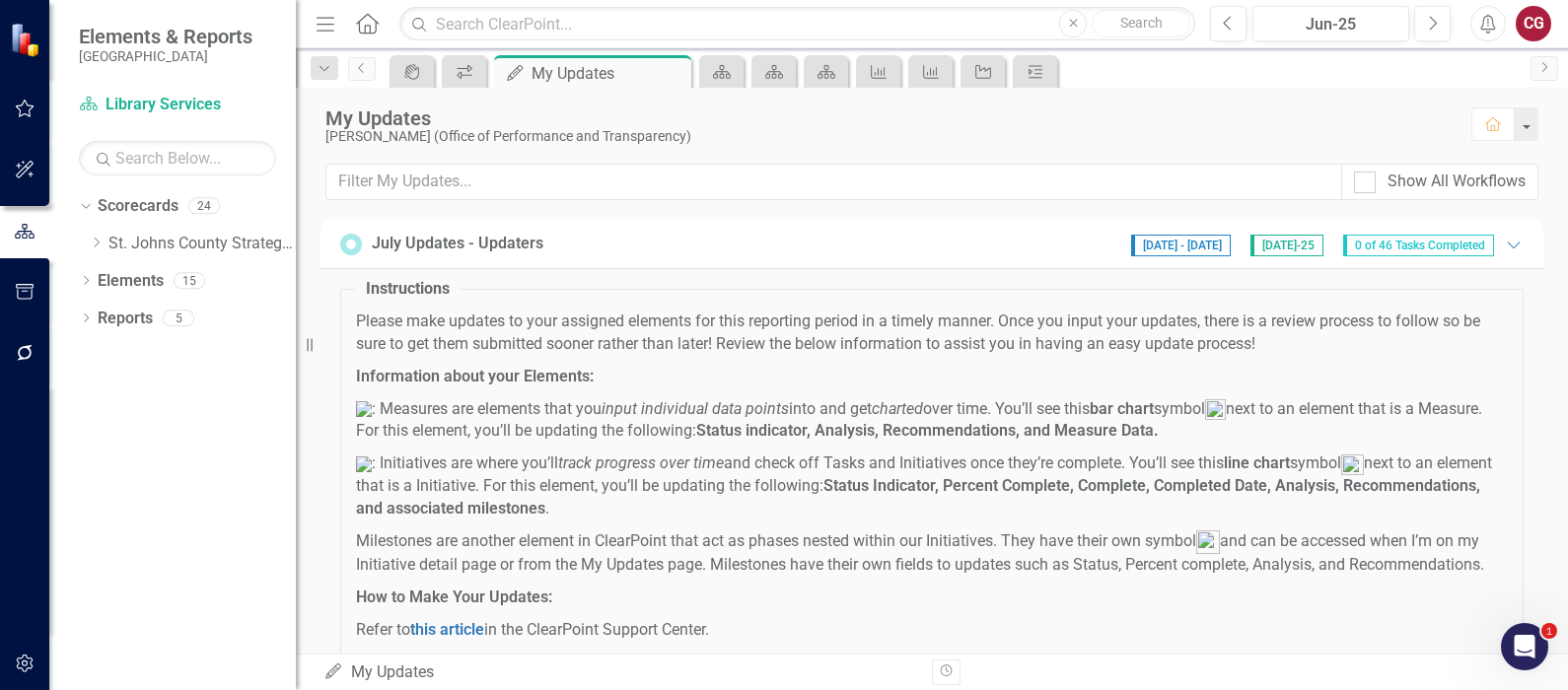 click on "[PERSON_NAME] (Office of Performance and Transparency)" at bounding box center [889, 136] 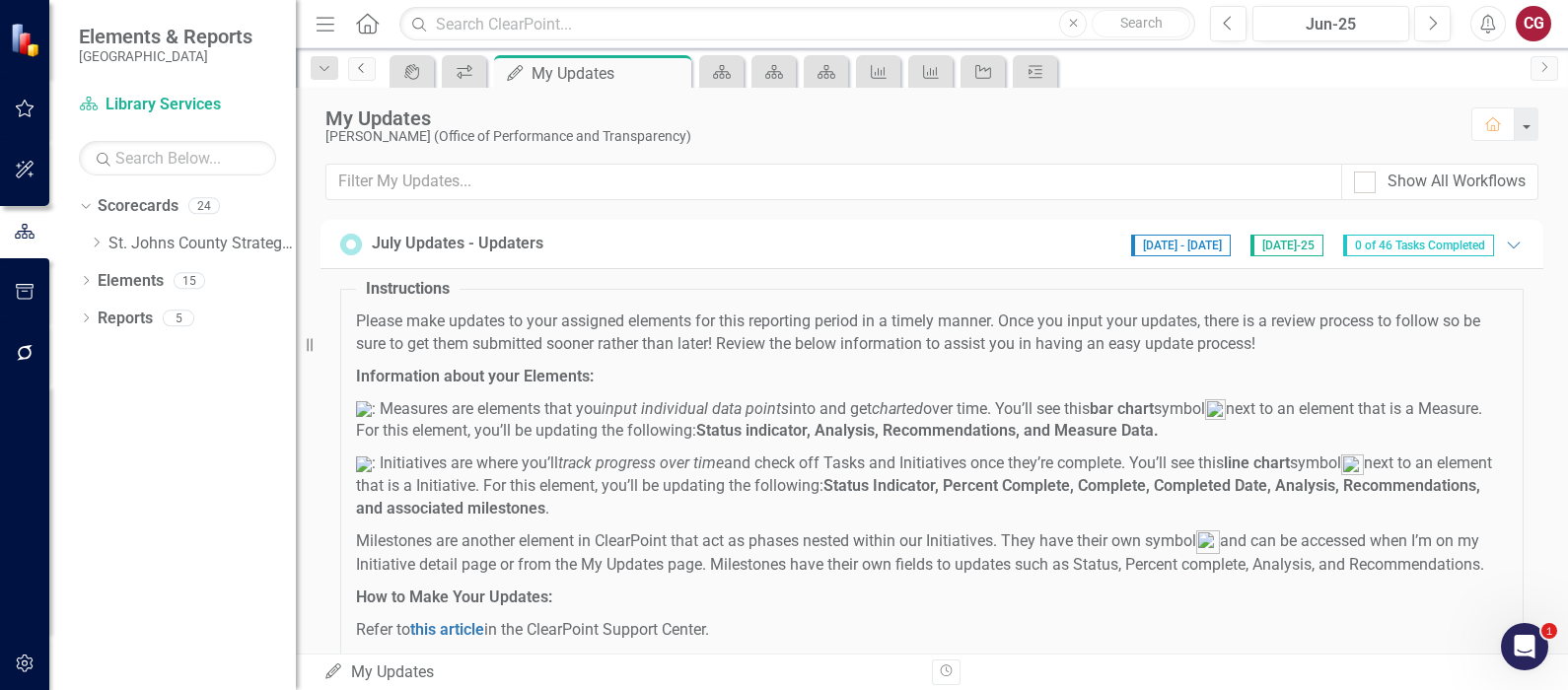 click on "Previous" 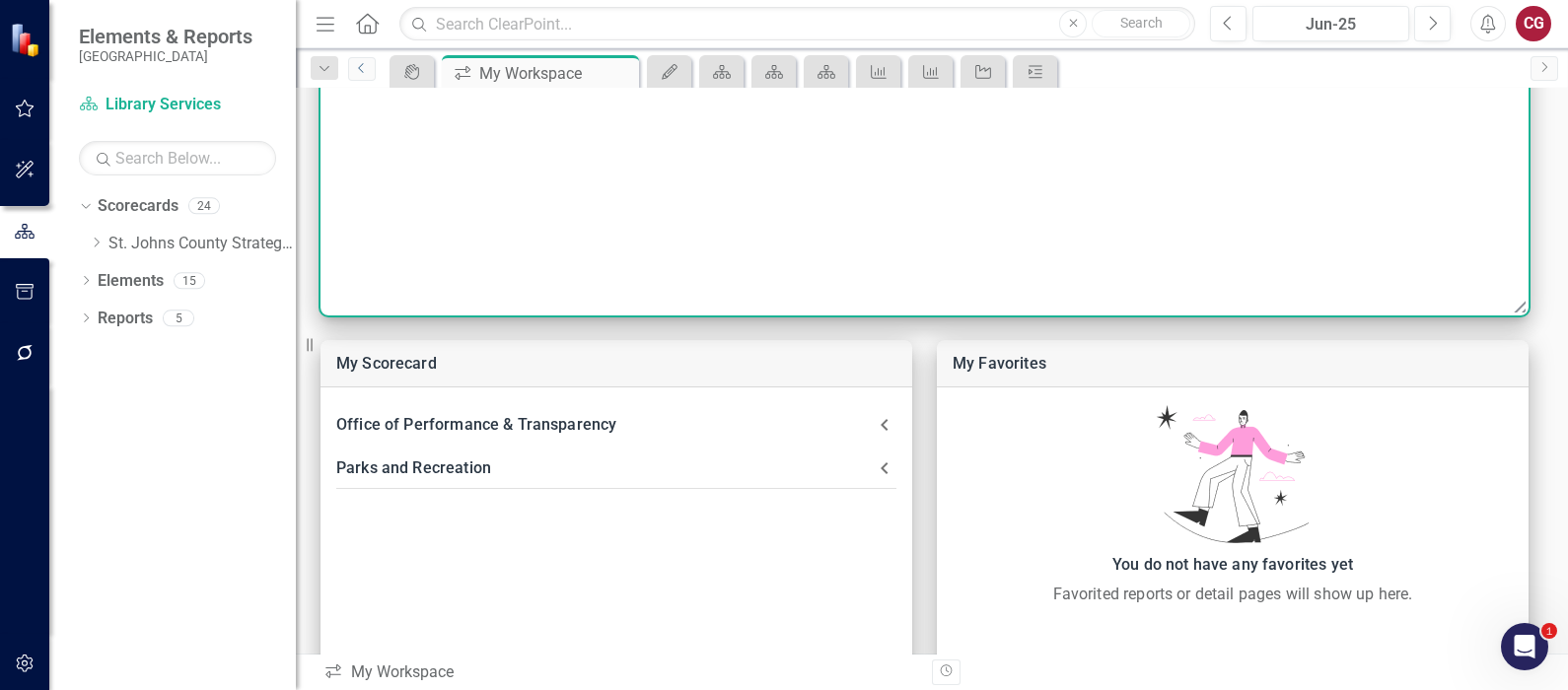 scroll, scrollTop: 0, scrollLeft: 0, axis: both 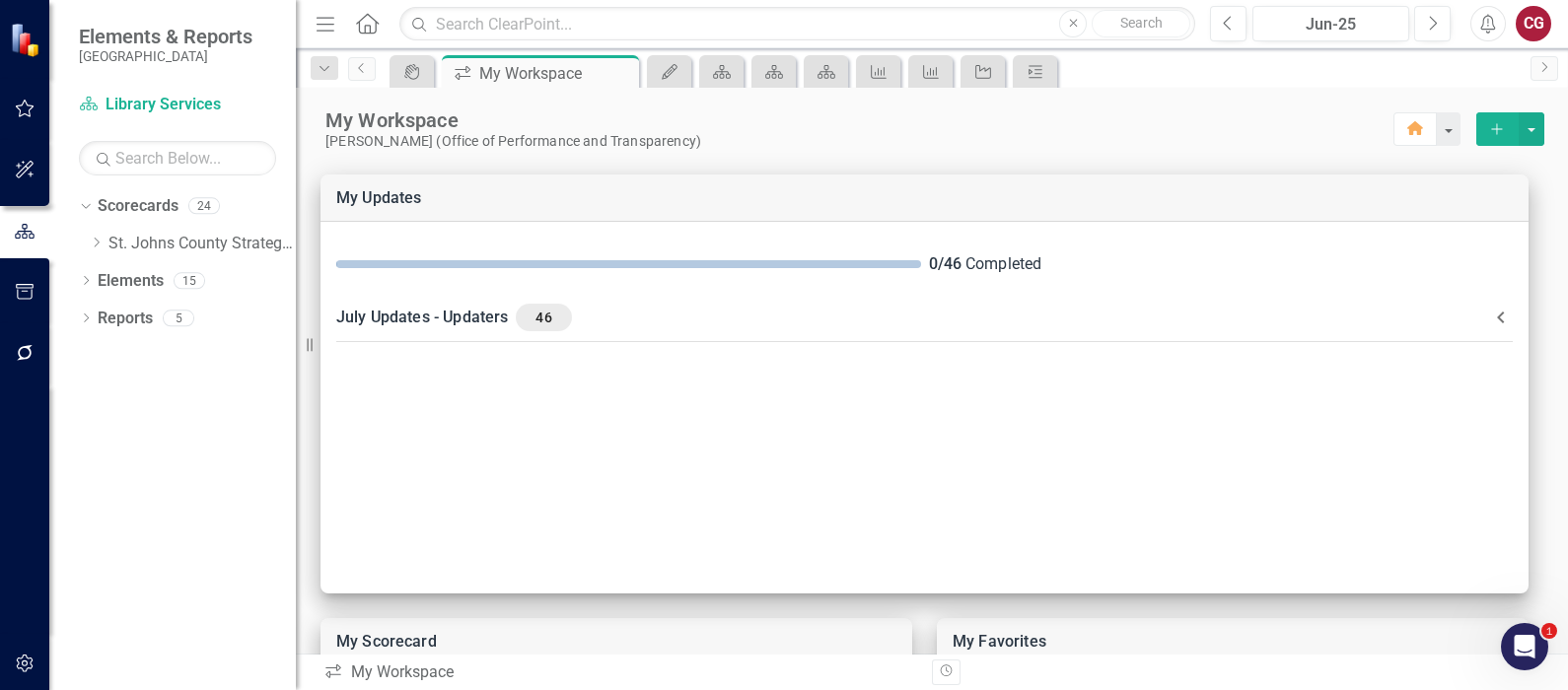 drag, startPoint x: 99, startPoint y: 244, endPoint x: 252, endPoint y: 283, distance: 157.89237 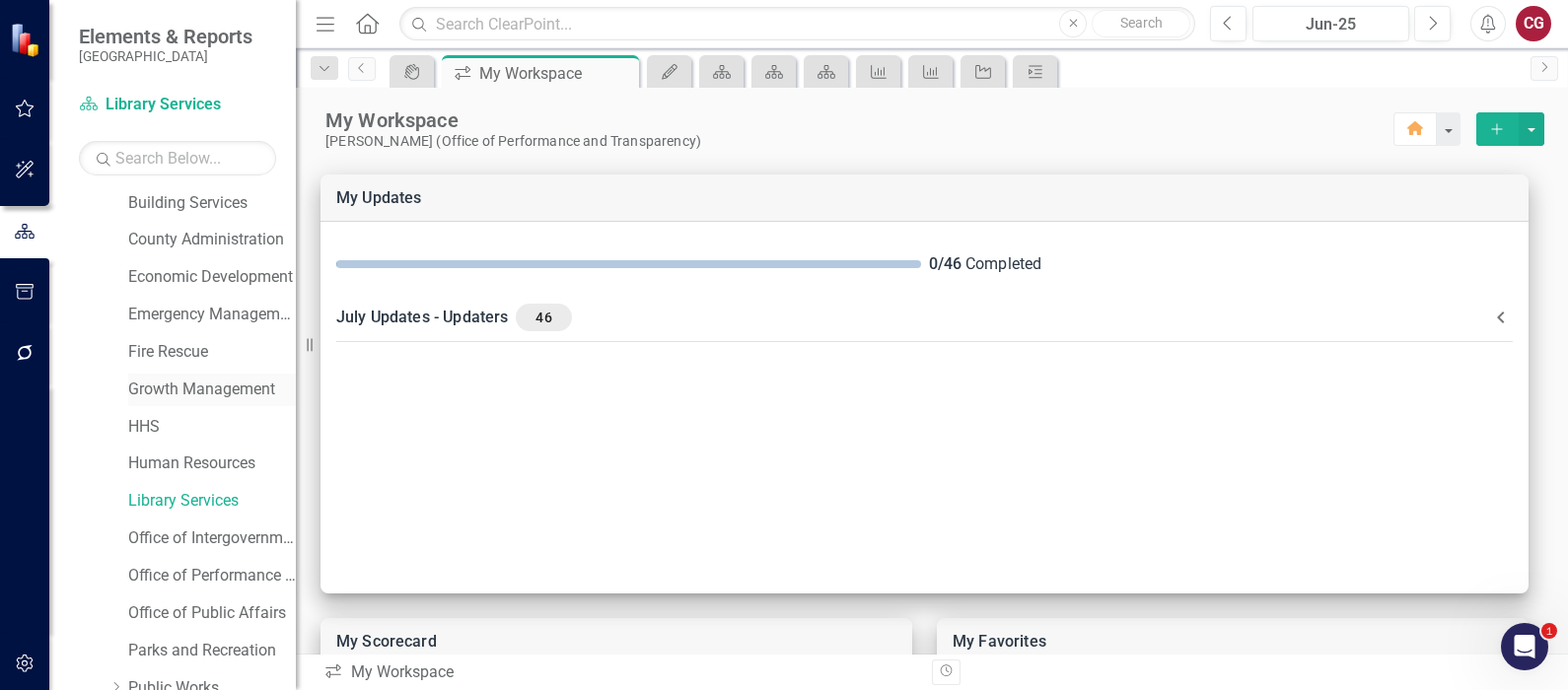 scroll, scrollTop: 122, scrollLeft: 0, axis: vertical 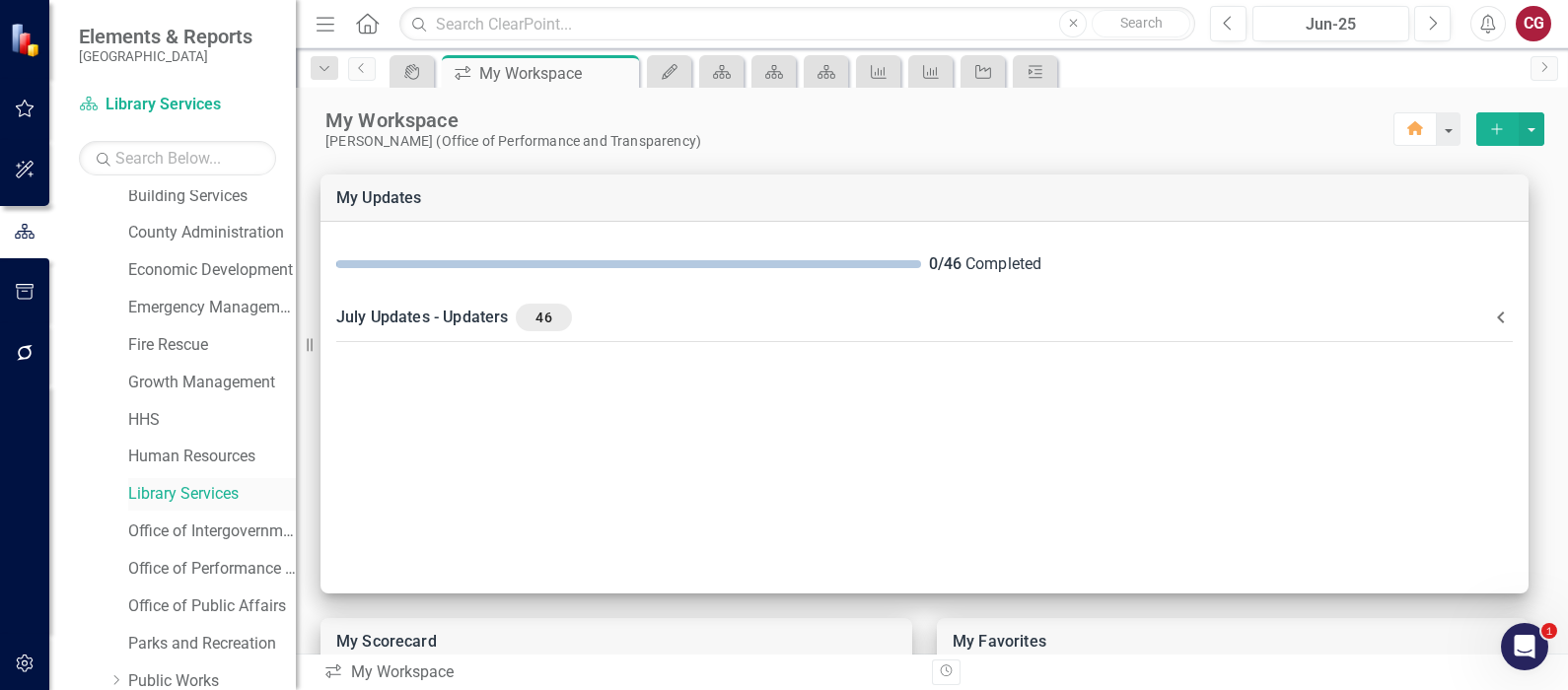 click on "Library Services" at bounding box center (212, 494) 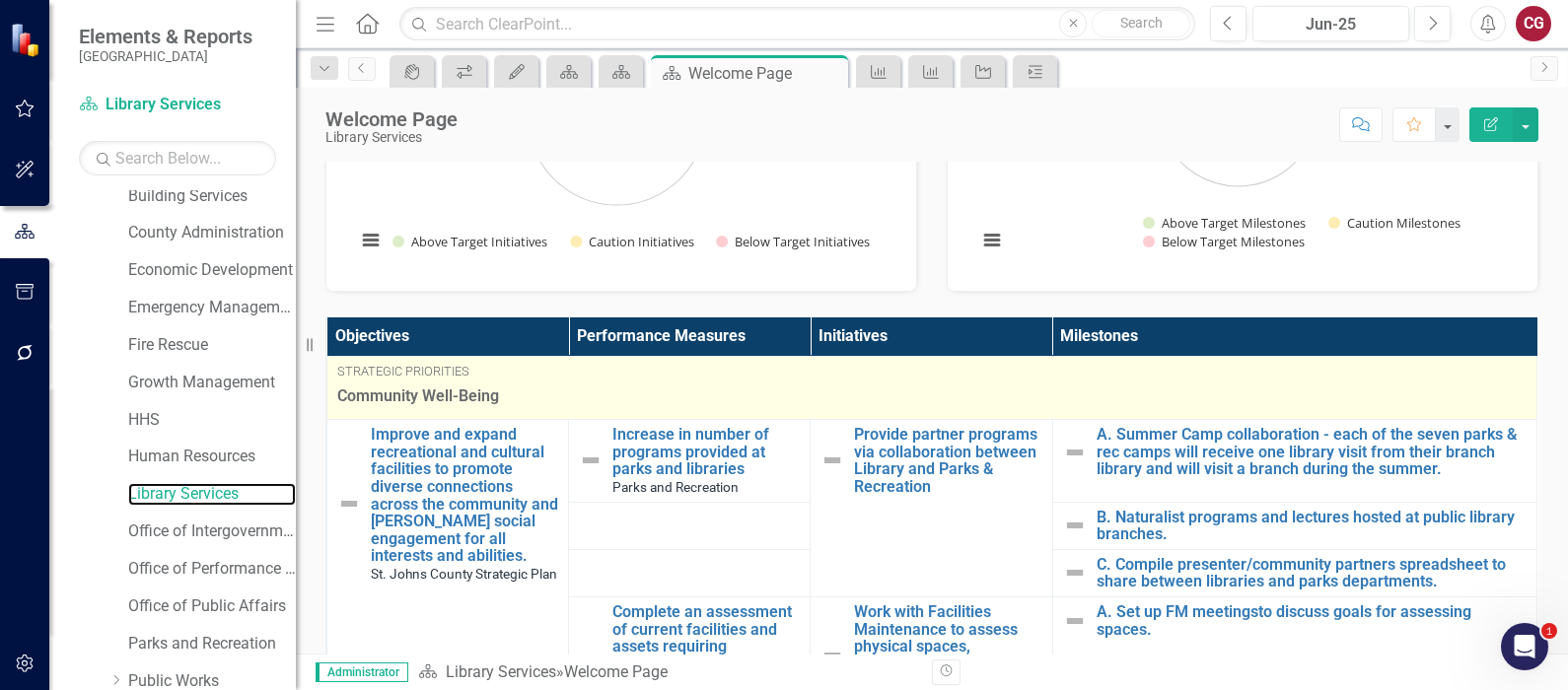 scroll, scrollTop: 245, scrollLeft: 0, axis: vertical 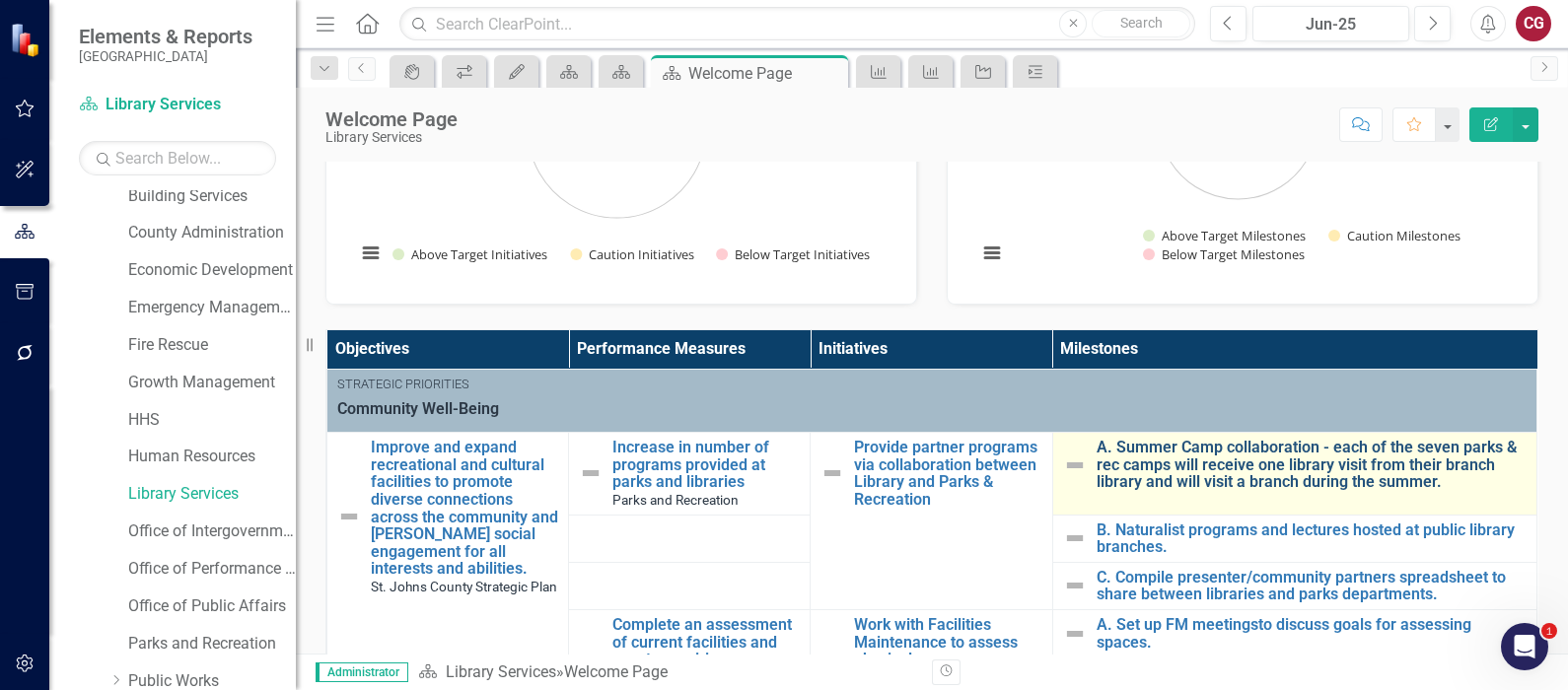 click on "A. Summer Camp collaboration - each of the seven parks & rec camps will receive one library visit from their branch library and will visit a branch during the summer." at bounding box center [1312, 464] 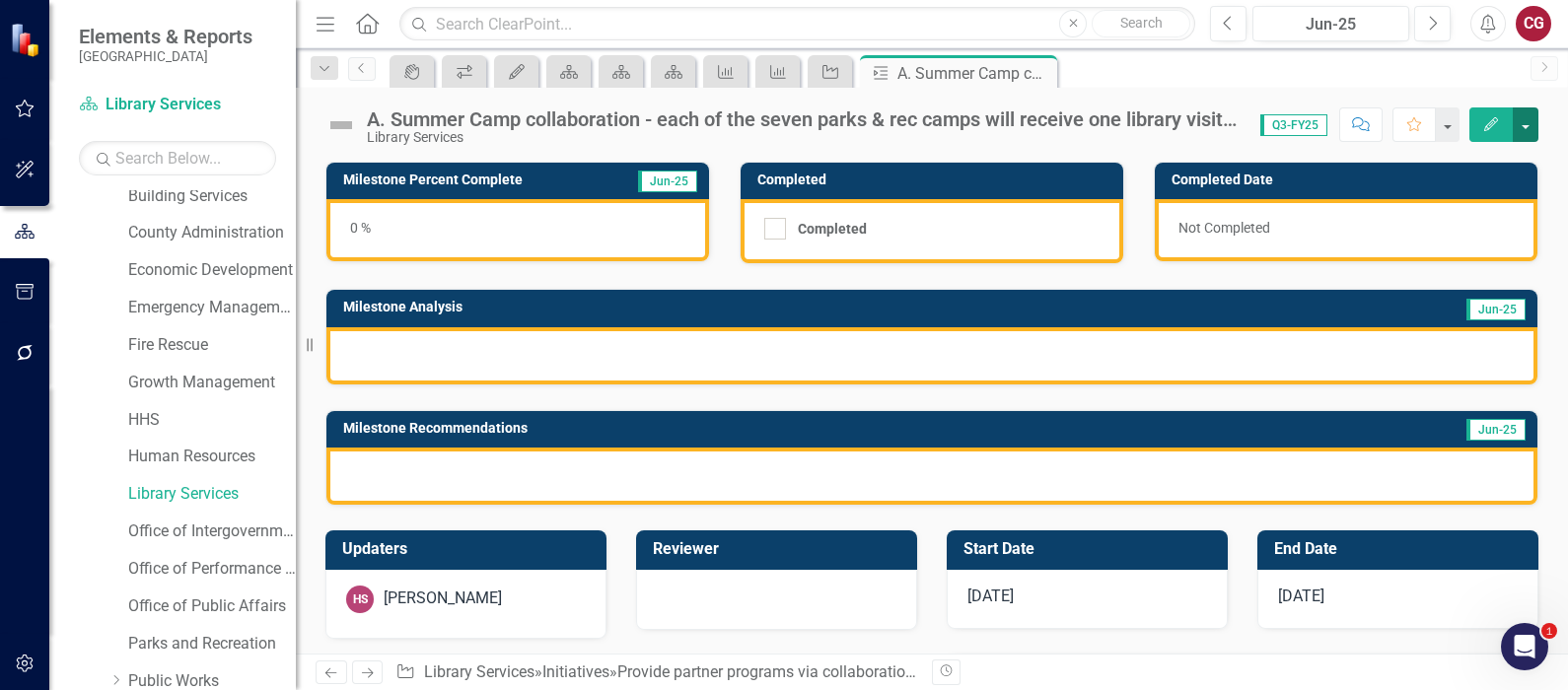 click at bounding box center [1526, 124] 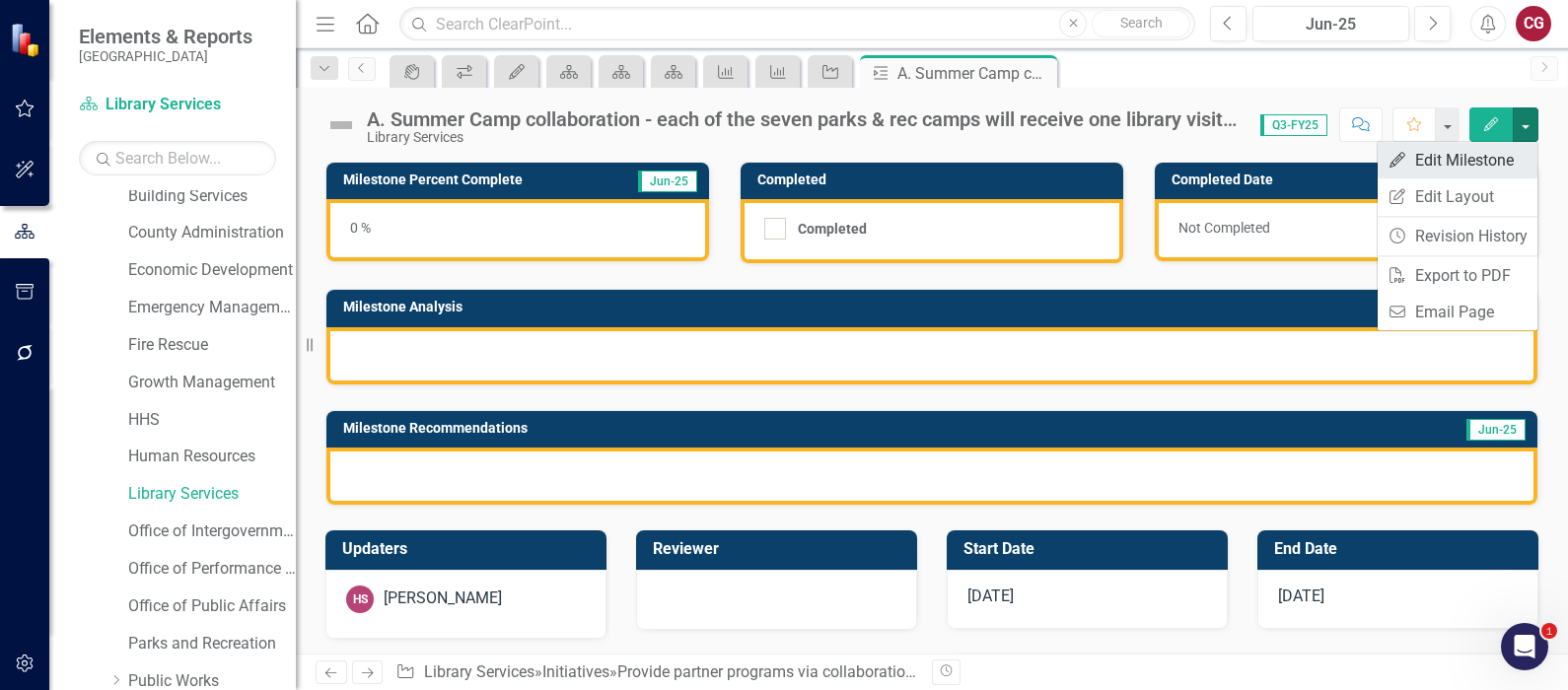 click on "Edit Edit Milestone" at bounding box center [1458, 160] 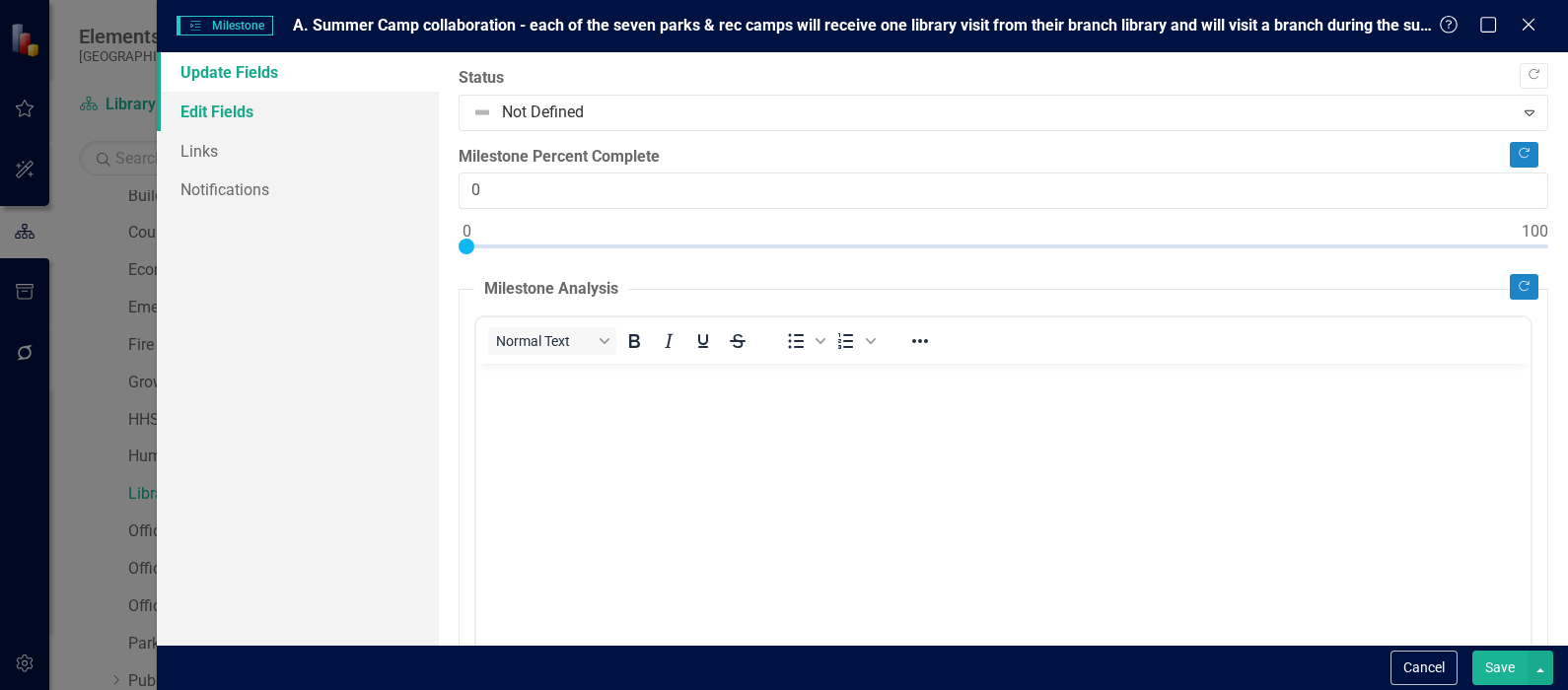scroll, scrollTop: 0, scrollLeft: 0, axis: both 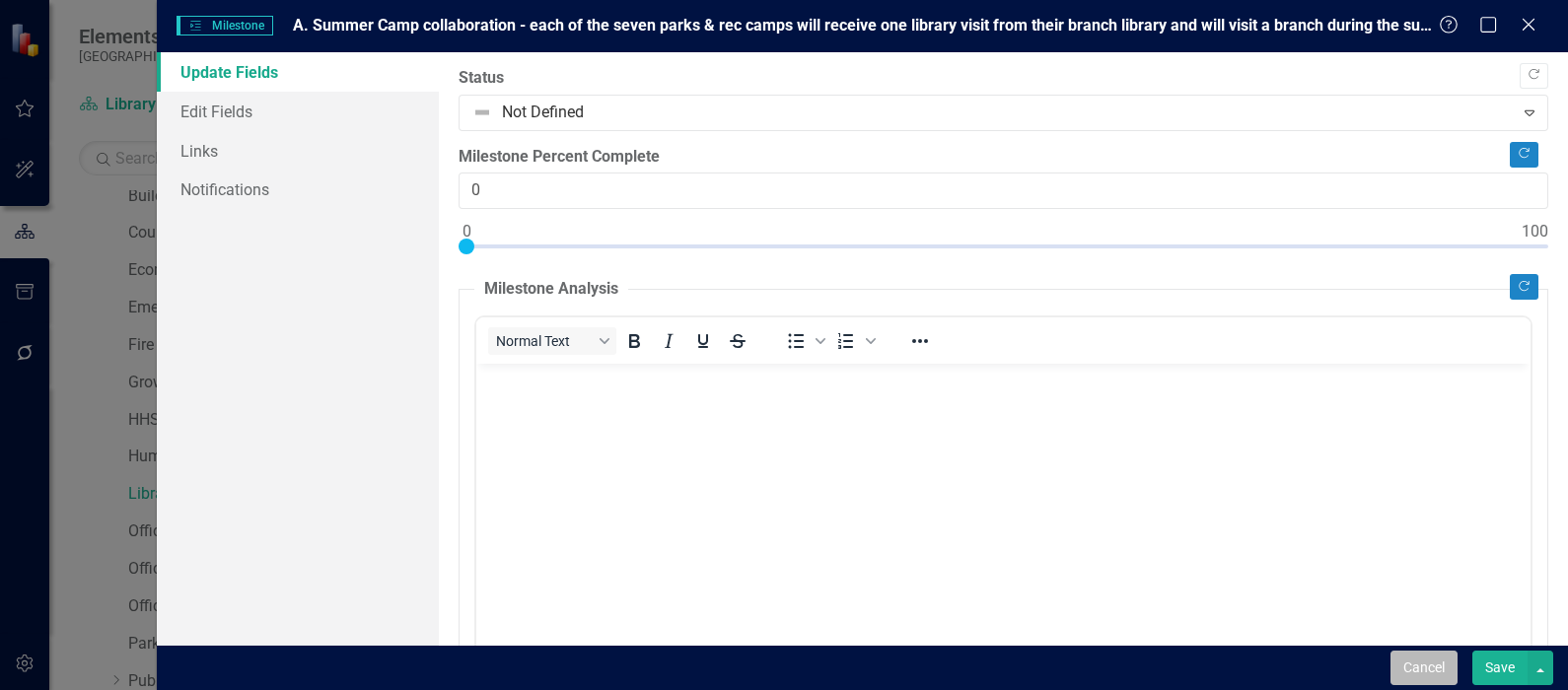 click on "Cancel" at bounding box center (1424, 667) 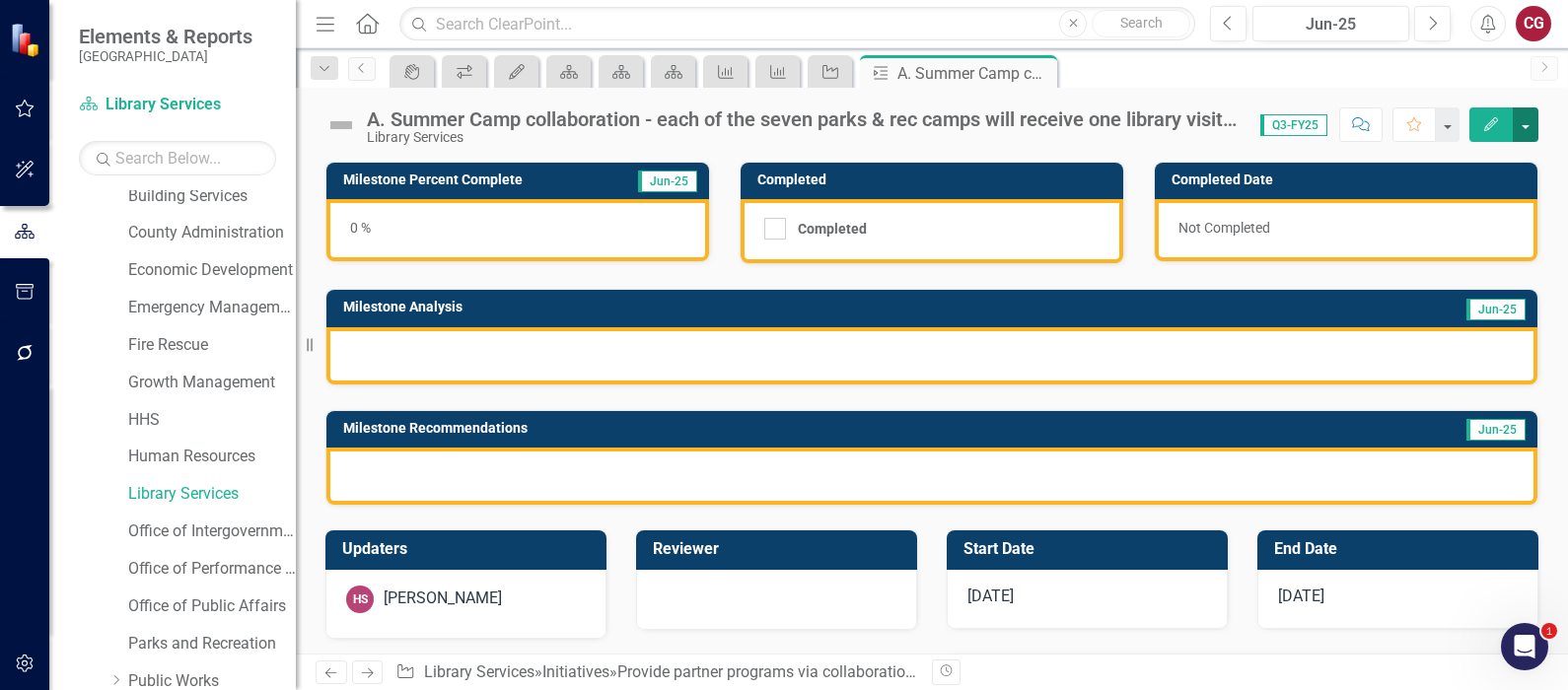 click at bounding box center [1526, 124] 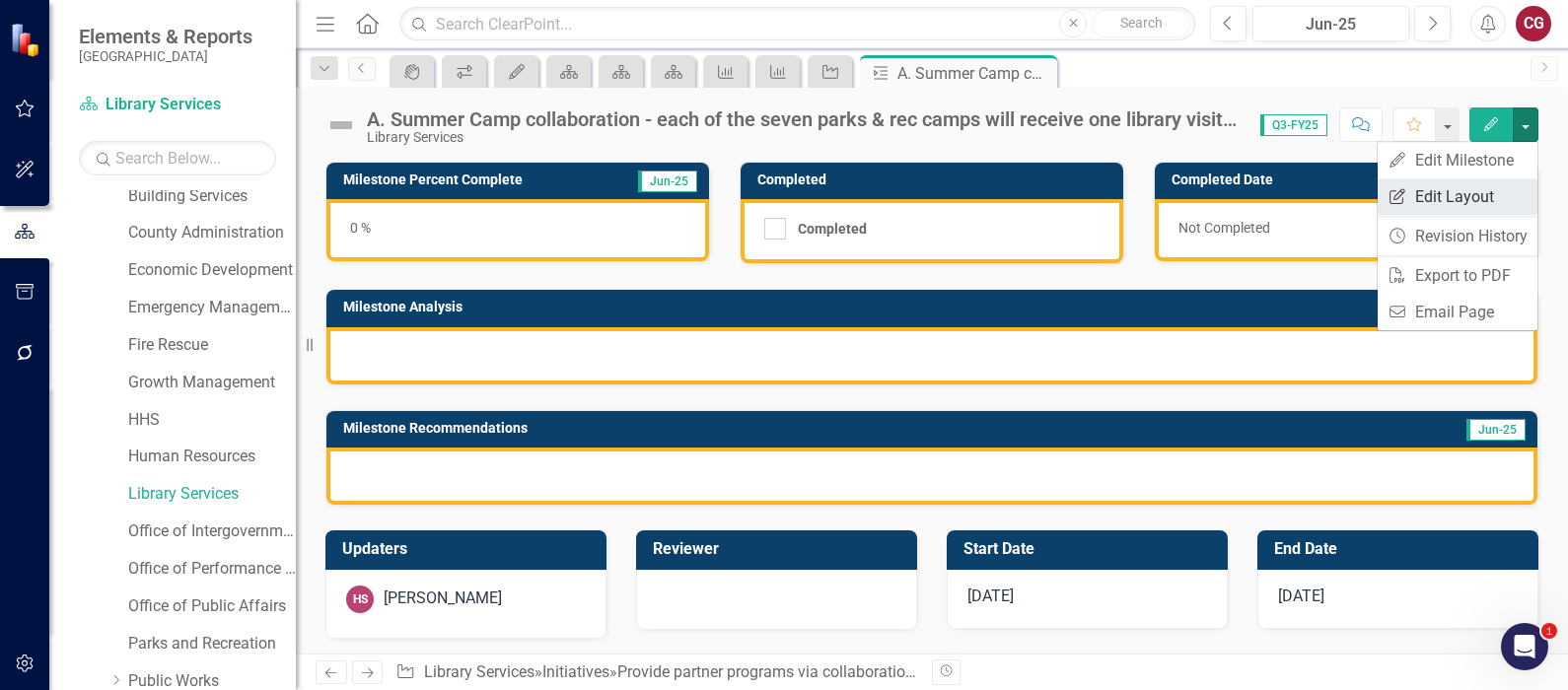 click on "Edit Report Edit Layout" at bounding box center [1458, 196] 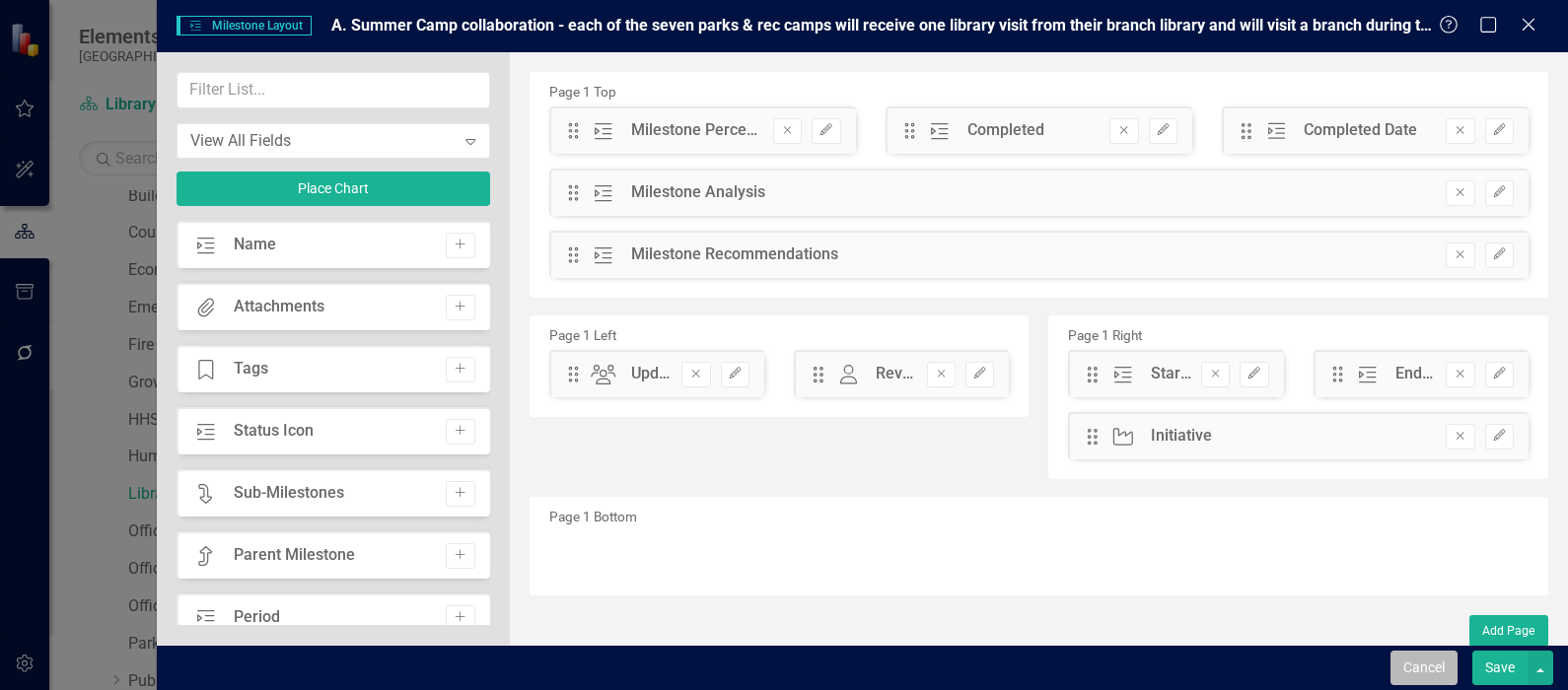 click on "Cancel" at bounding box center (1424, 667) 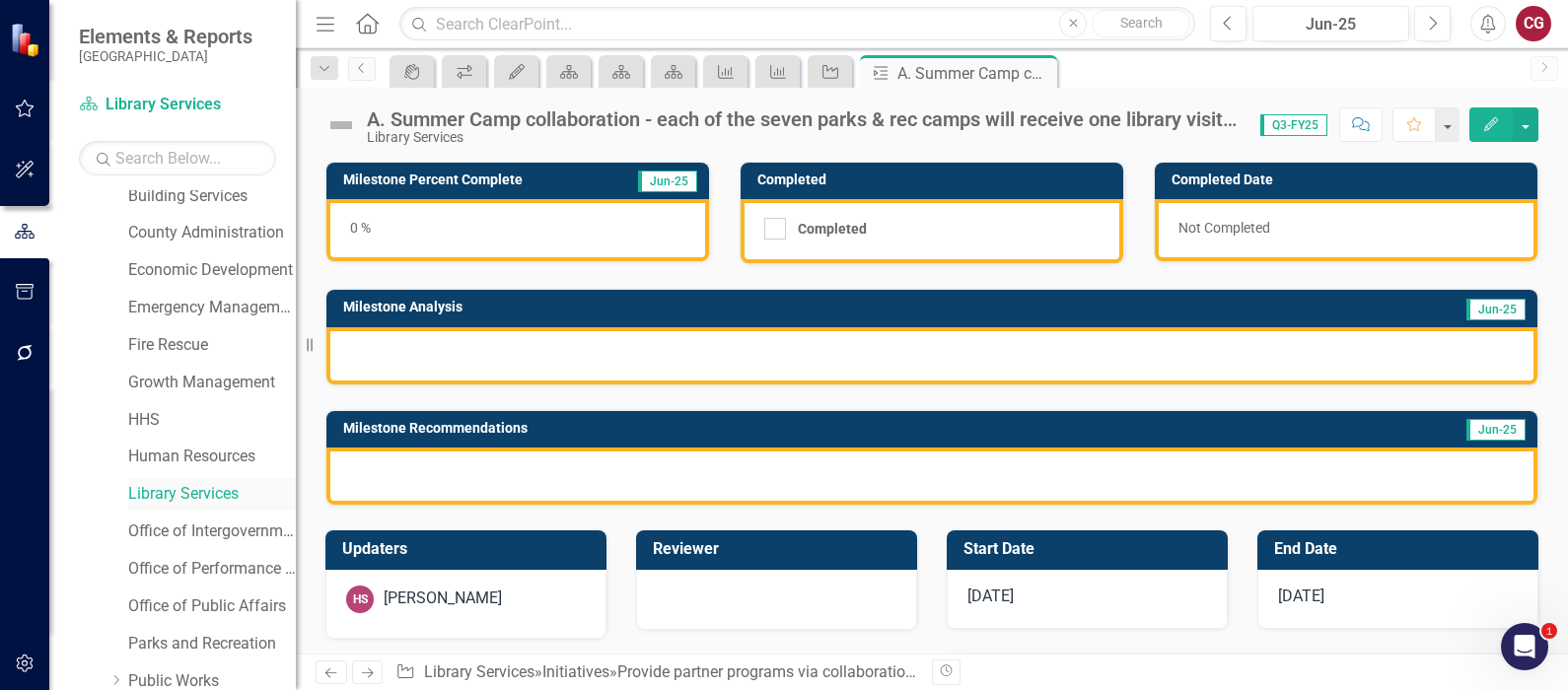 click on "Library Services" at bounding box center (212, 494) 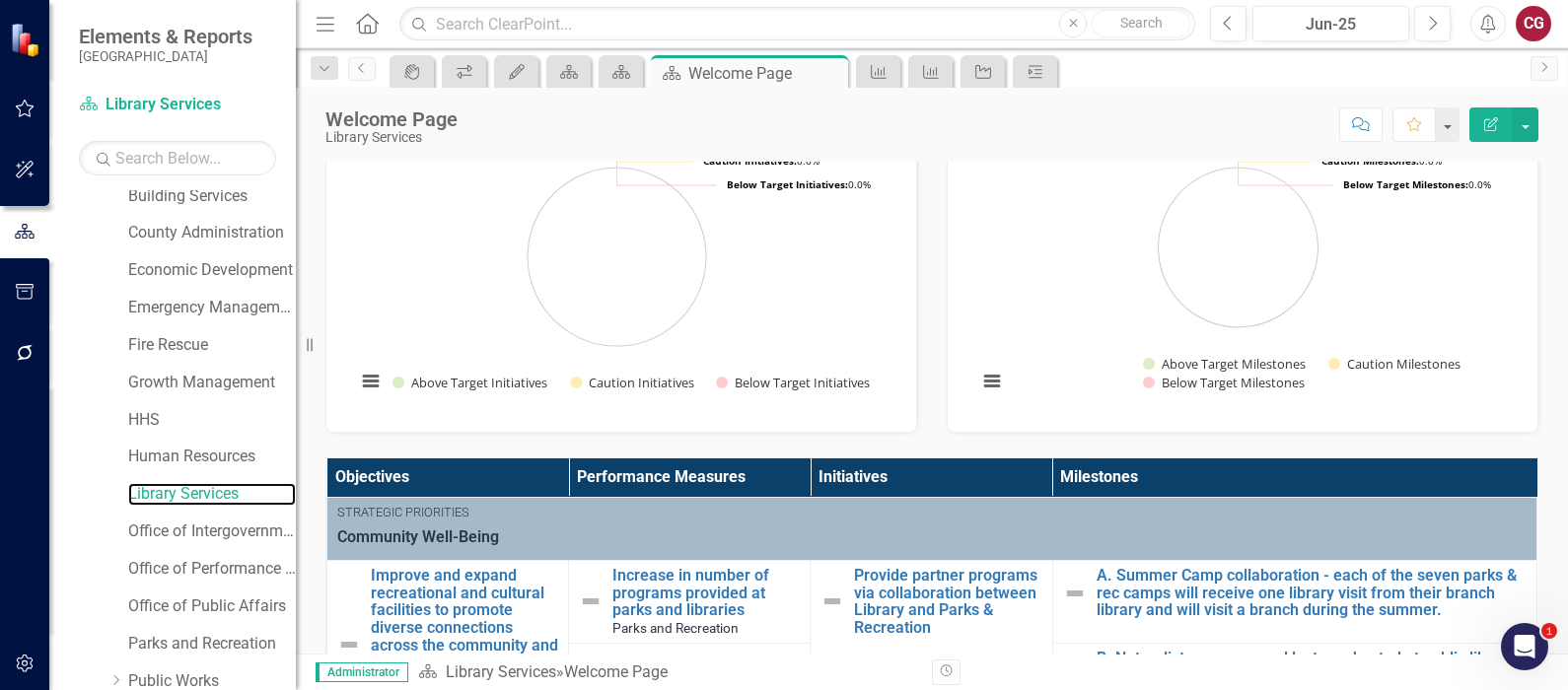 scroll, scrollTop: 245, scrollLeft: 0, axis: vertical 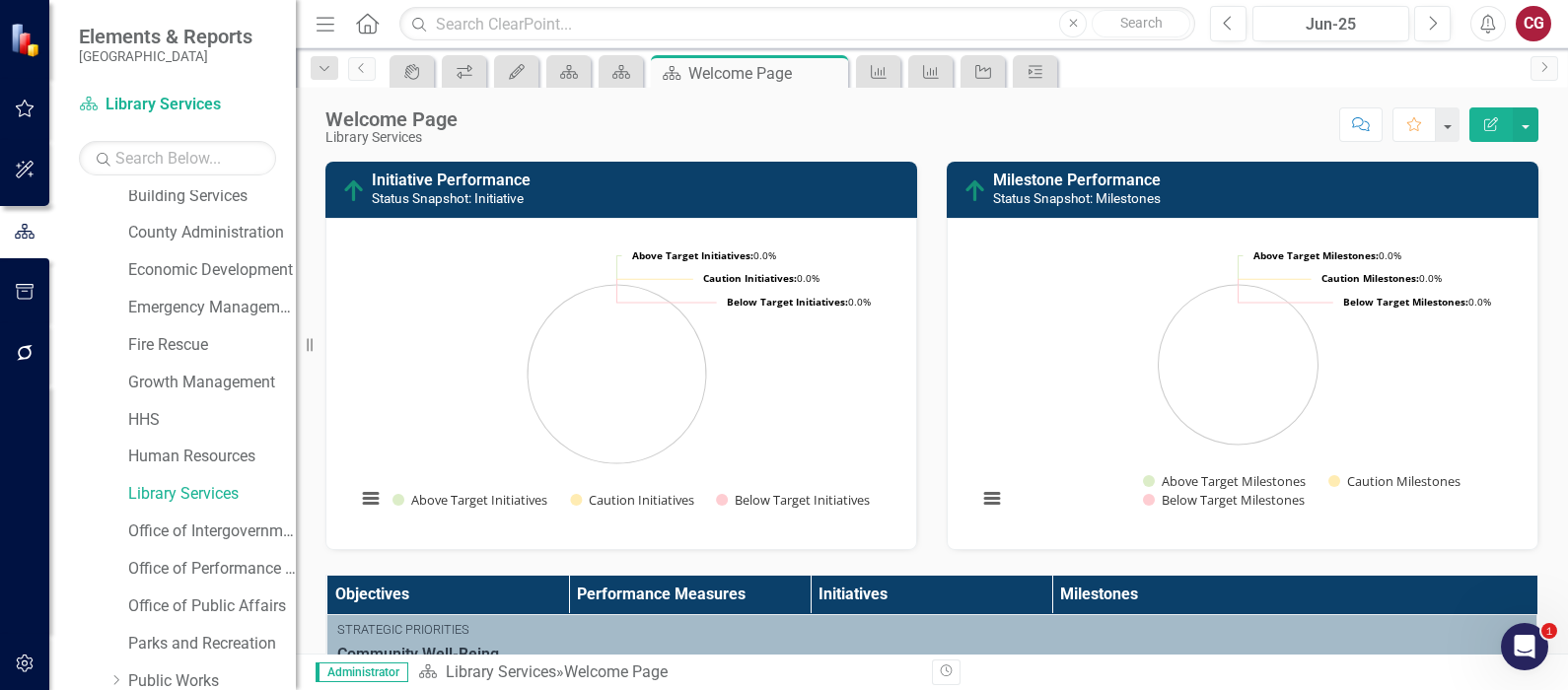 click on "Initiative Performance Status Snapshot: Initiative" at bounding box center (639, 191) 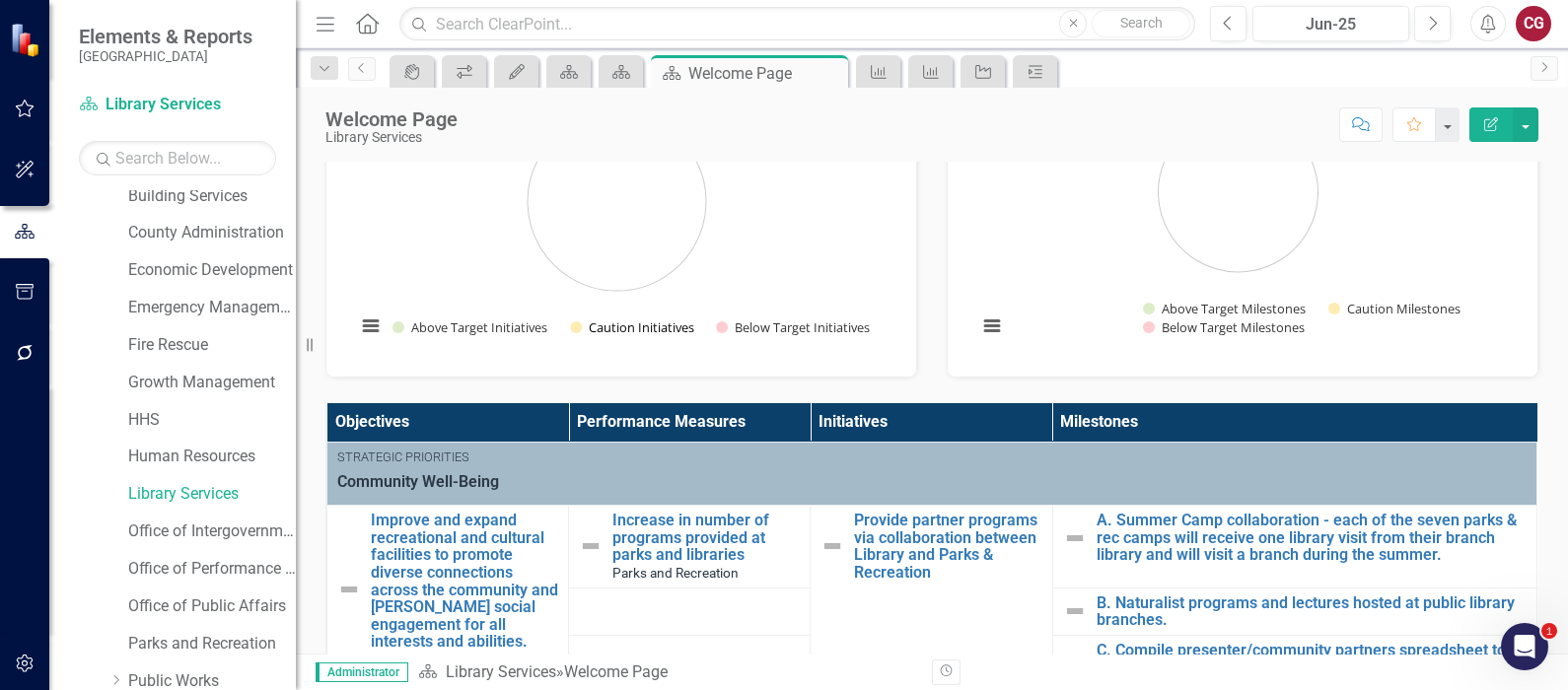 scroll, scrollTop: 245, scrollLeft: 0, axis: vertical 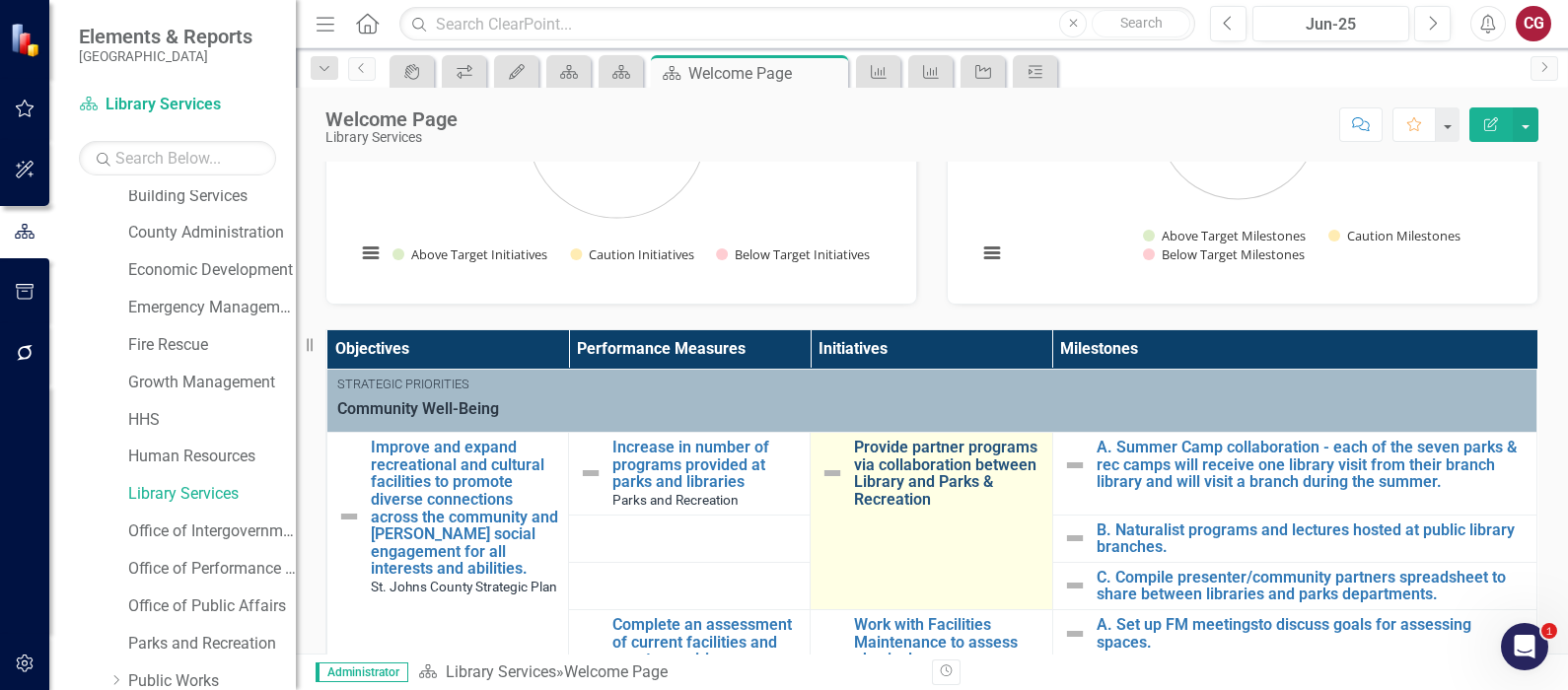 click on "Provide partner programs via collaboration between Library and Parks & Recreation" at bounding box center (948, 473) 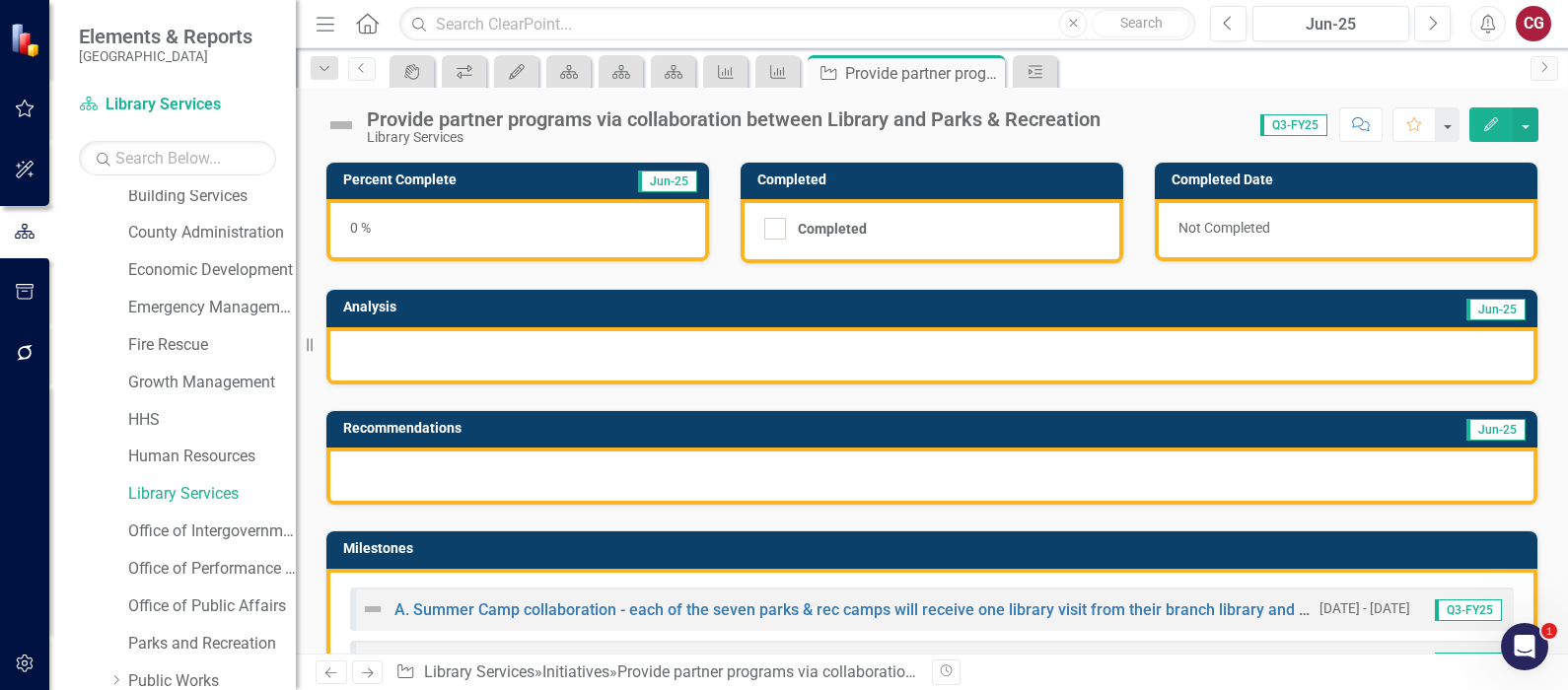 click at bounding box center (932, 356) 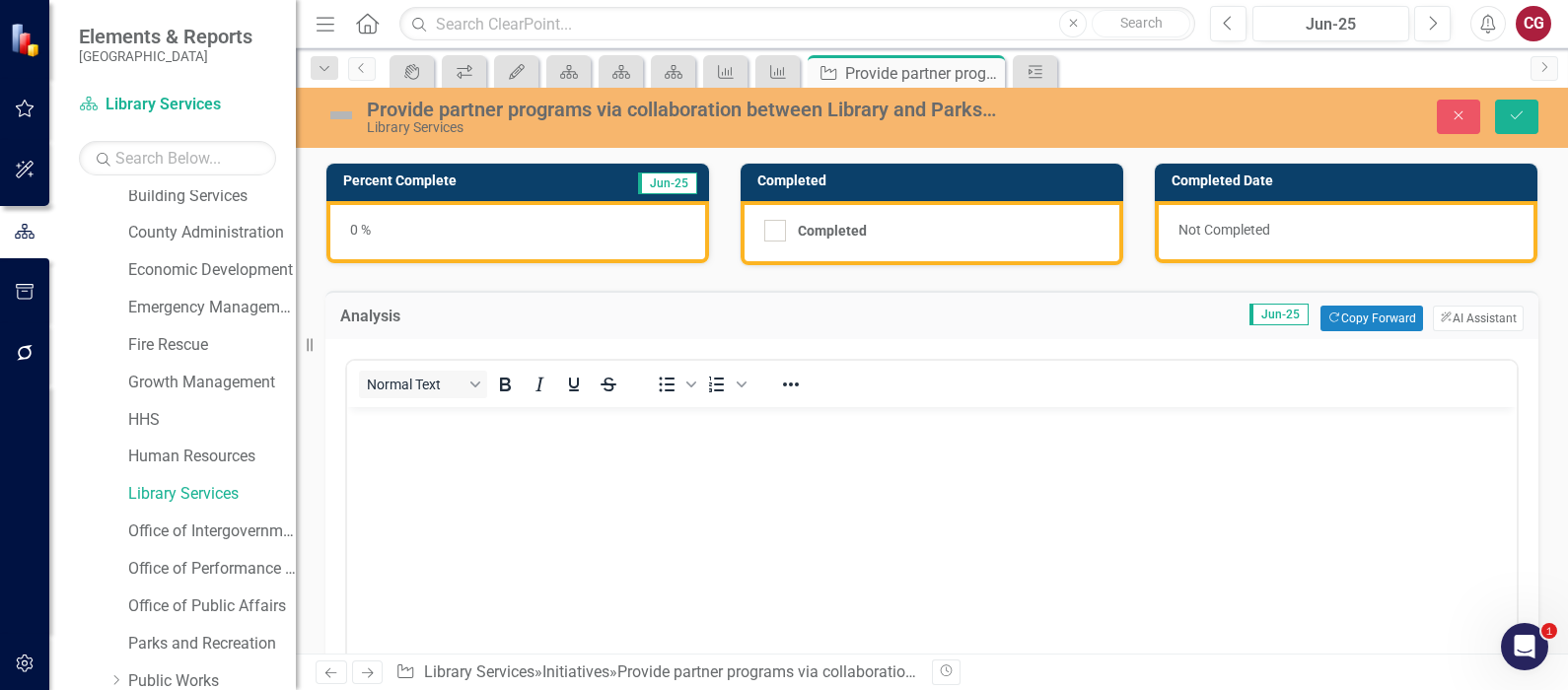 scroll, scrollTop: 0, scrollLeft: 0, axis: both 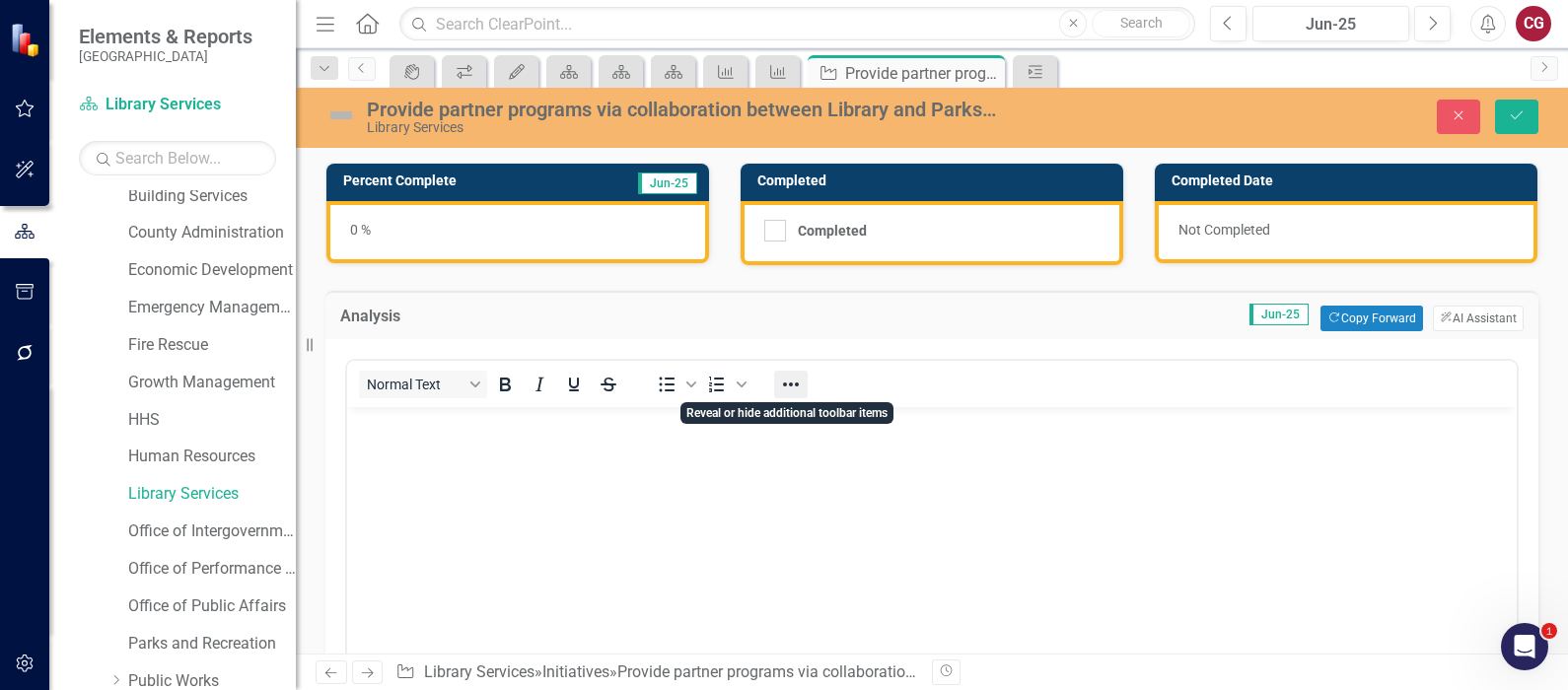 click 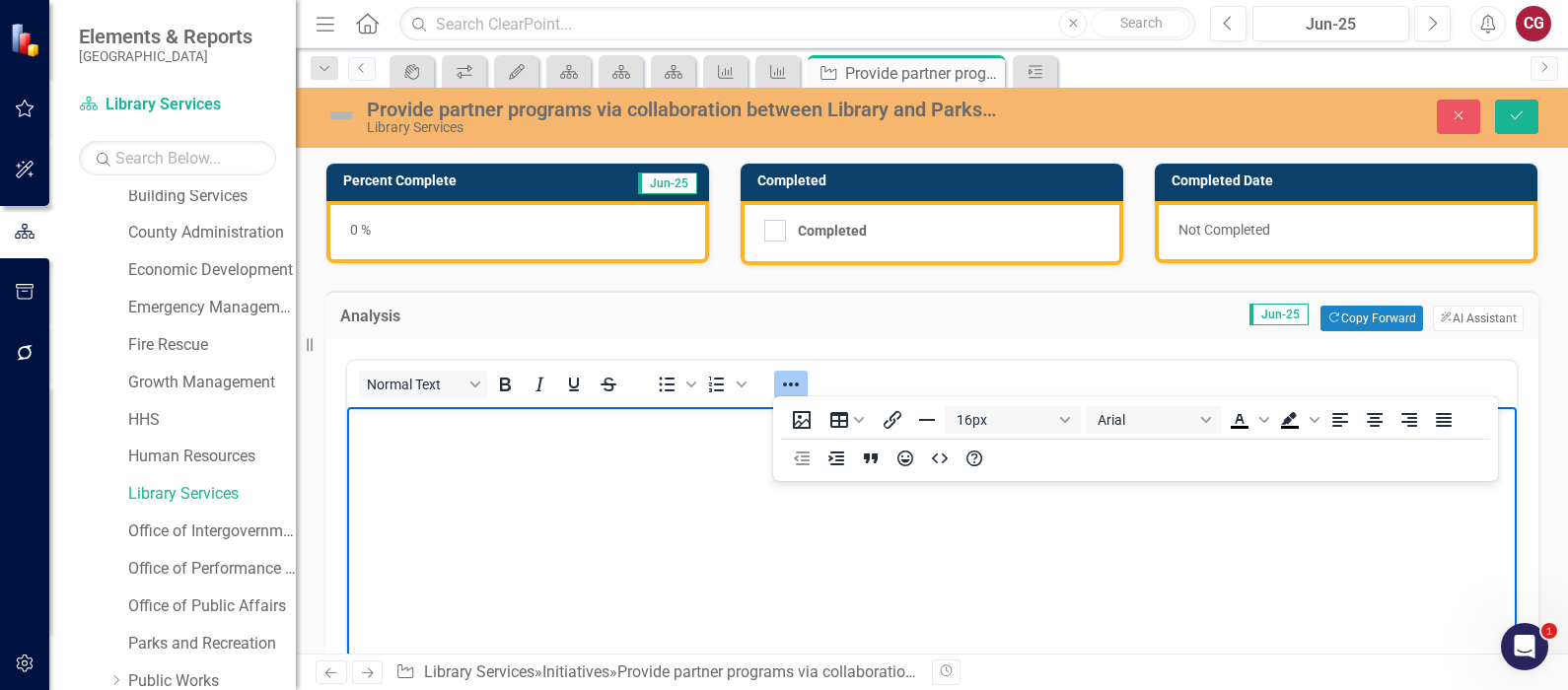 drag, startPoint x: 691, startPoint y: 499, endPoint x: 720, endPoint y: 456, distance: 51.86521 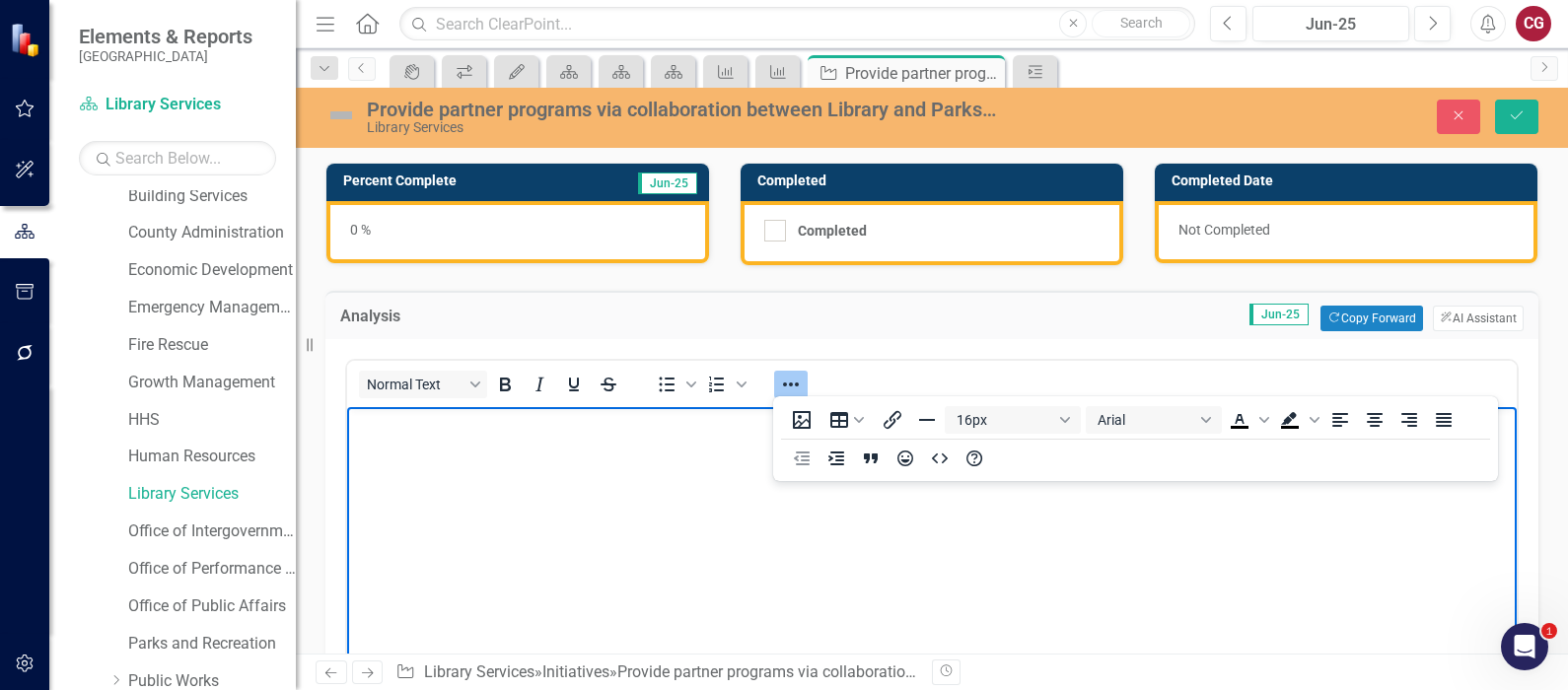 click at bounding box center (932, 554) 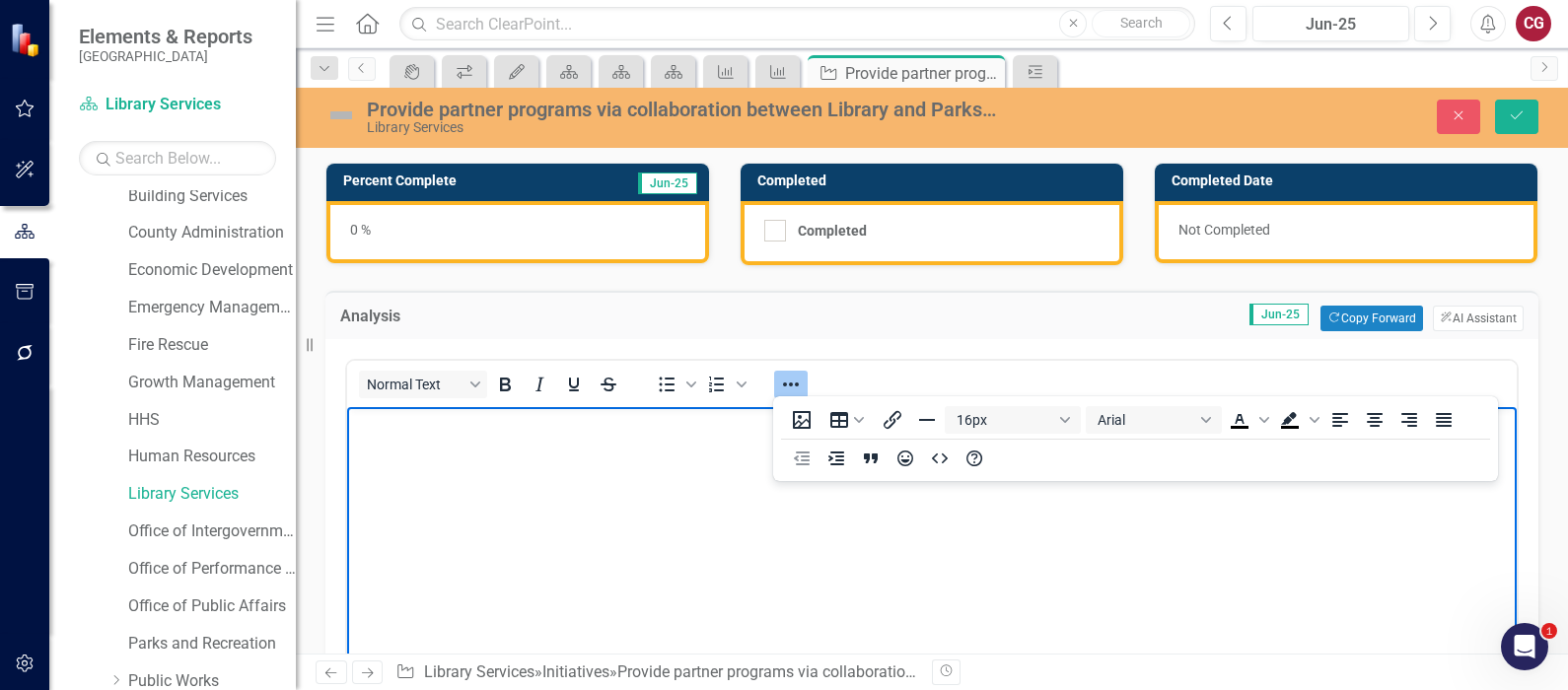 click at bounding box center [932, 554] 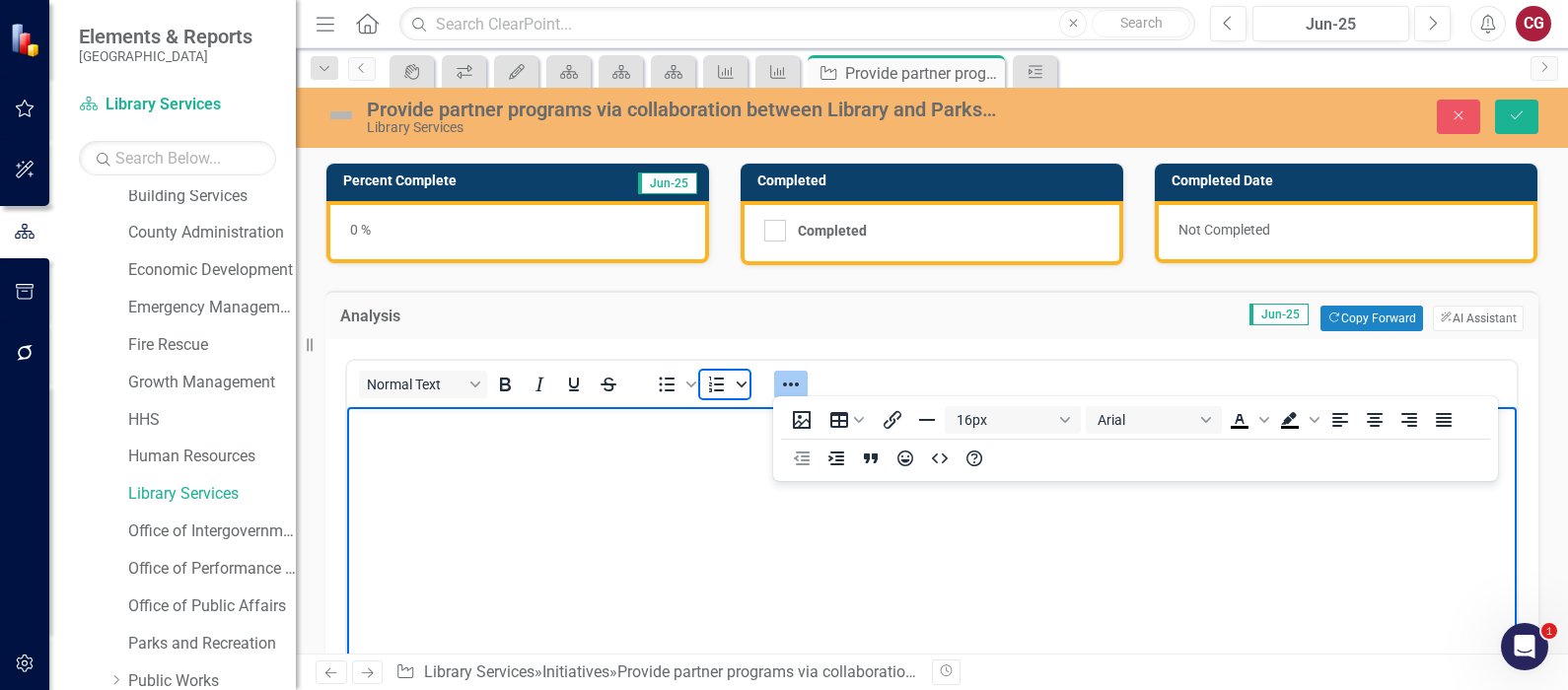 click 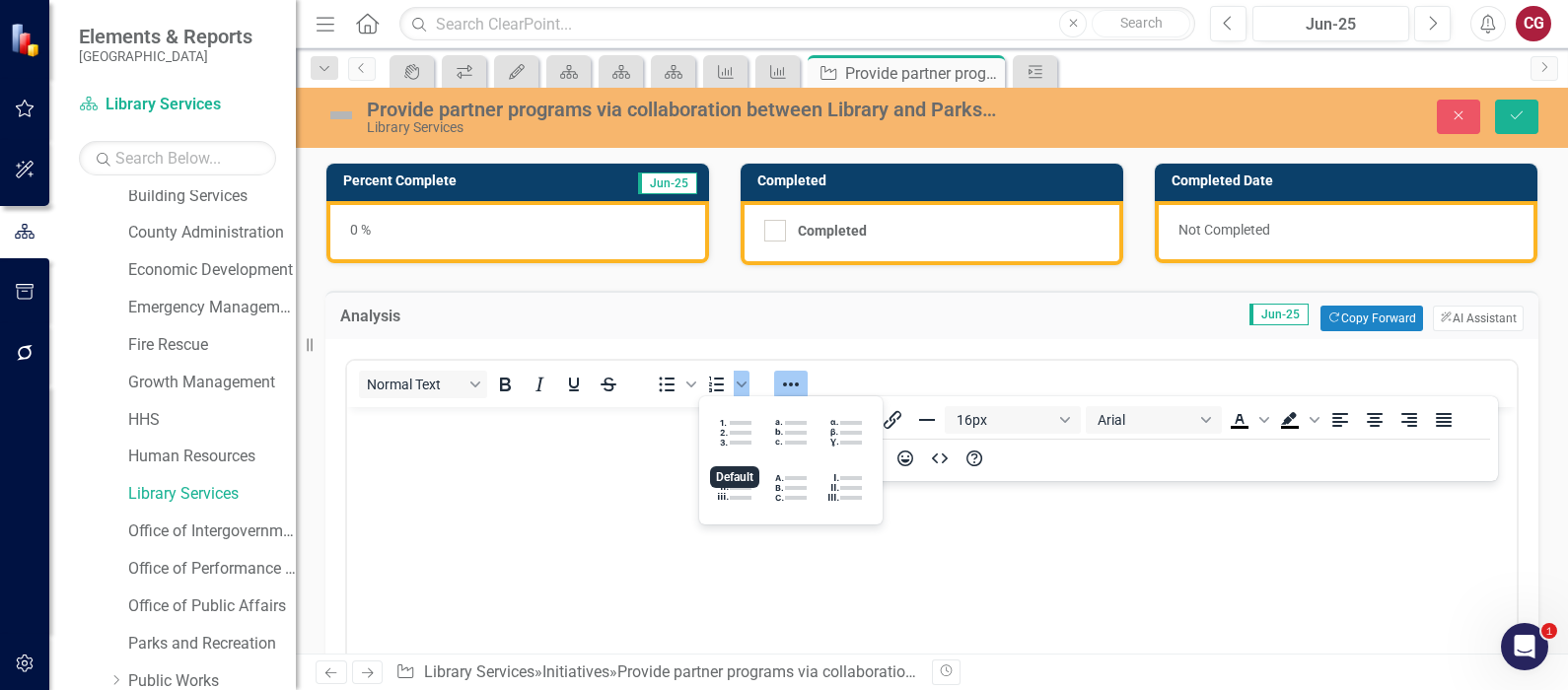 click at bounding box center (932, 554) 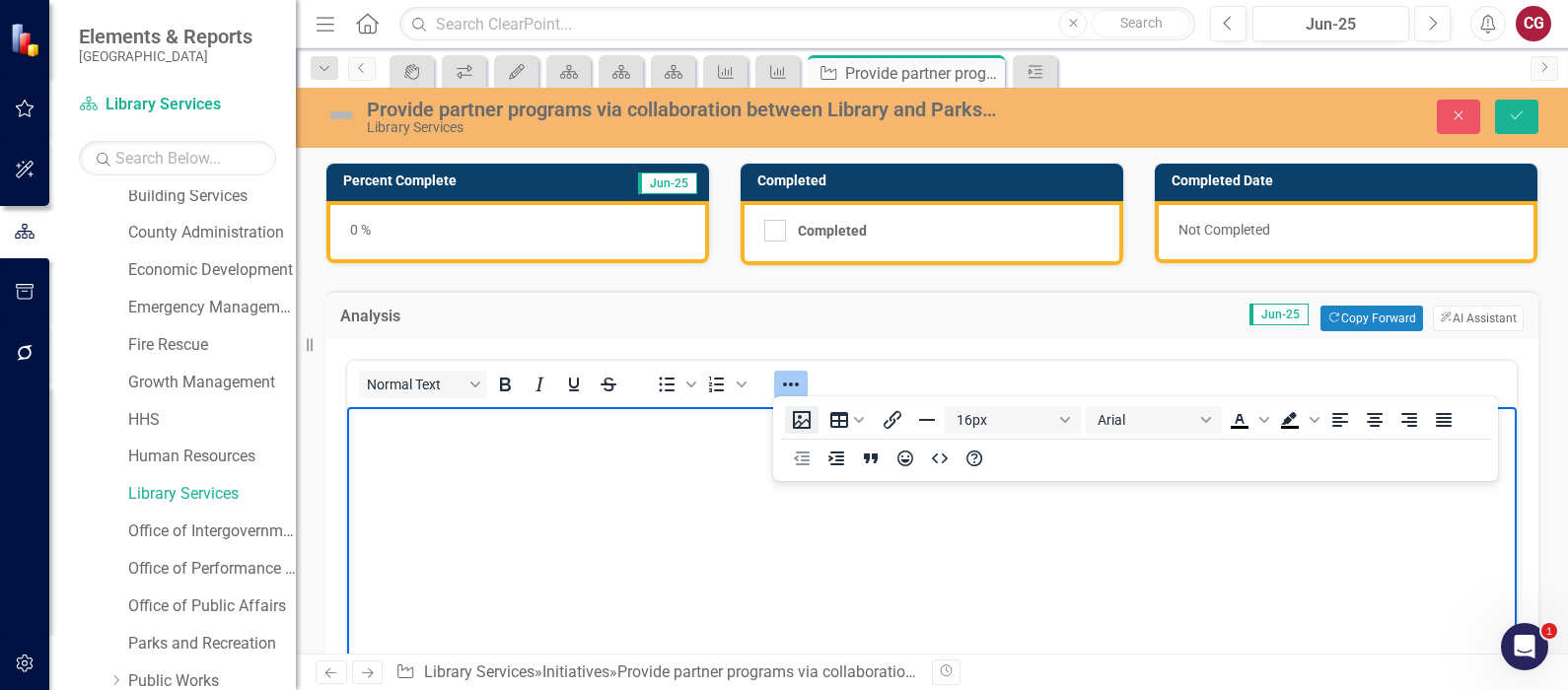 click 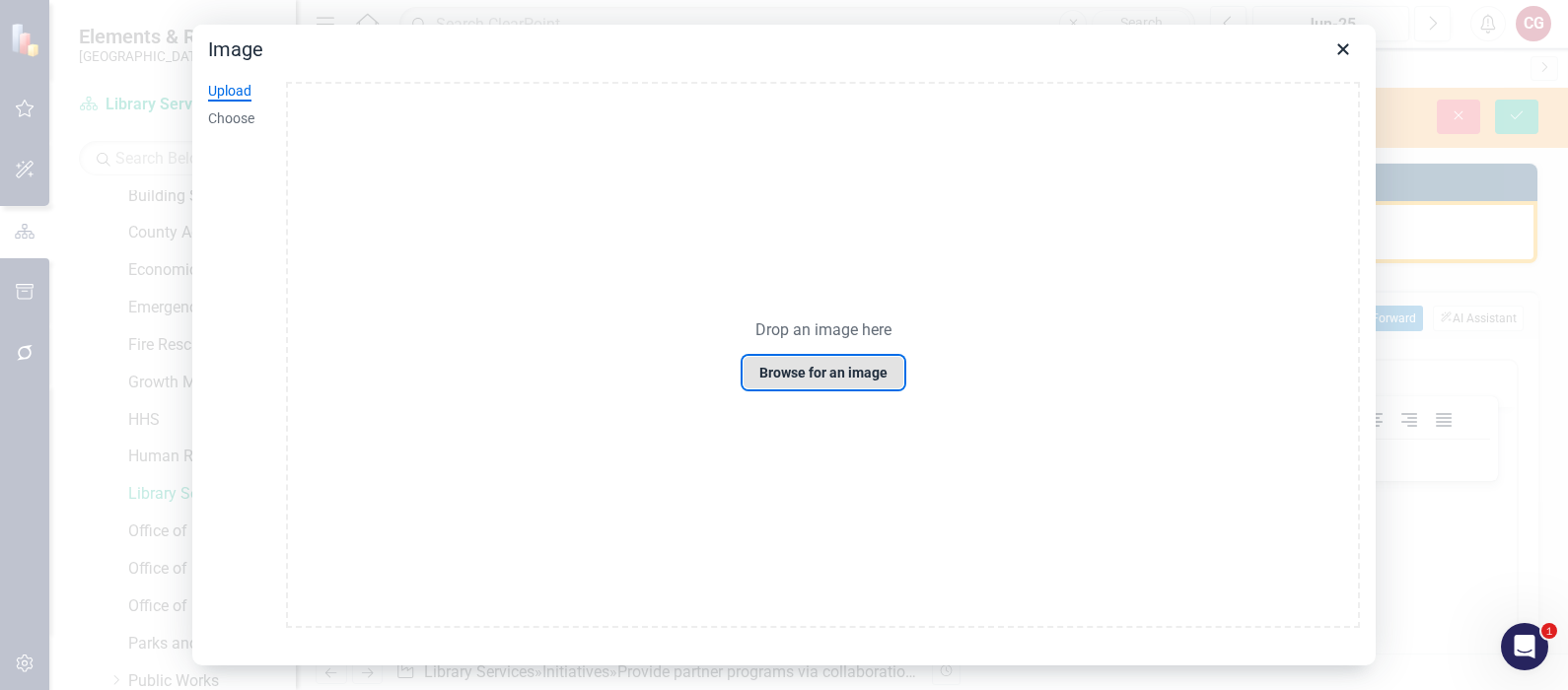 click on "Browse for an image" at bounding box center [823, 373] 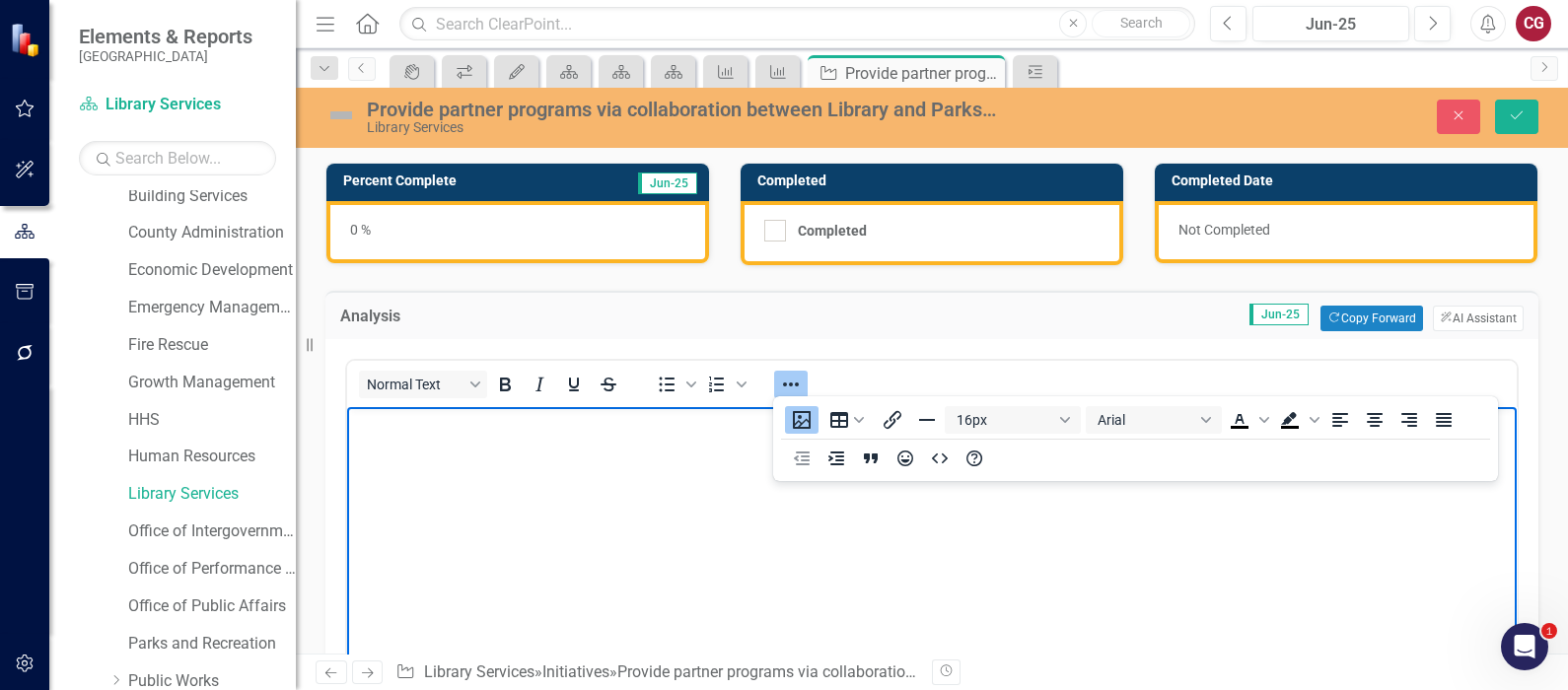 scroll, scrollTop: 245, scrollLeft: 0, axis: vertical 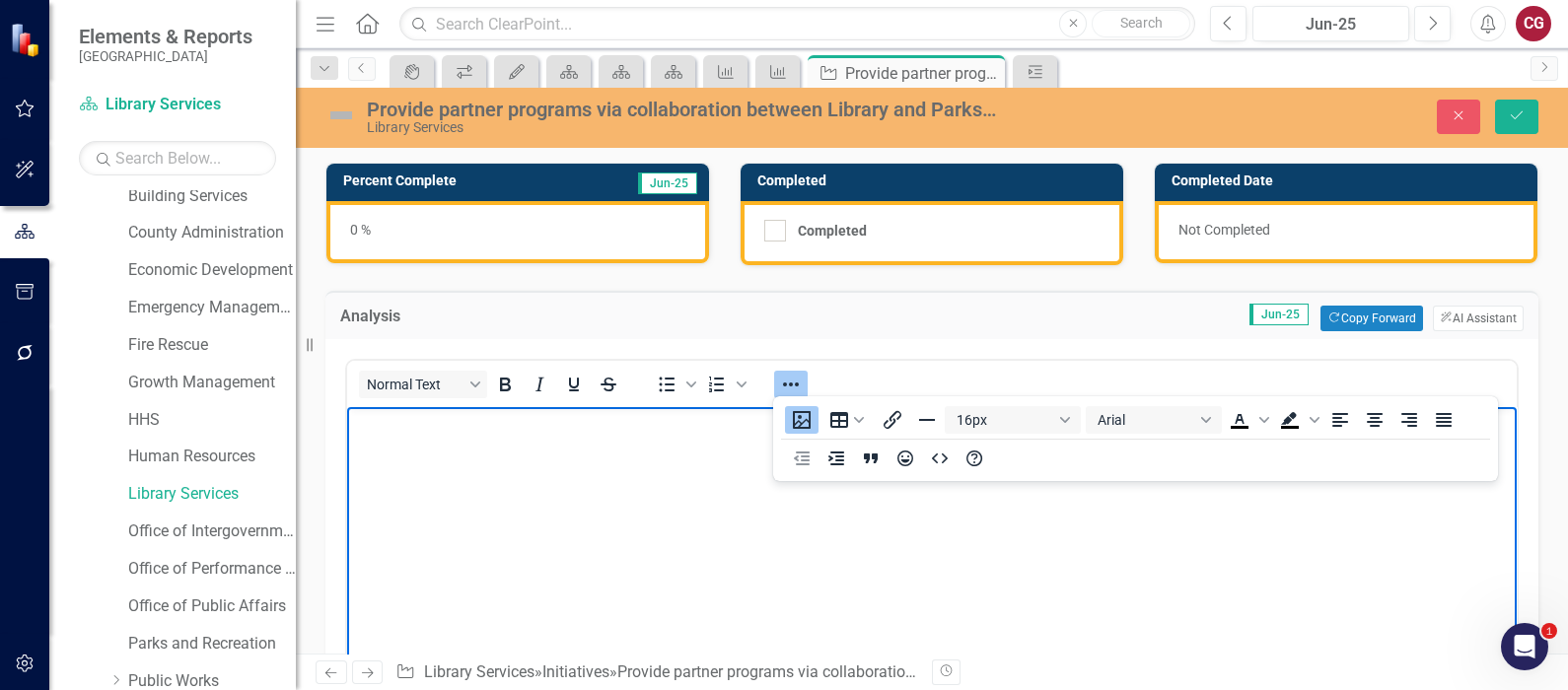 click at bounding box center [352, 178] 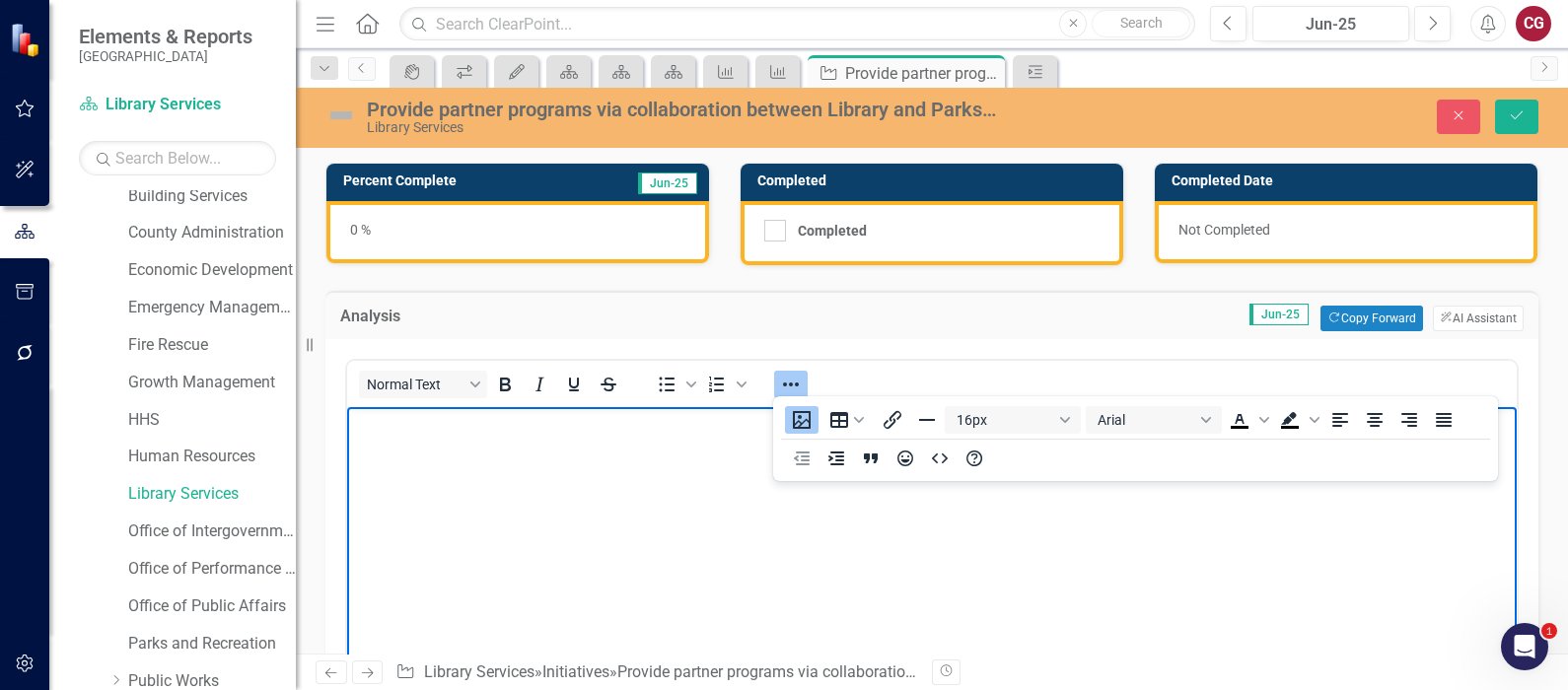 scroll, scrollTop: 763, scrollLeft: 0, axis: vertical 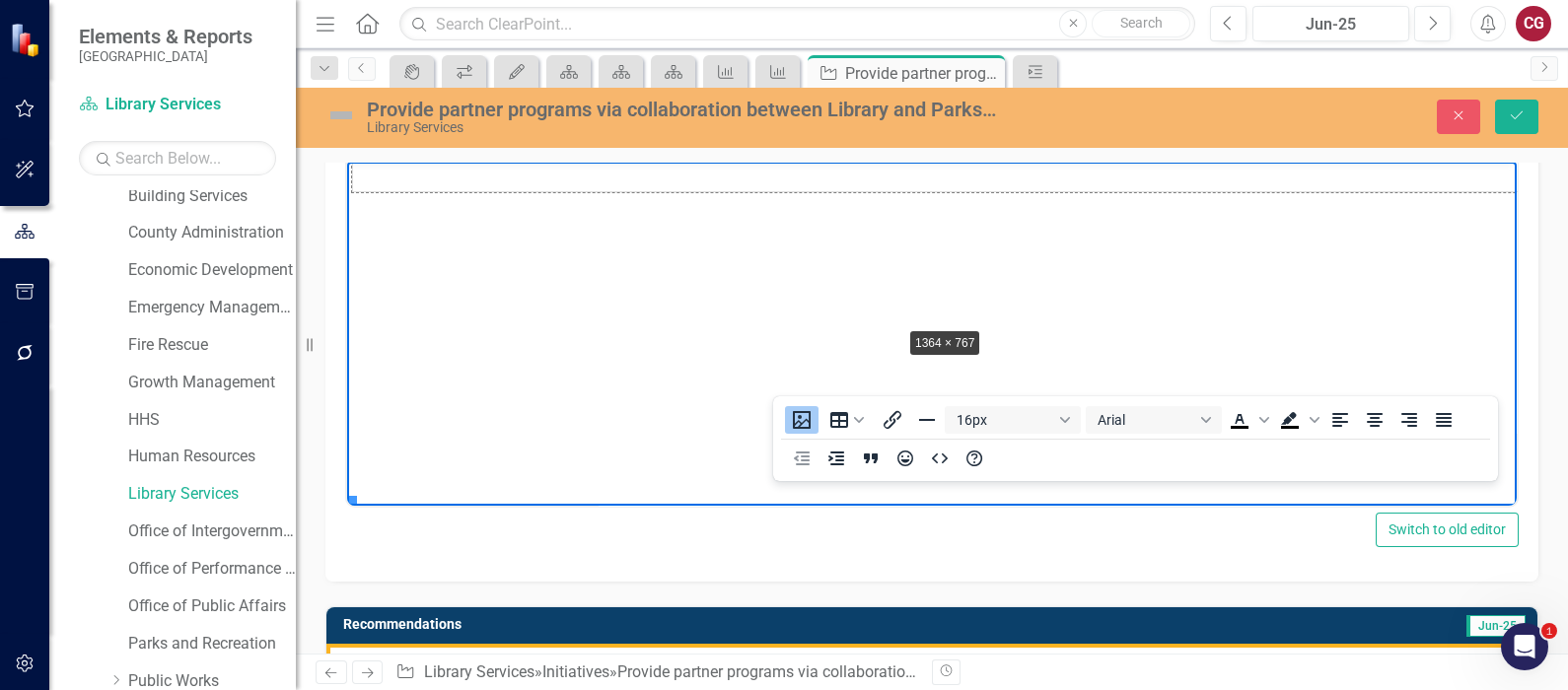 drag, startPoint x: 351, startPoint y: 463, endPoint x: 1048, endPoint y: 245, distance: 730.29652 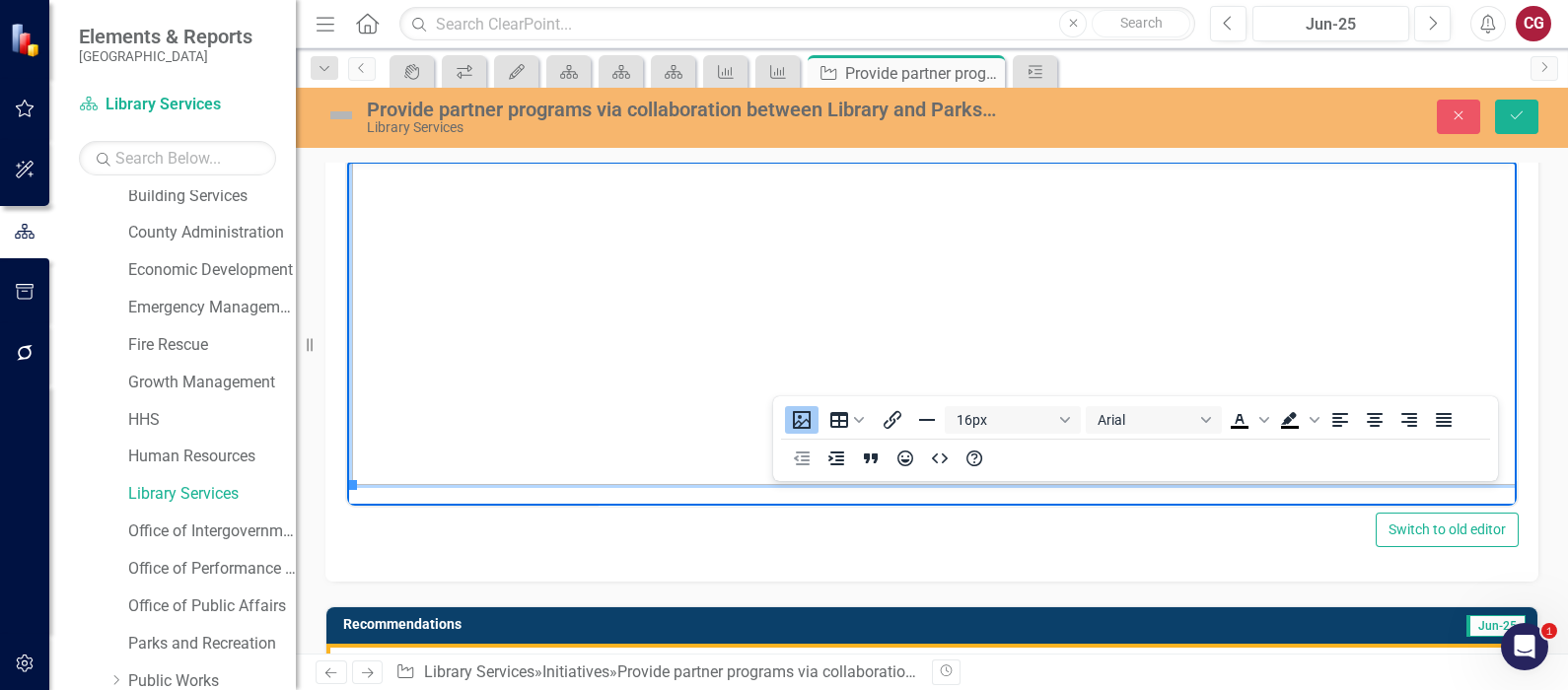 scroll, scrollTop: 450, scrollLeft: 0, axis: vertical 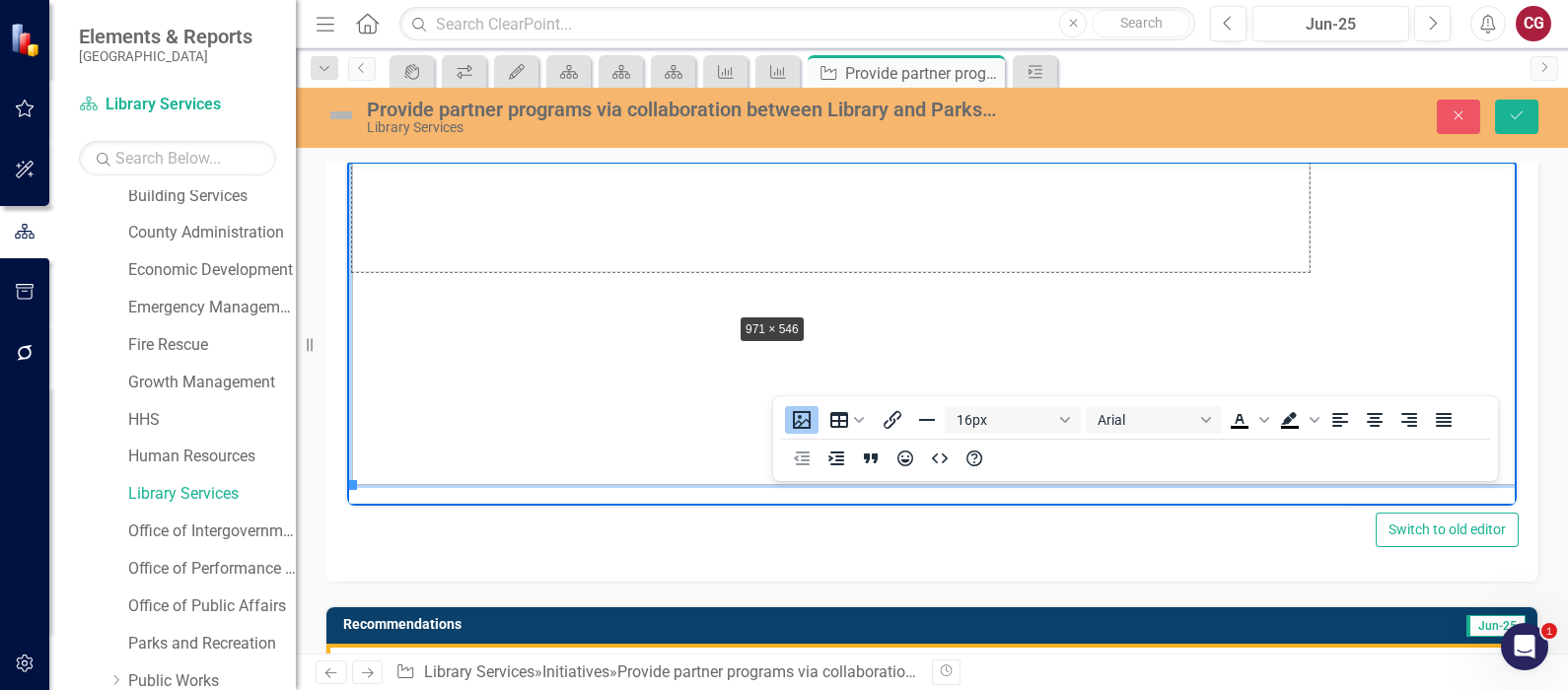 drag, startPoint x: 353, startPoint y: 462, endPoint x: 847, endPoint y: 242, distance: 540.77352 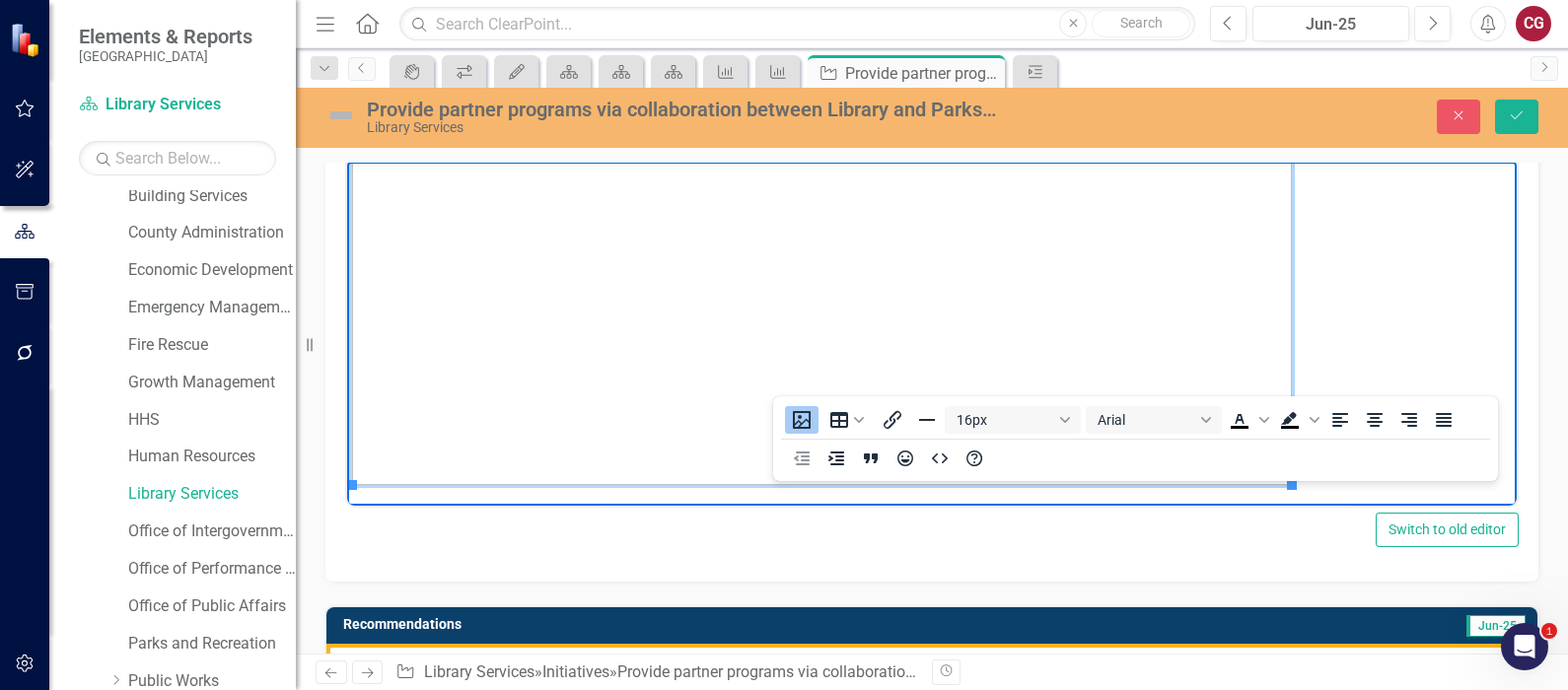 scroll, scrollTop: 209, scrollLeft: 0, axis: vertical 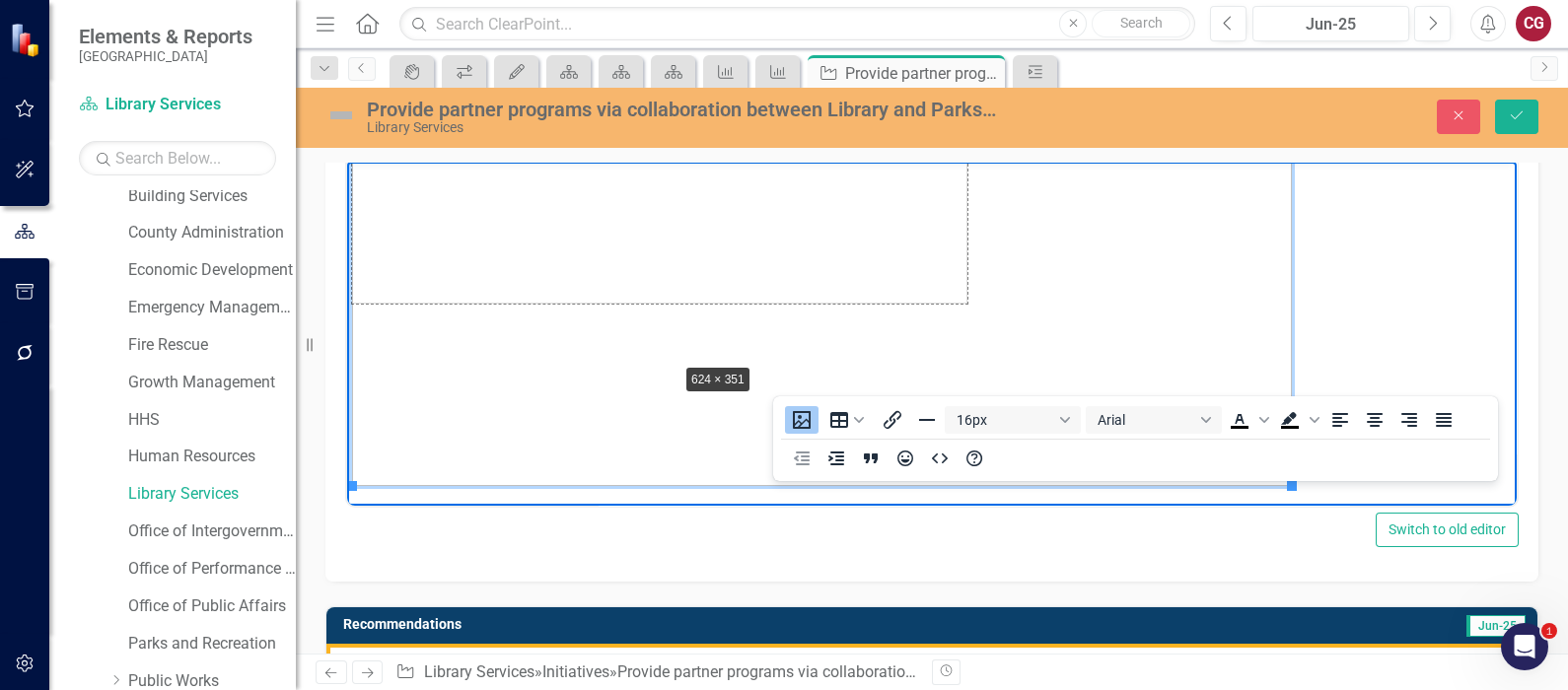 drag, startPoint x: 349, startPoint y: 480, endPoint x: 769, endPoint y: 321, distance: 449.0891 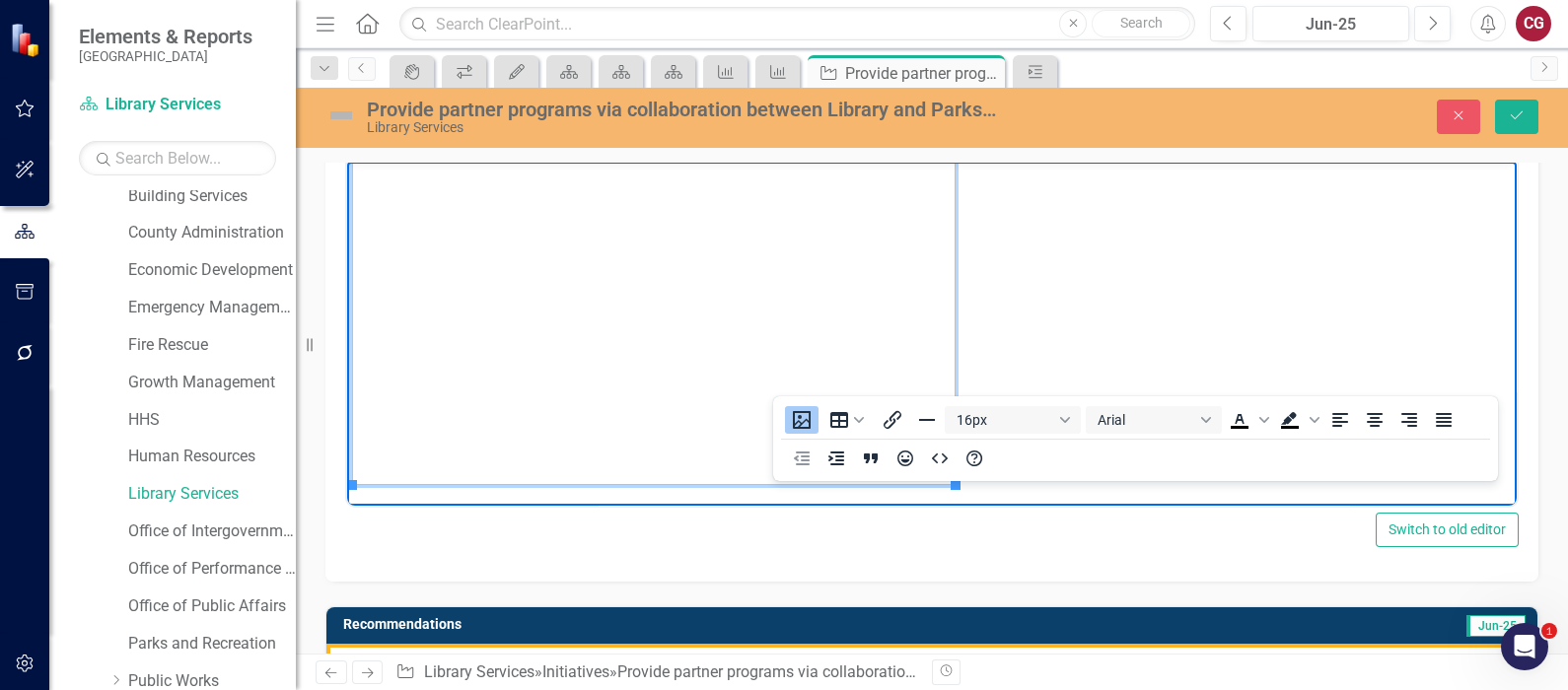 scroll, scrollTop: 20, scrollLeft: 0, axis: vertical 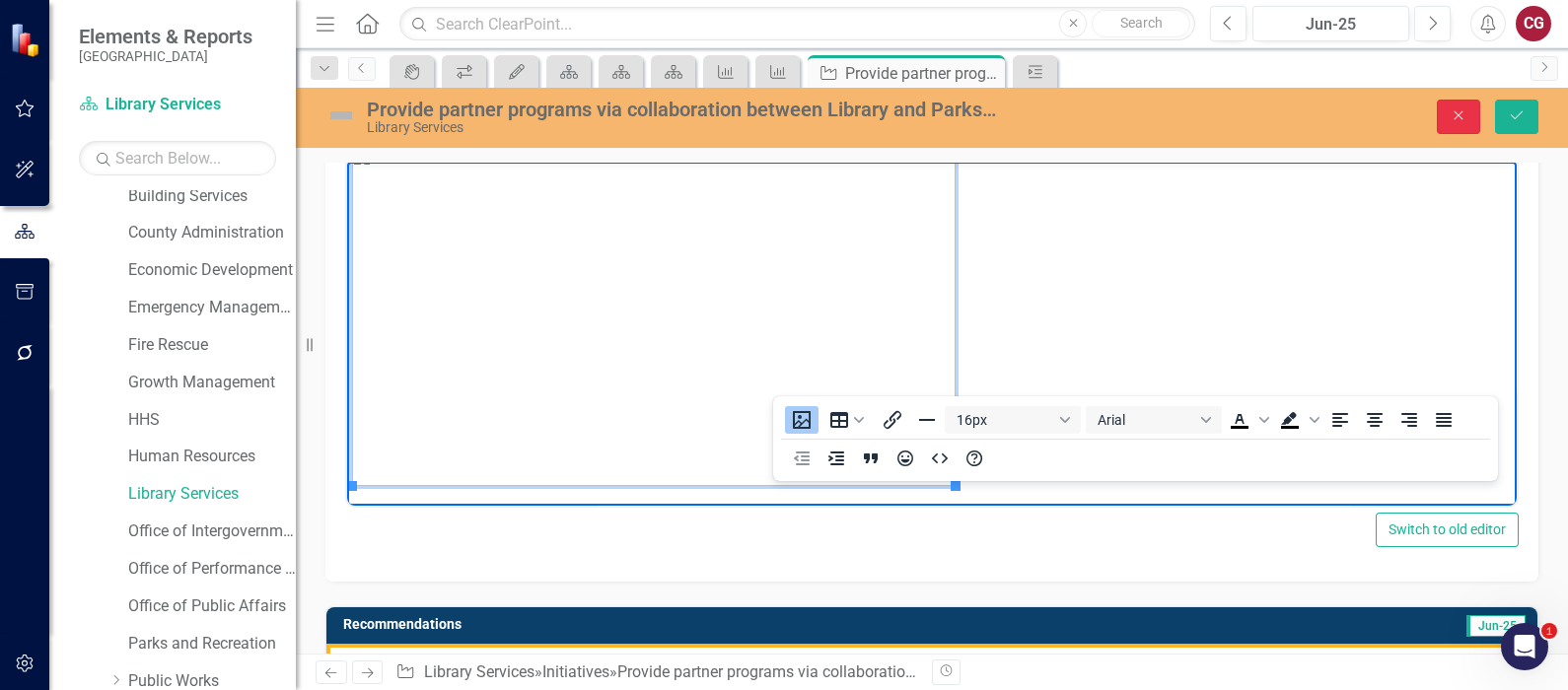 click on "Close" 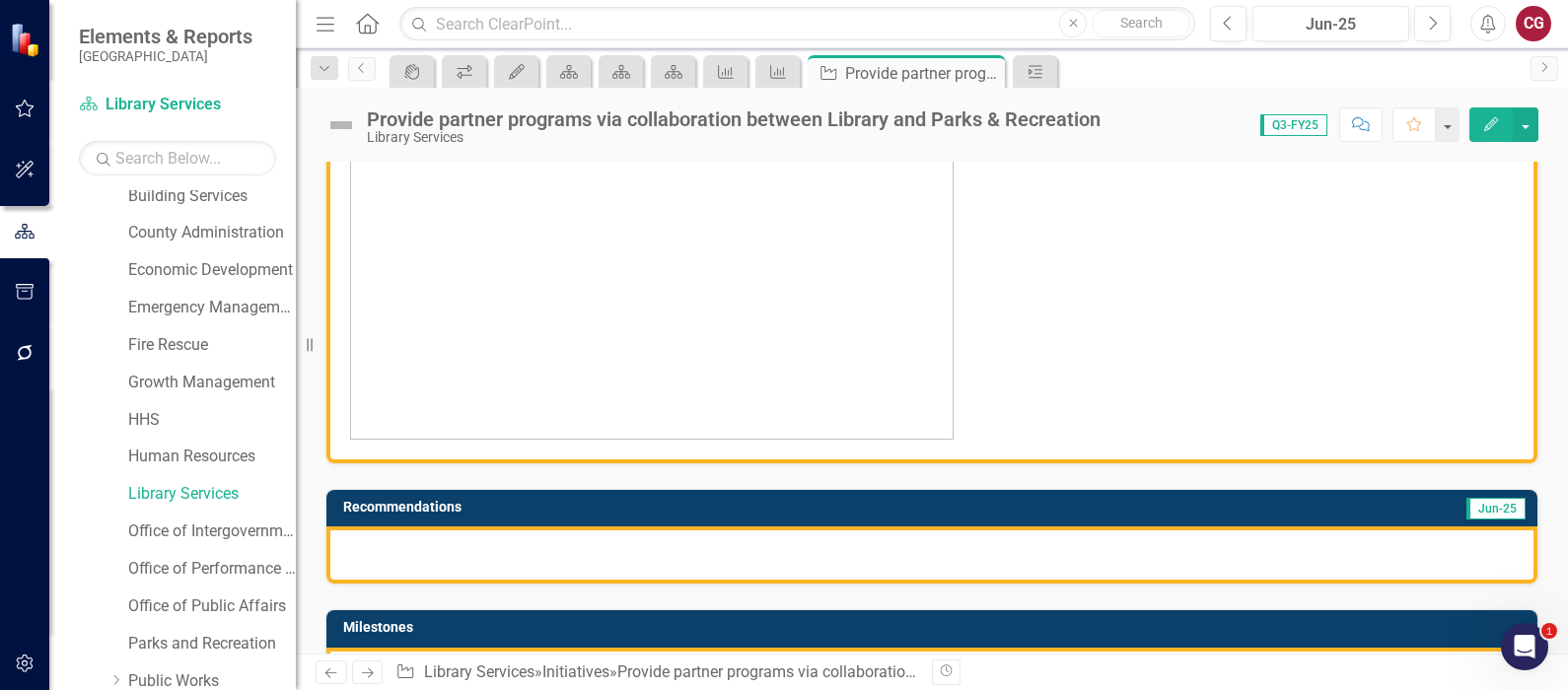 scroll, scrollTop: 236, scrollLeft: 0, axis: vertical 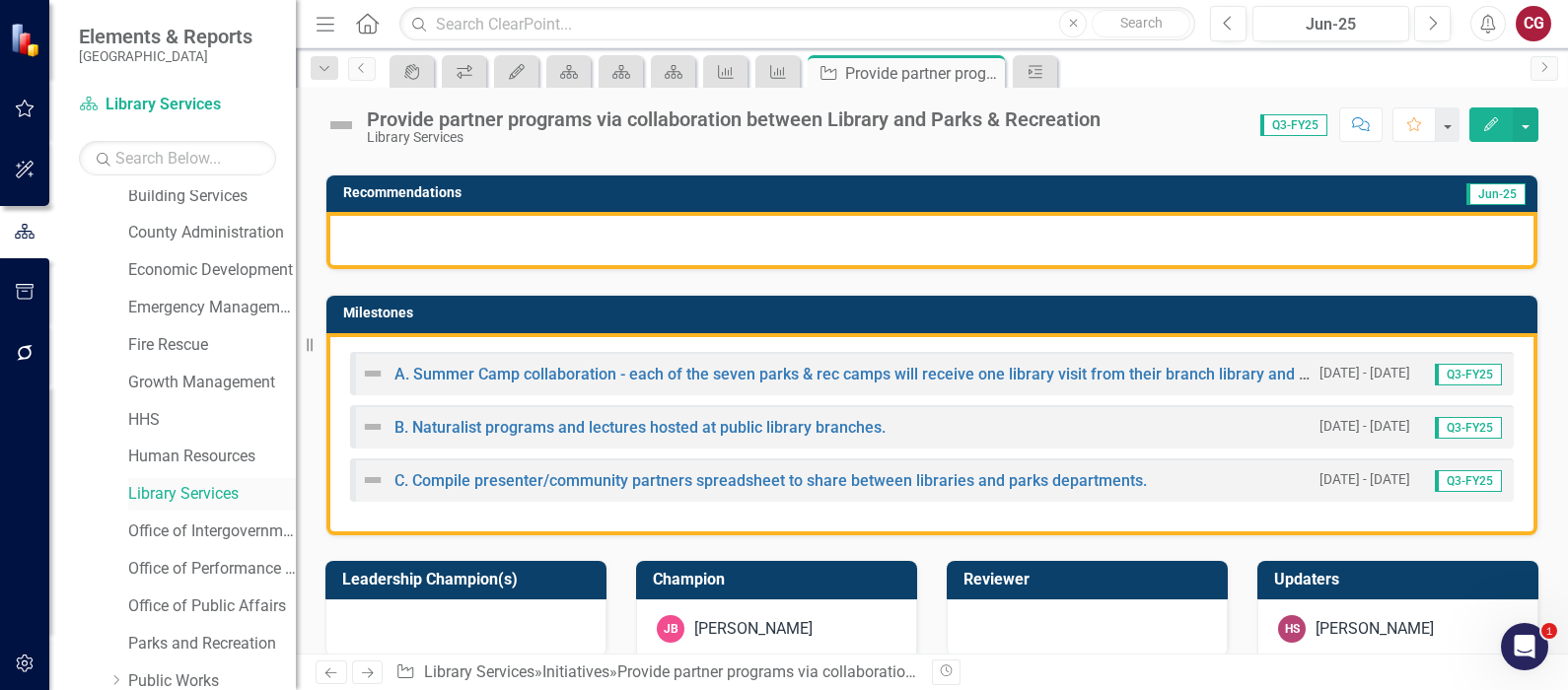 click on "Library Services" at bounding box center (212, 494) 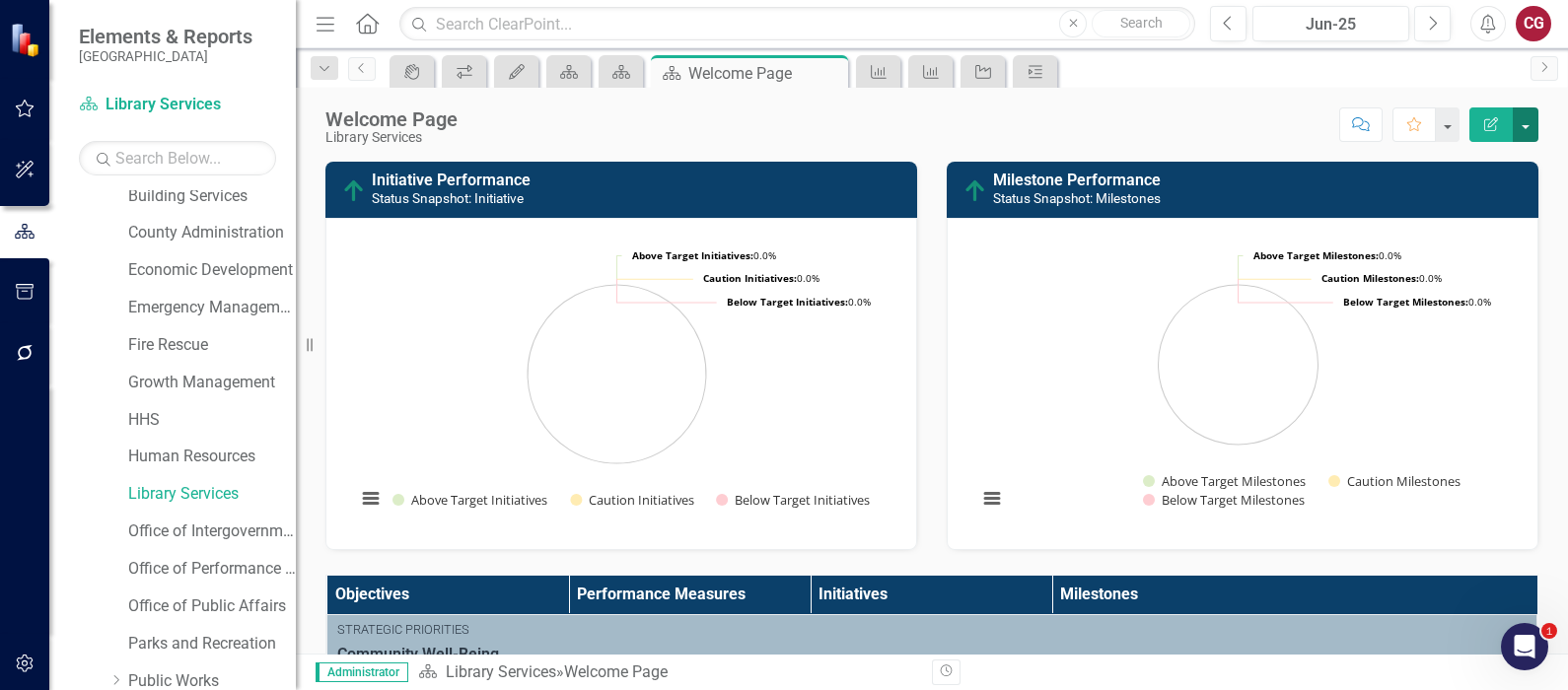 click at bounding box center (1526, 124) 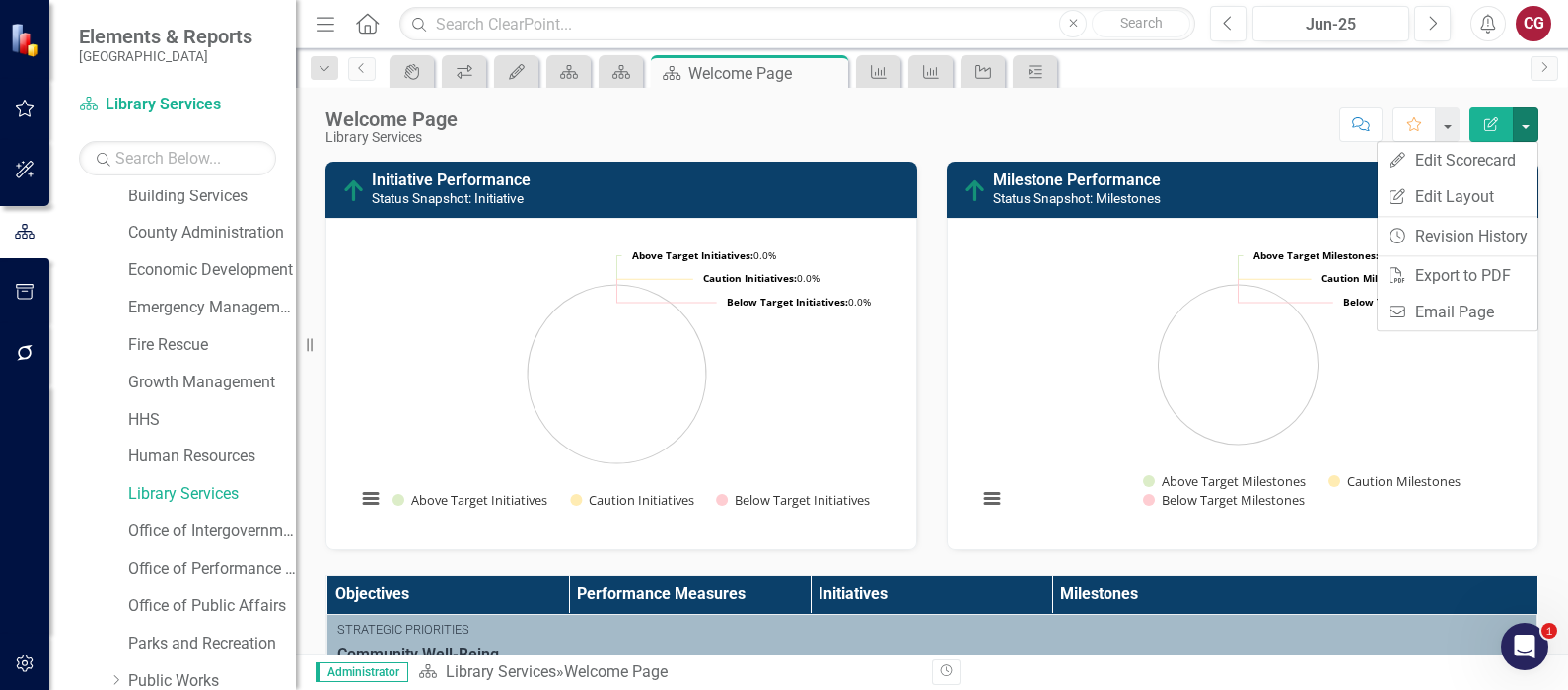 scroll, scrollTop: 122, scrollLeft: 0, axis: vertical 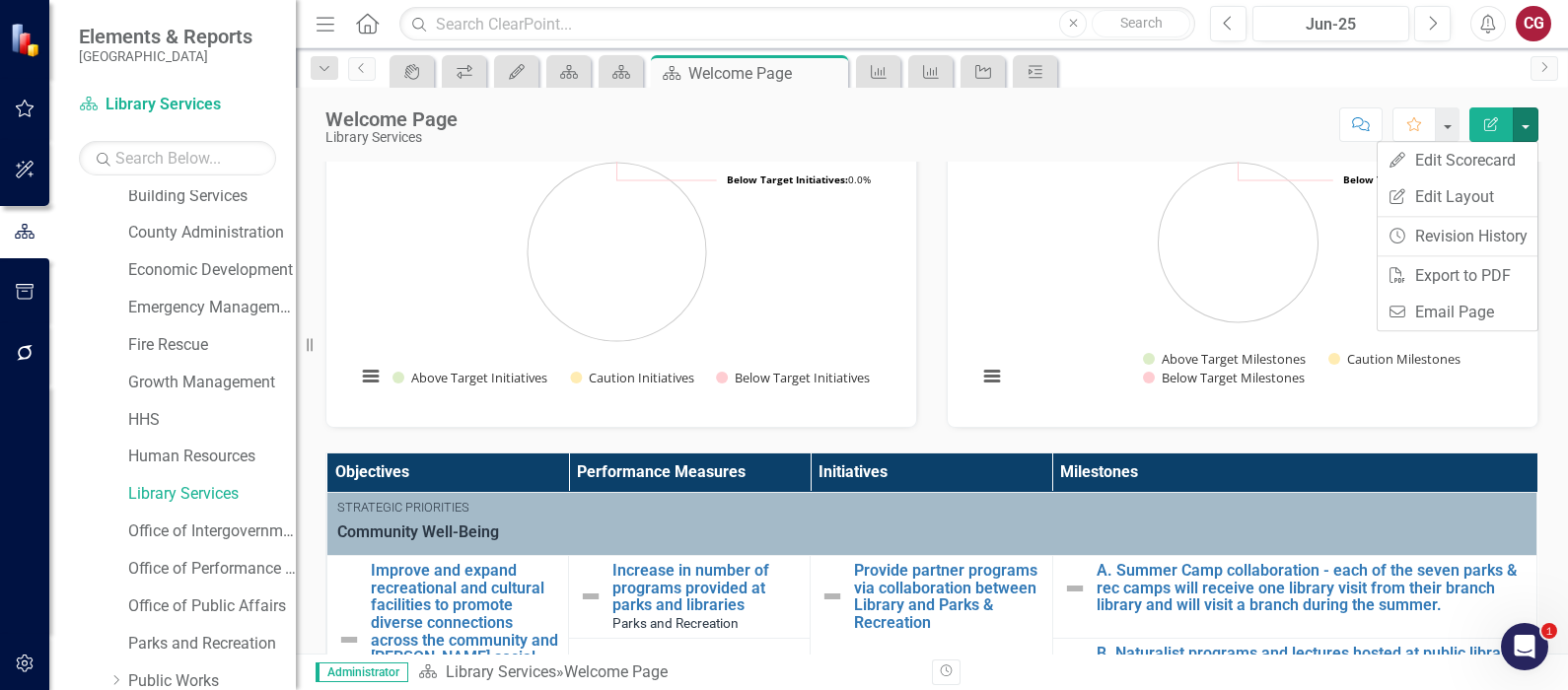 click on "Milestones" at bounding box center [1294, 472] 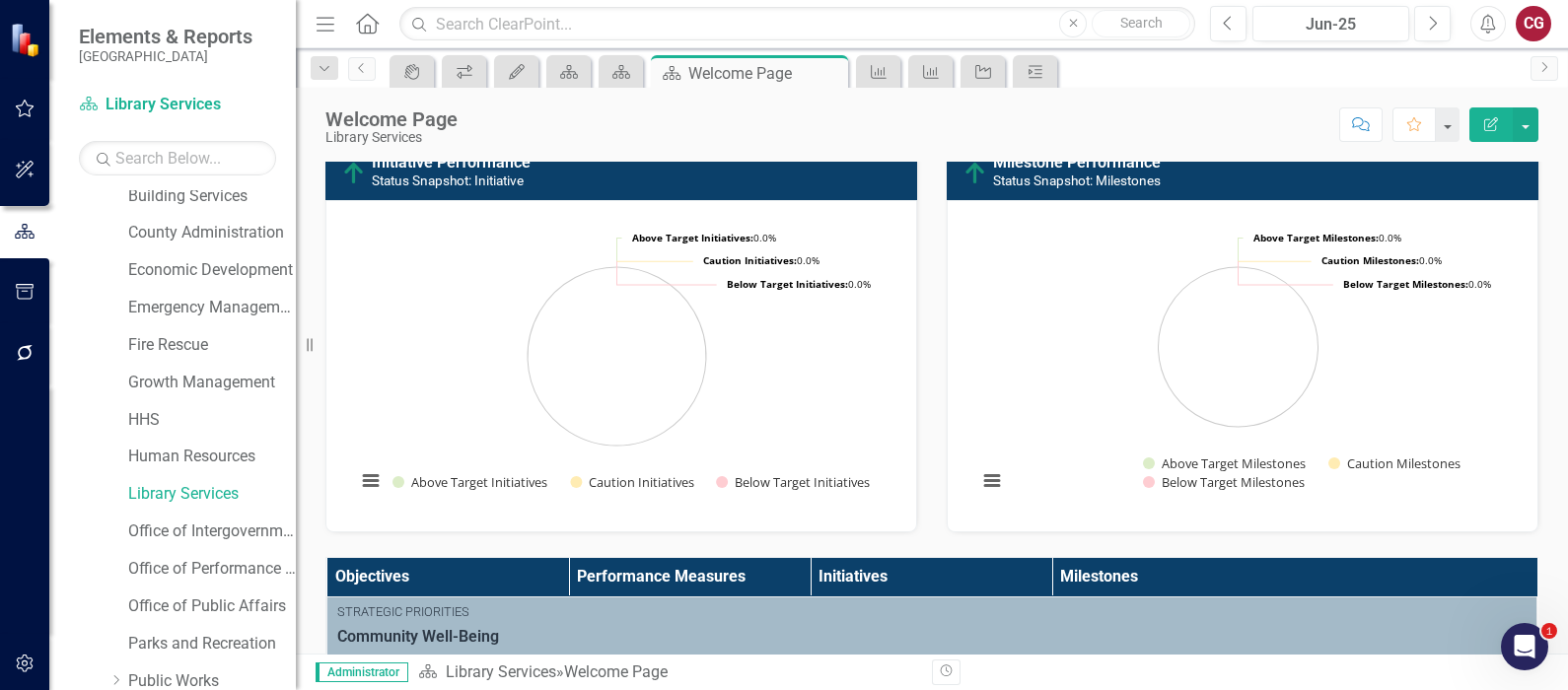 scroll, scrollTop: 0, scrollLeft: 0, axis: both 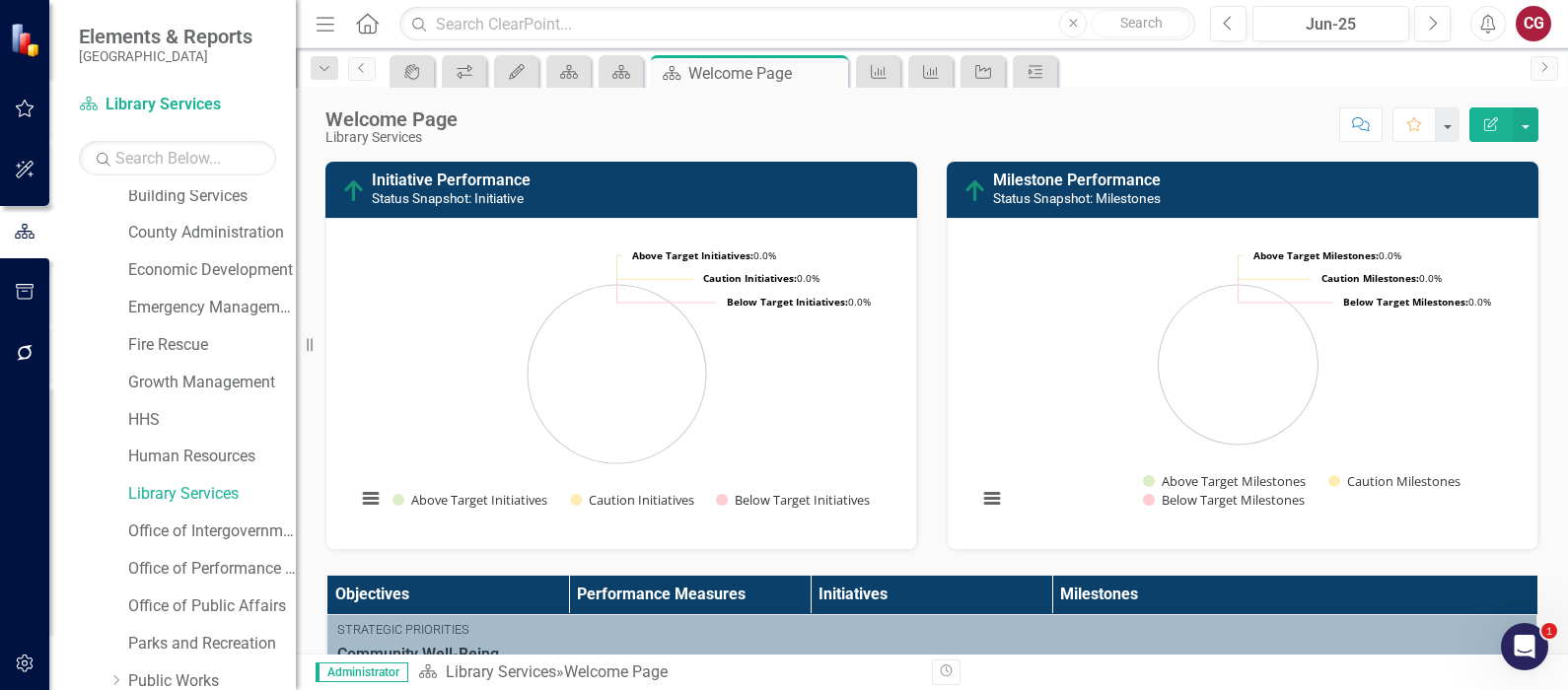 click on "Initiative Performance Status Snapshot: Initiative" at bounding box center [639, 188] 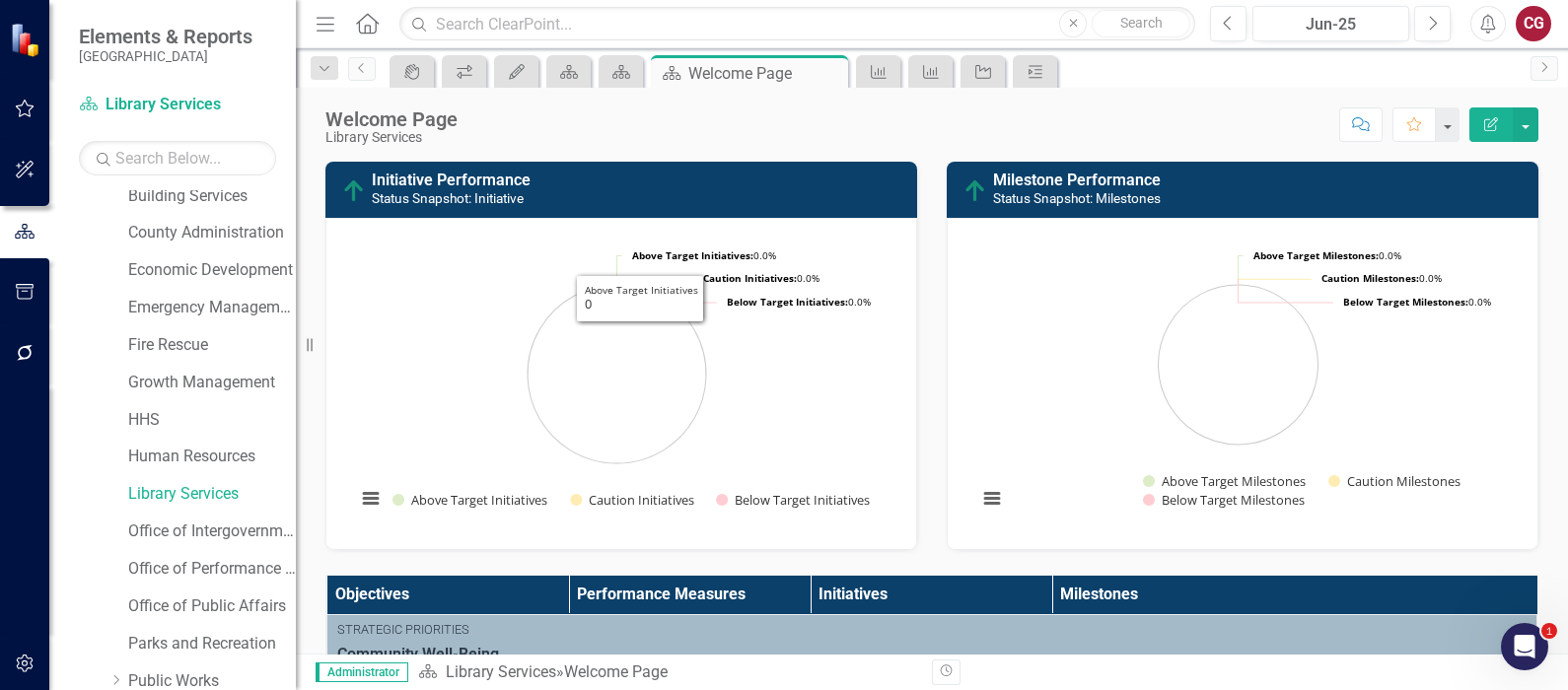 click on "Initiative Performance Status Snapshot: Initiative" at bounding box center [639, 188] 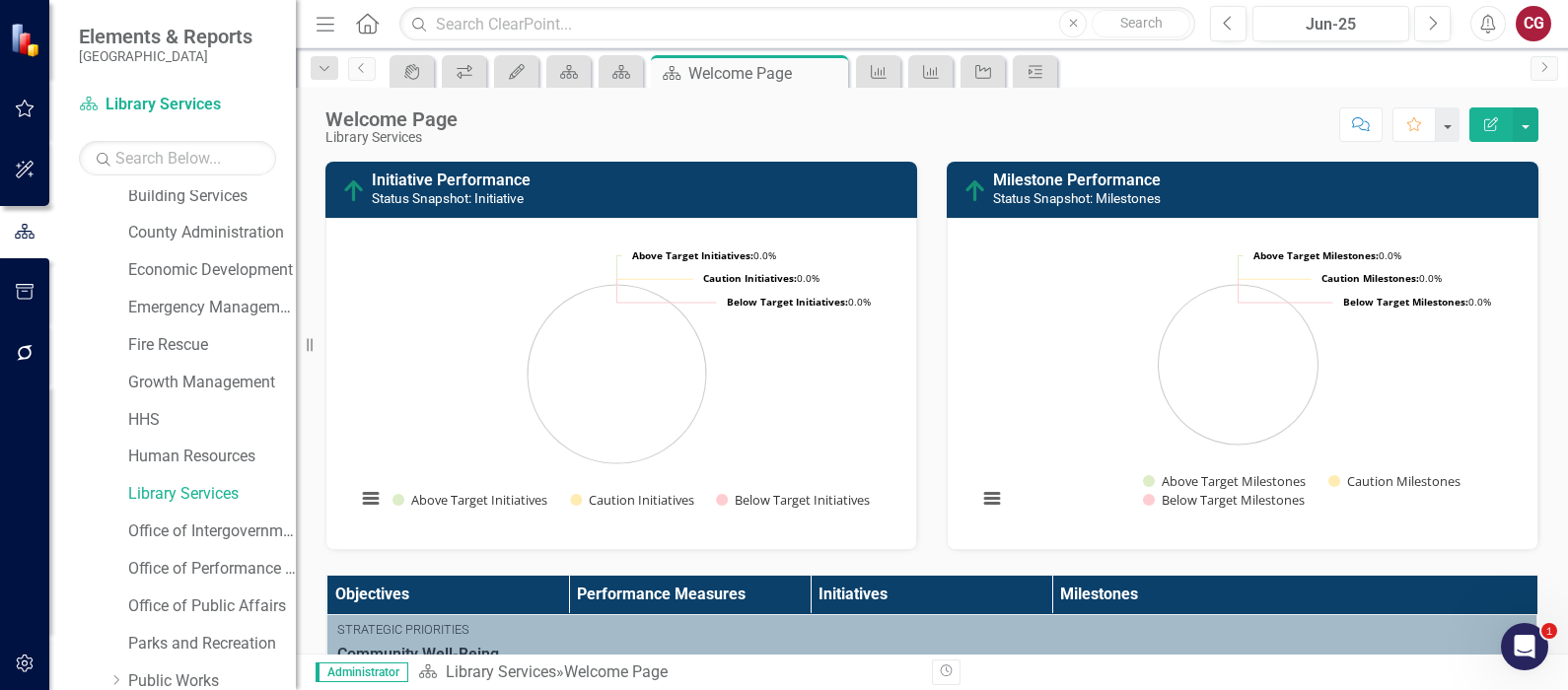click on "Score: N/A Jun-25 Completed  Comment Favorite Edit Report" at bounding box center [1003, 124] 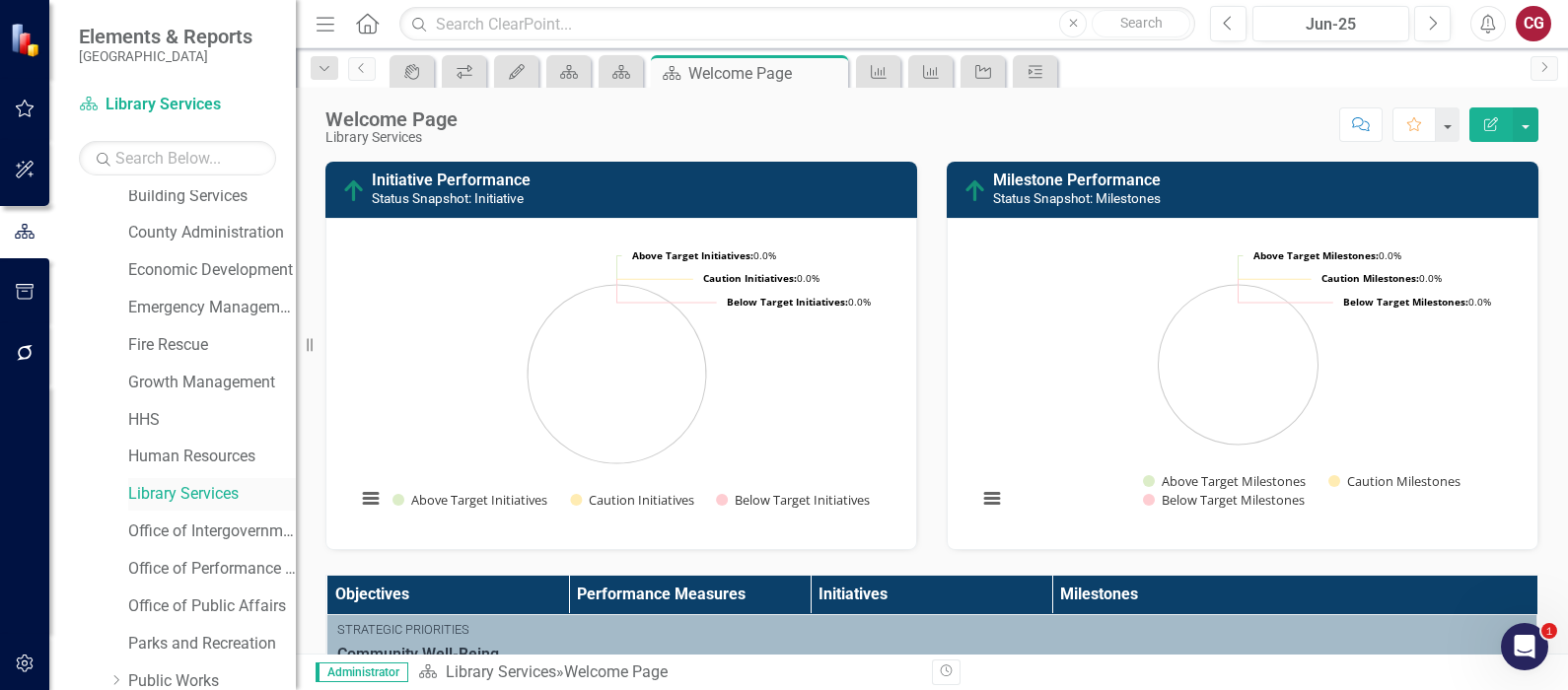 click on "Library Services" at bounding box center [212, 494] 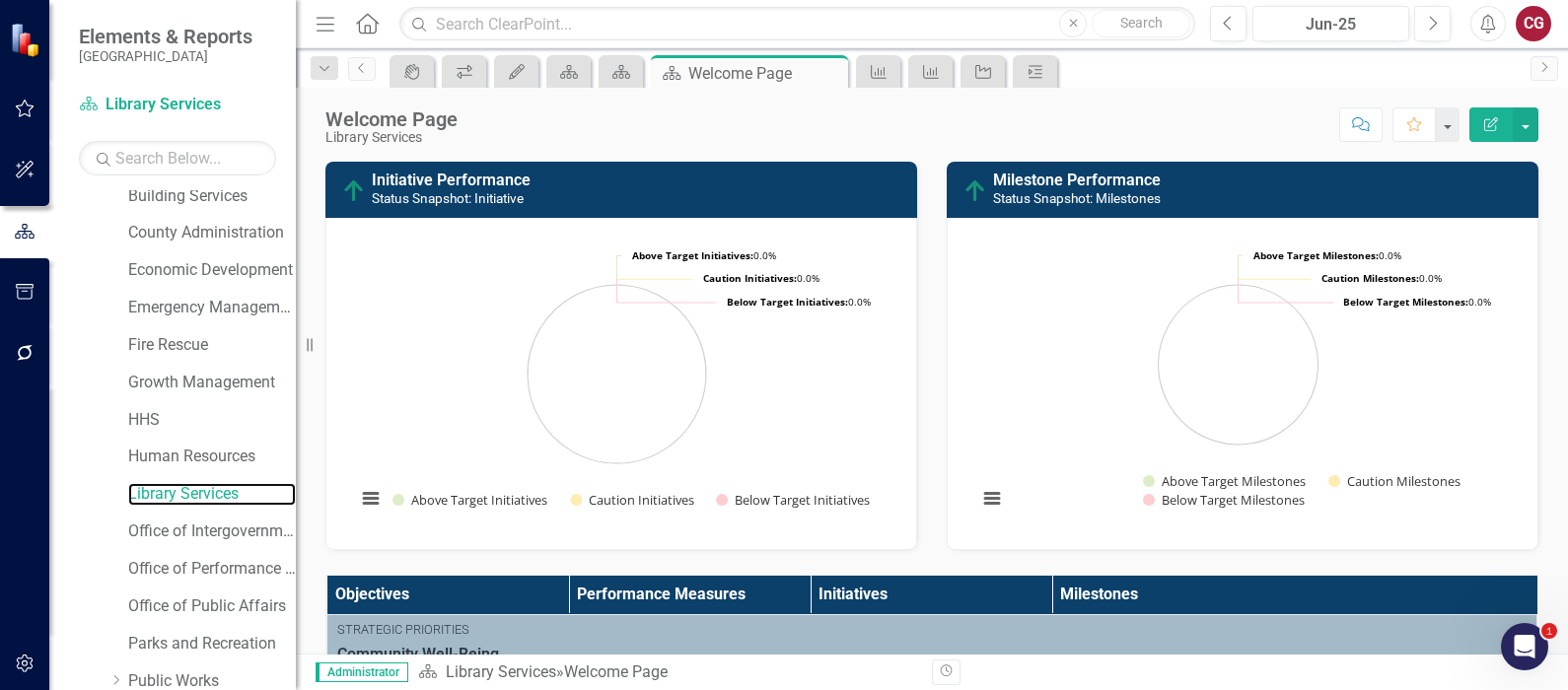 scroll, scrollTop: 370, scrollLeft: 0, axis: vertical 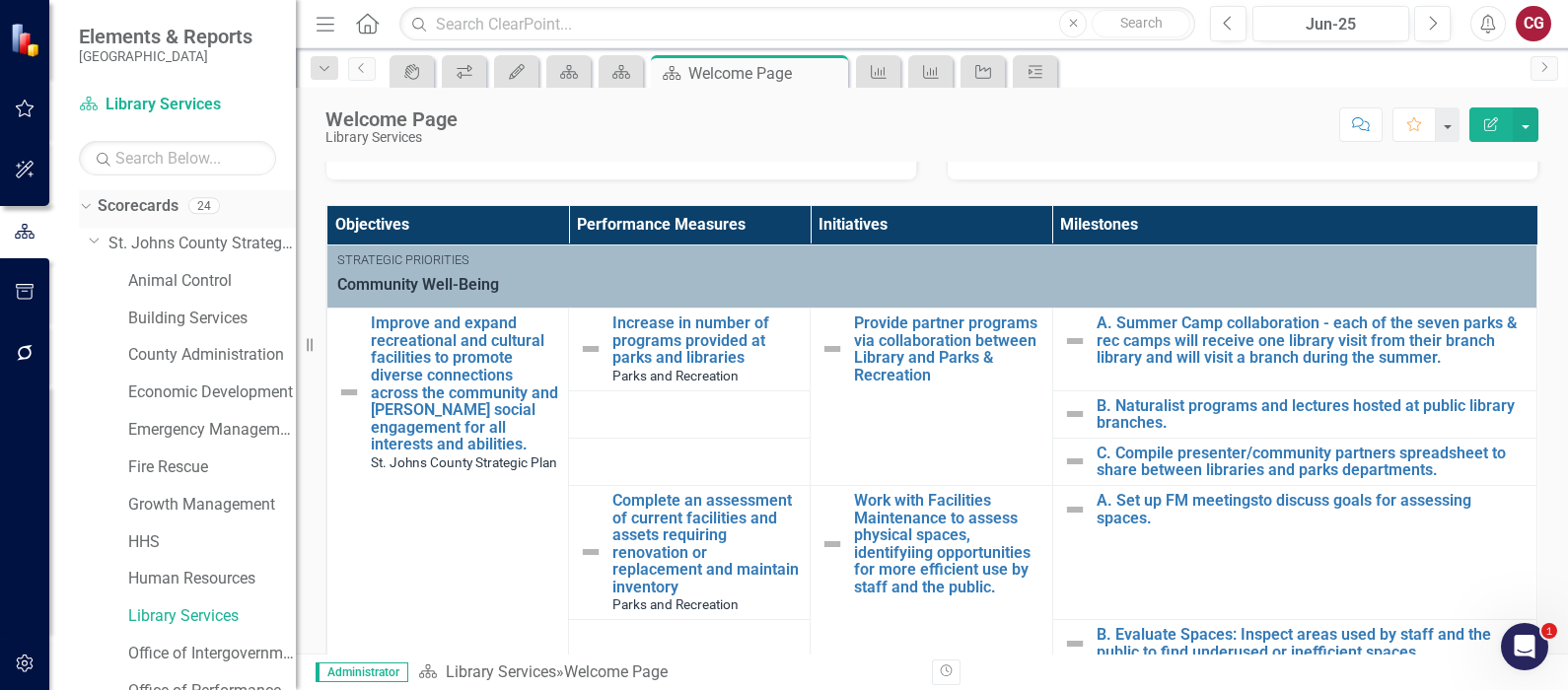 drag, startPoint x: 166, startPoint y: 184, endPoint x: 160, endPoint y: 201, distance: 18.027756 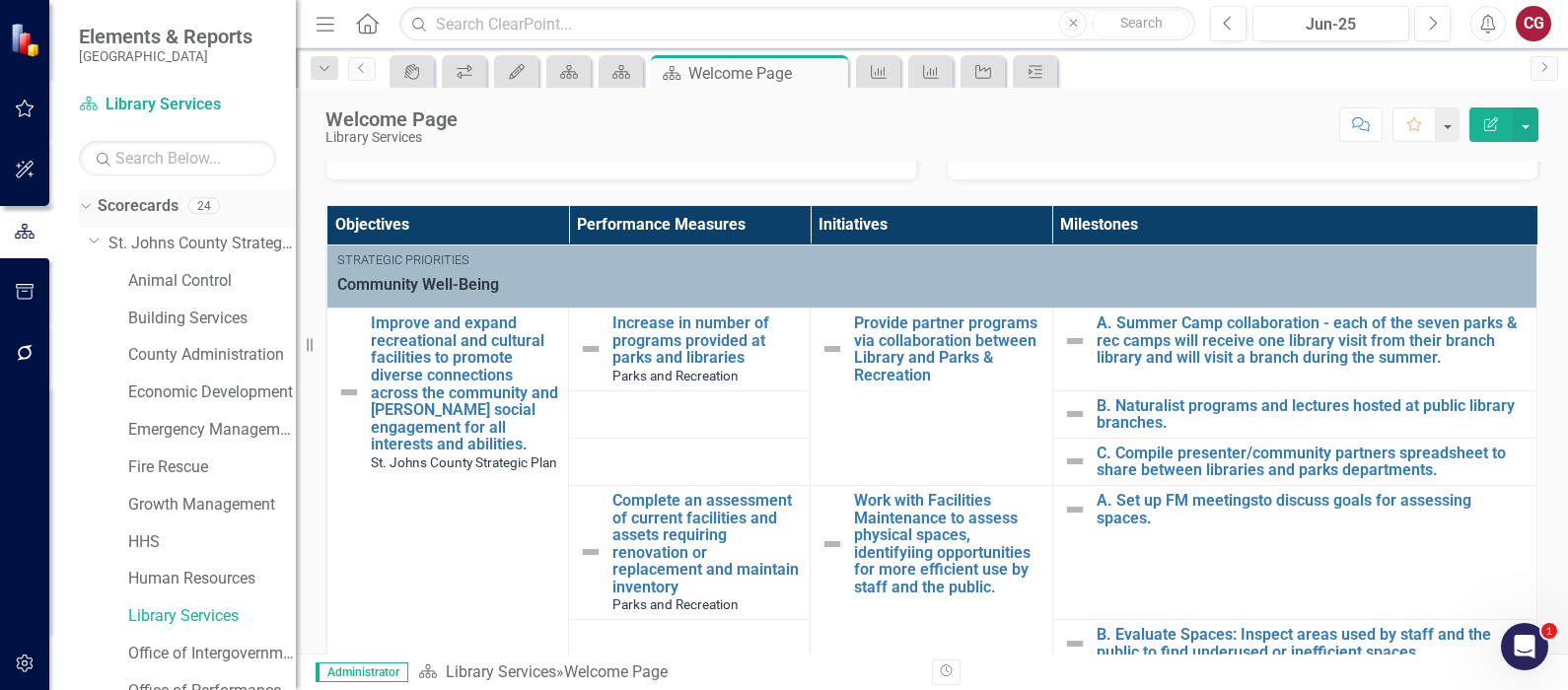 click on "Scorecard Library Services Search Dropdown Scorecards 24 Dropdown St. Johns County Strategic Plan Animal Control Building Services County Administration Economic Development Emergency Management Fire Rescue Growth Management HHS Human Resources Library Services Office of Intergovernmental Affairs Office of Performance & Transparency Office of Public Affairs Parks and Recreation Dropdown Public Works Engineering Fleet Road and Bridge Traffic & Transportation Solid Waste SGH Coastal Management Utility Department Template Dropdown Elements 15 Dropdown Objective Objectives 0 Dropdown Performance Measure Performance Measures 6 Status Snapshot: Objective Status Snapshot: Measure Status Snapshot: Initiative Status Snapshot: Milestones Increase in number of library card applications Increase in circulation of print and electronic library materials Dropdown Initiative Initiatives 9 Dropdown Provide partner programs via collaboration between Library and Parks & Recreation Dropdown Dropdown Dropdown Dropdown Dropdown 5" at bounding box center [173, 389] 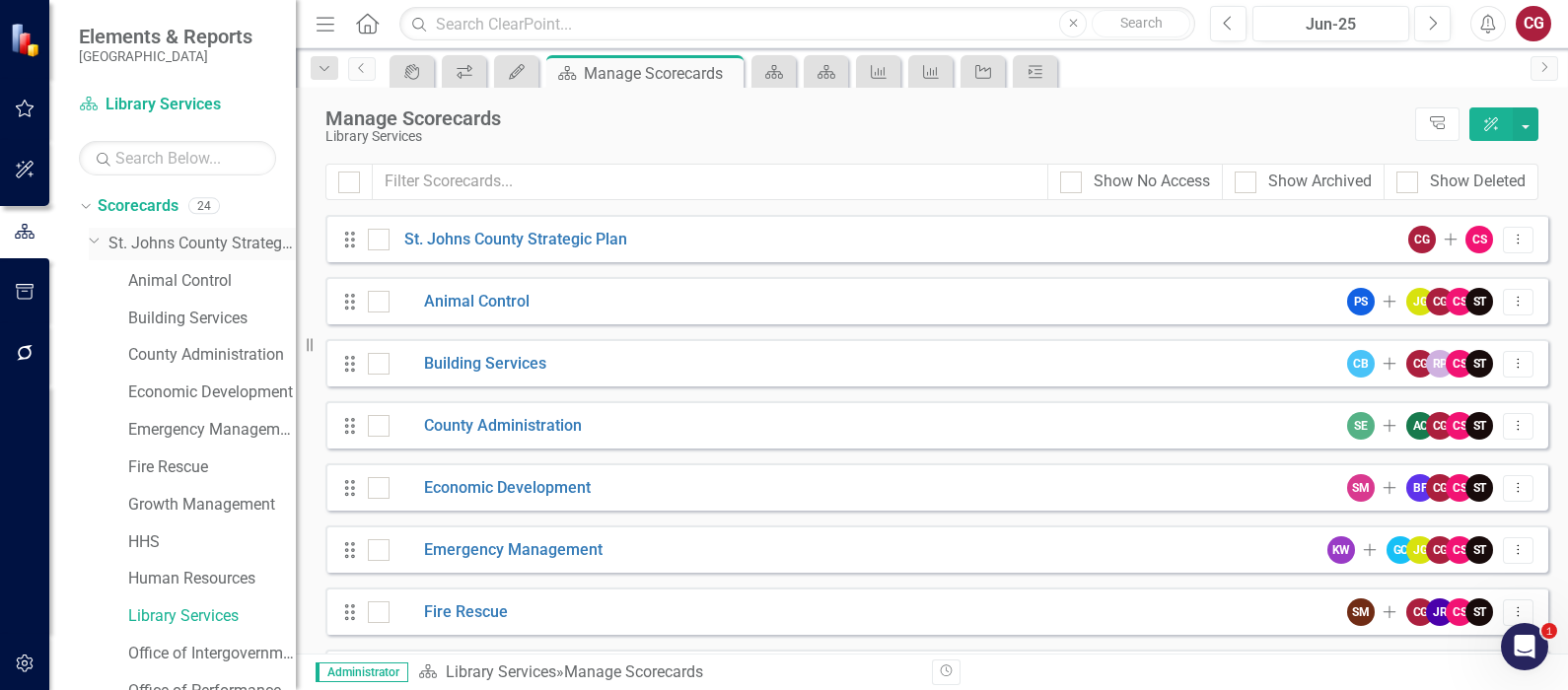 click on "St. Johns County Strategic Plan" at bounding box center (202, 243) 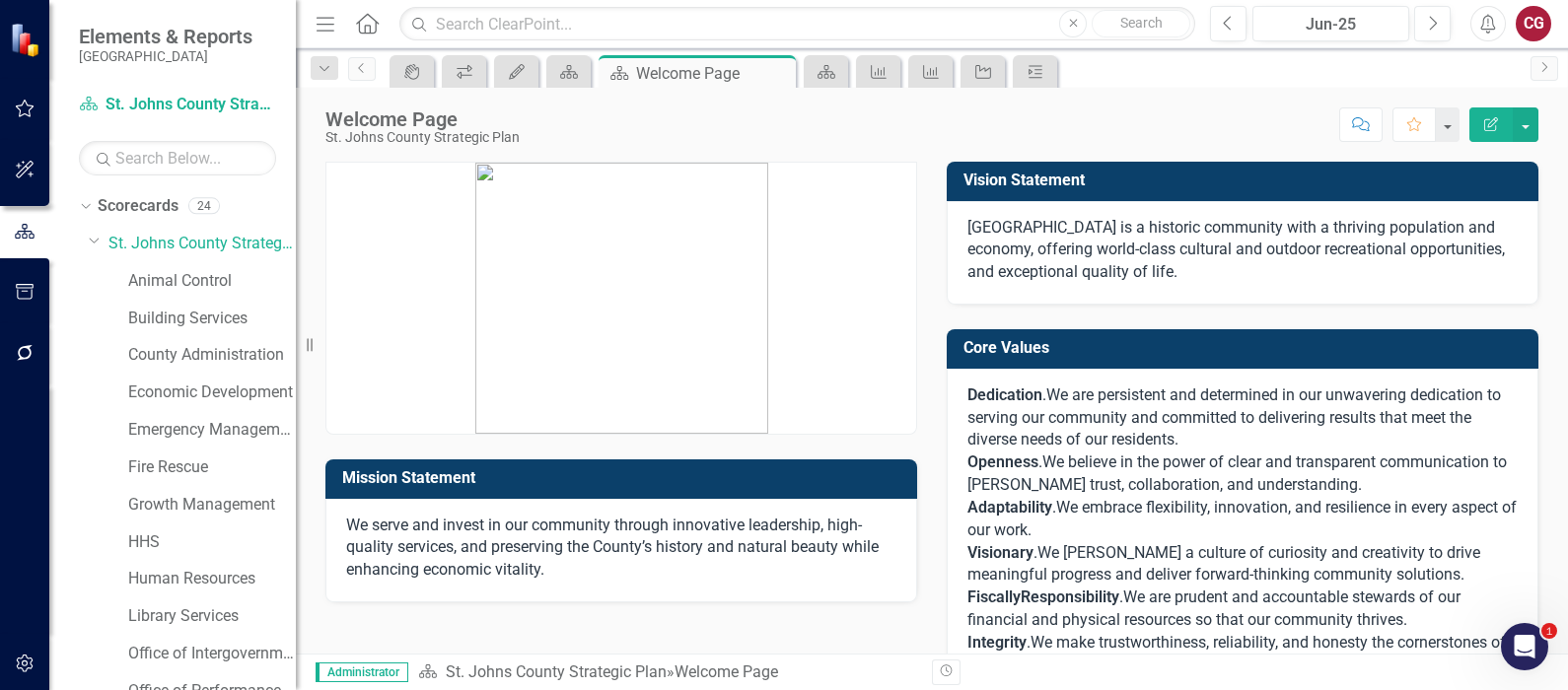 click on "We [PERSON_NAME] a culture of curiosity and creativity to drive meaningful progress and deliver forward-thinking community solutions." at bounding box center [1224, 564] 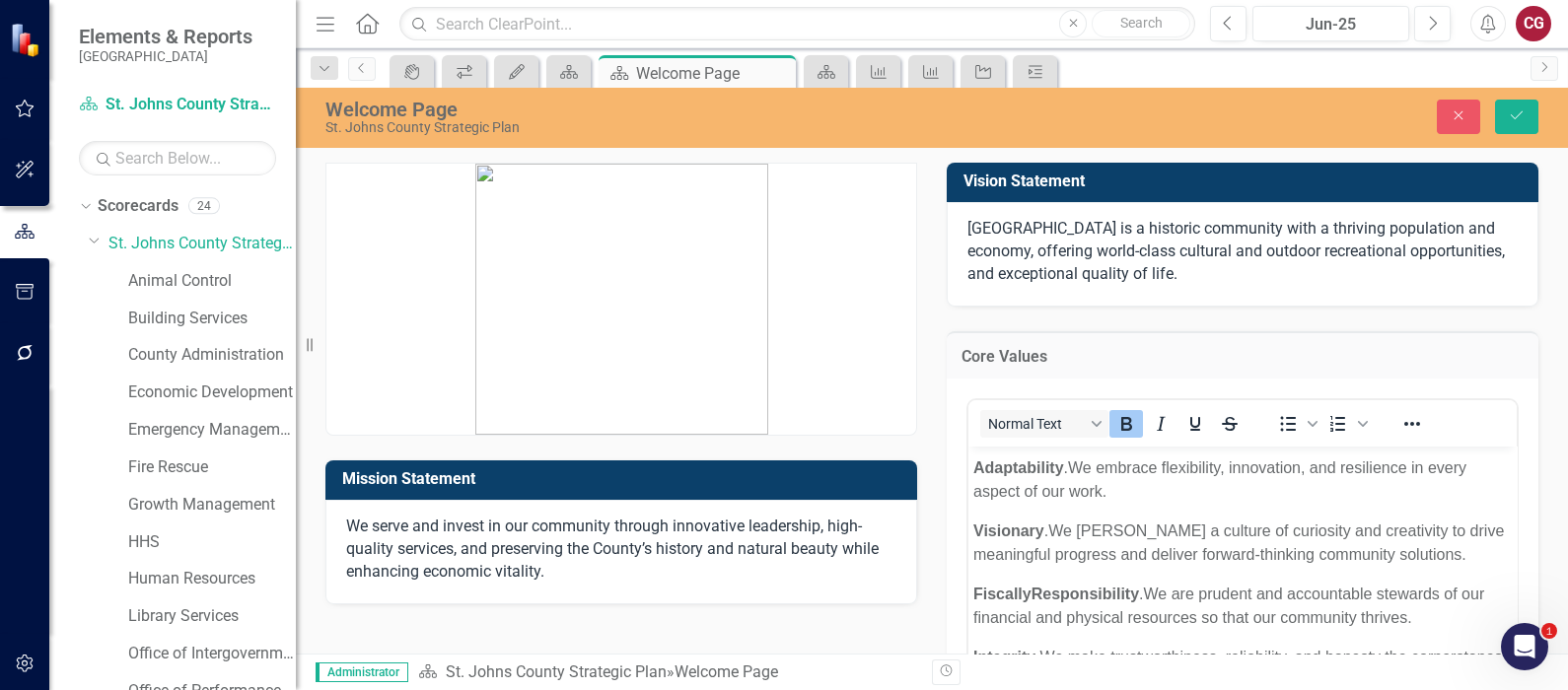 scroll, scrollTop: 201, scrollLeft: 0, axis: vertical 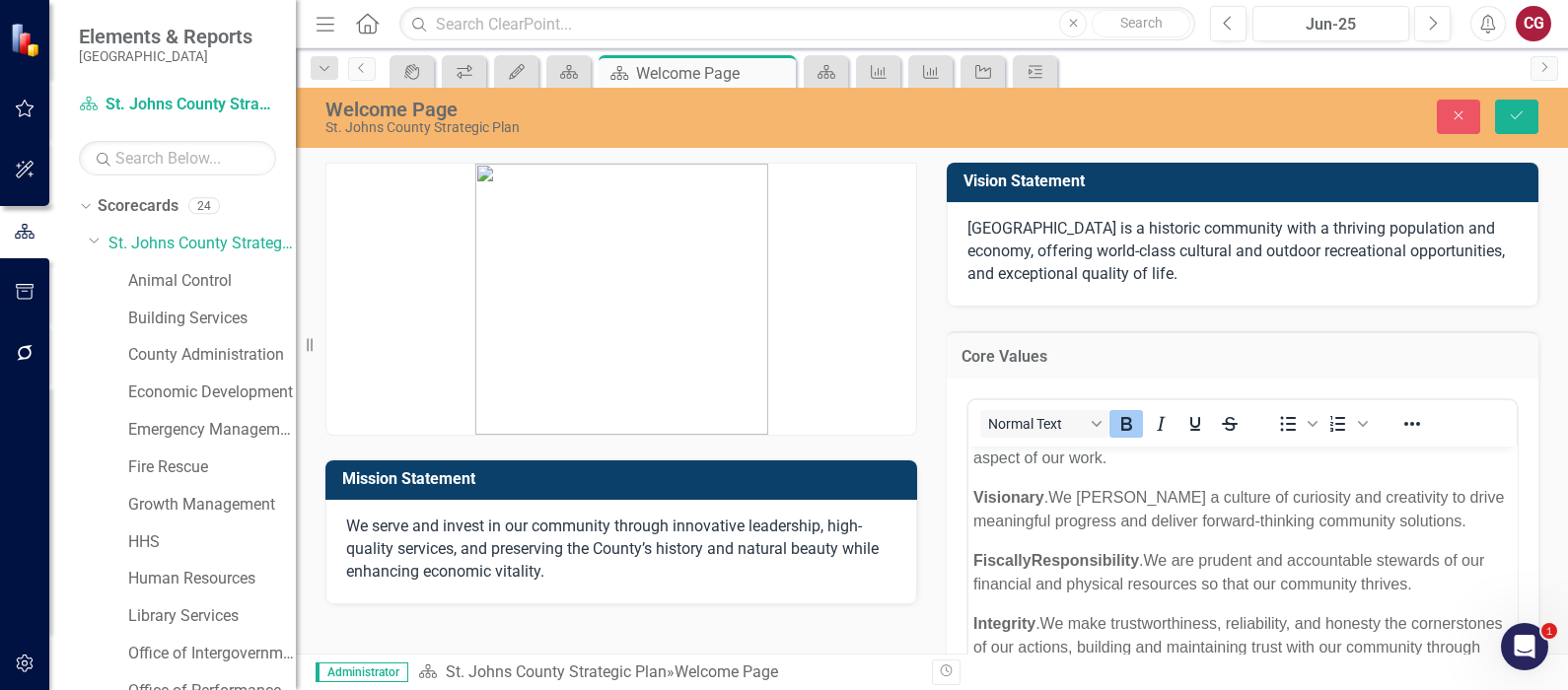 click on "Responsibil" at bounding box center (1076, 560) 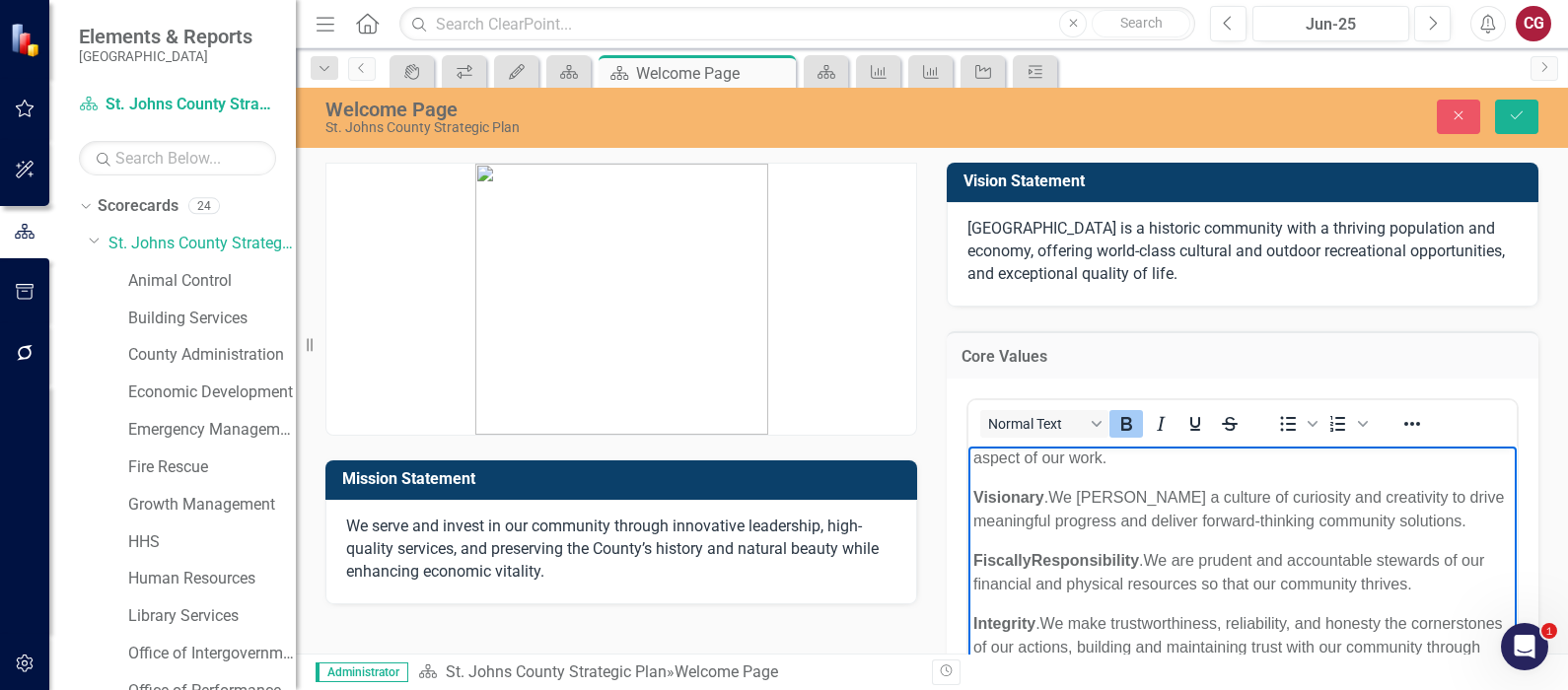 type 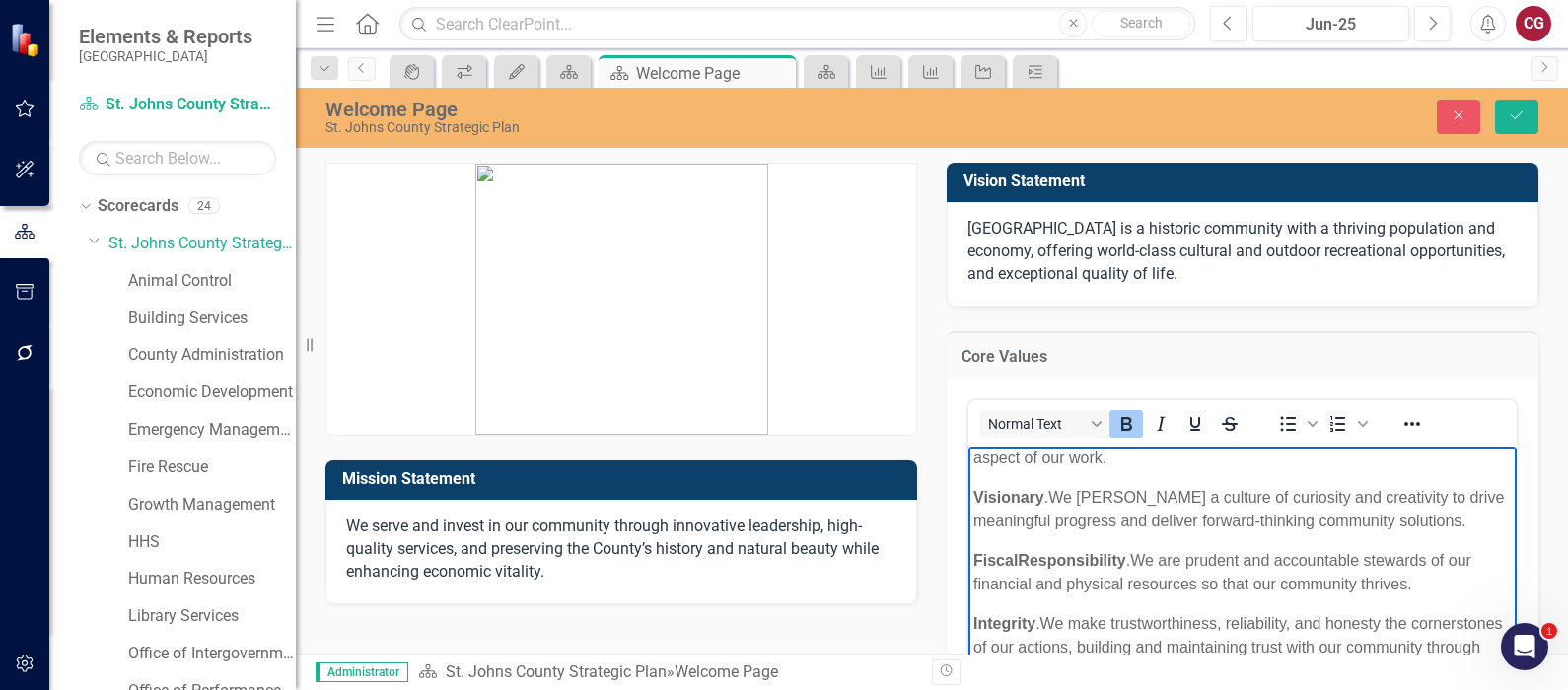 click on "Responsibil" at bounding box center [1062, 560] 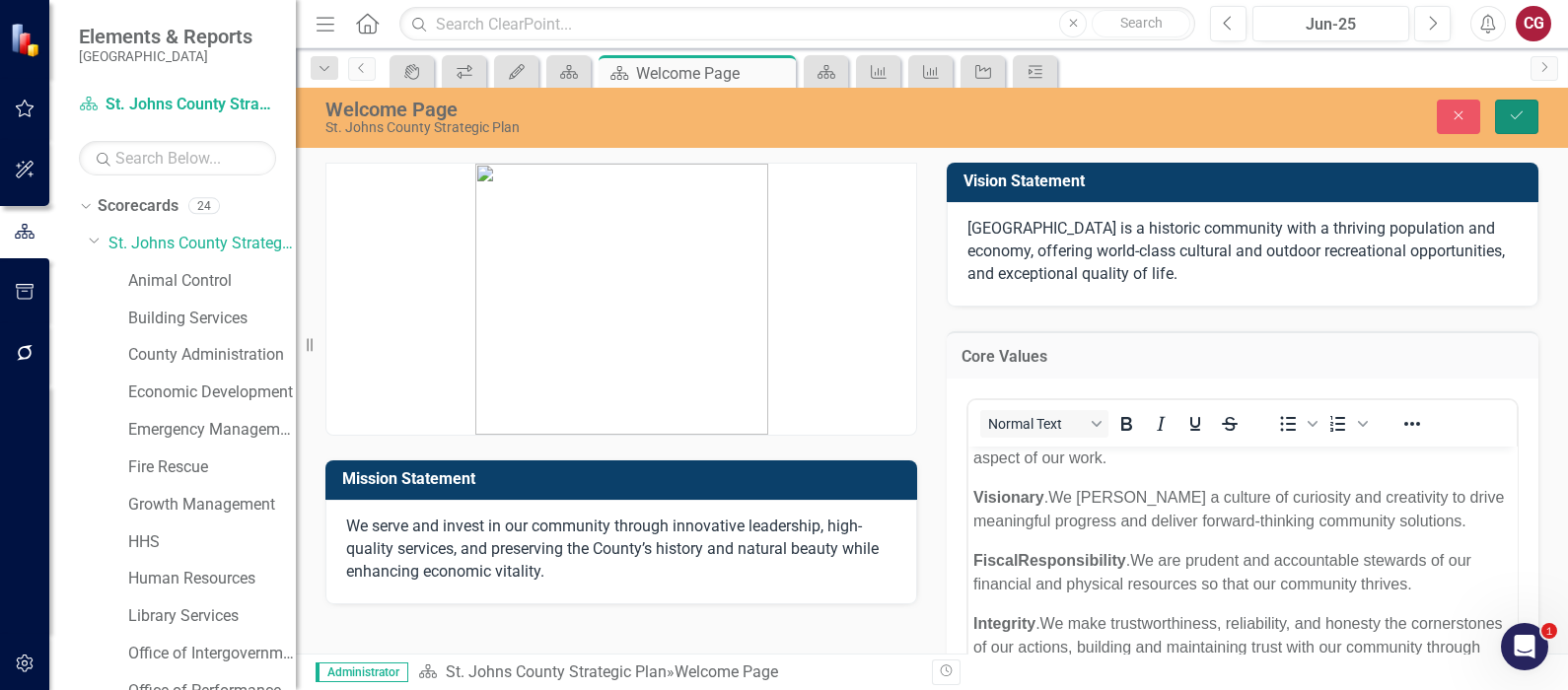 click on "Save" at bounding box center [1517, 116] 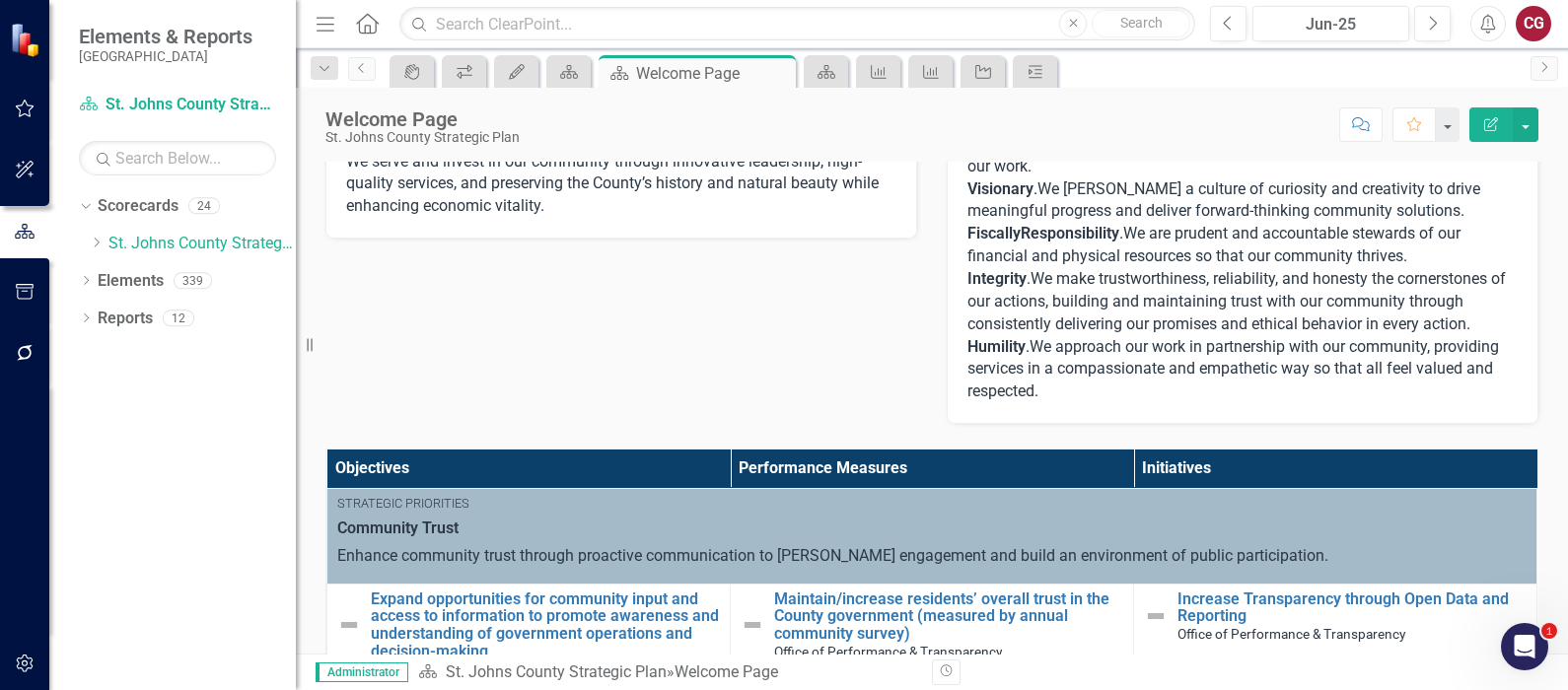 scroll, scrollTop: 370, scrollLeft: 0, axis: vertical 